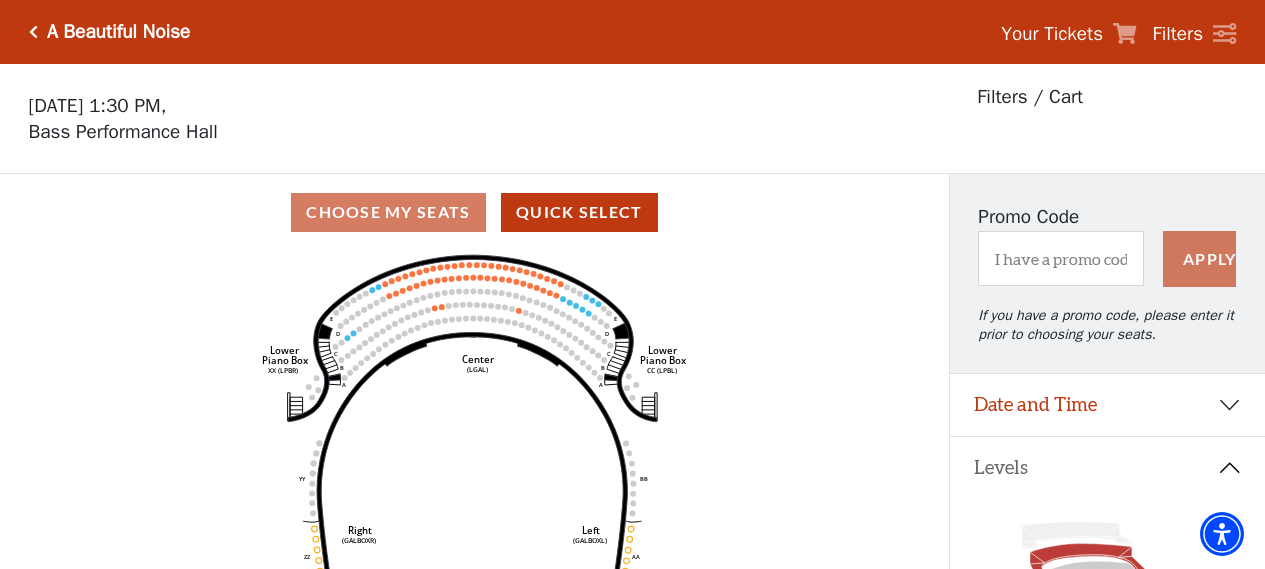 scroll, scrollTop: 92, scrollLeft: 0, axis: vertical 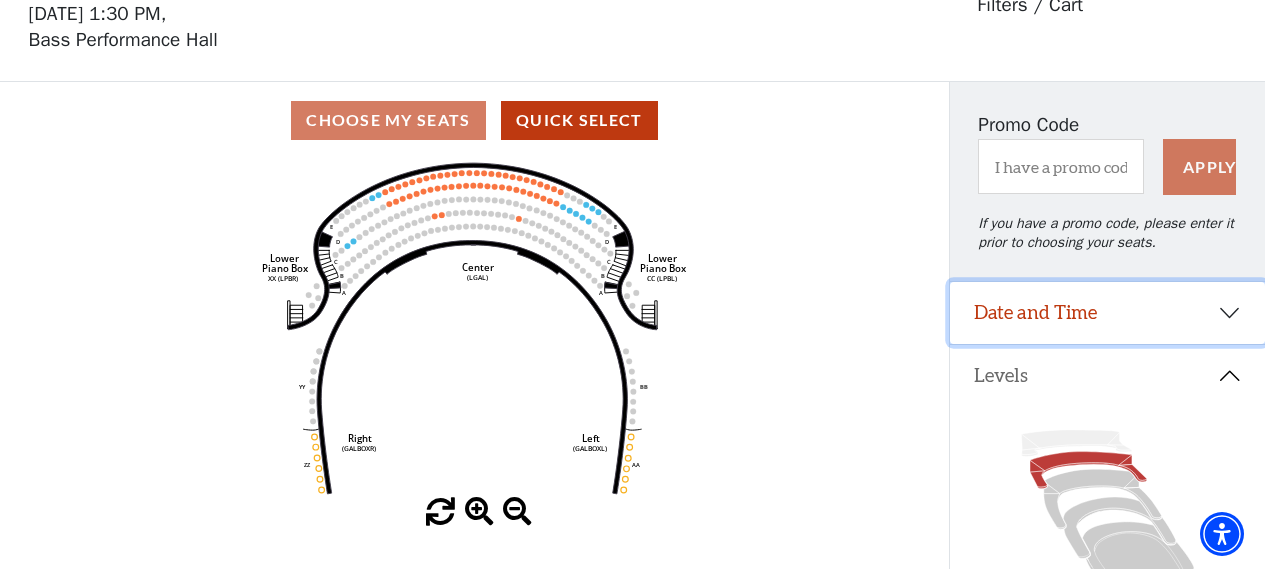 drag, startPoint x: 1132, startPoint y: 310, endPoint x: 1123, endPoint y: 302, distance: 12.0415945 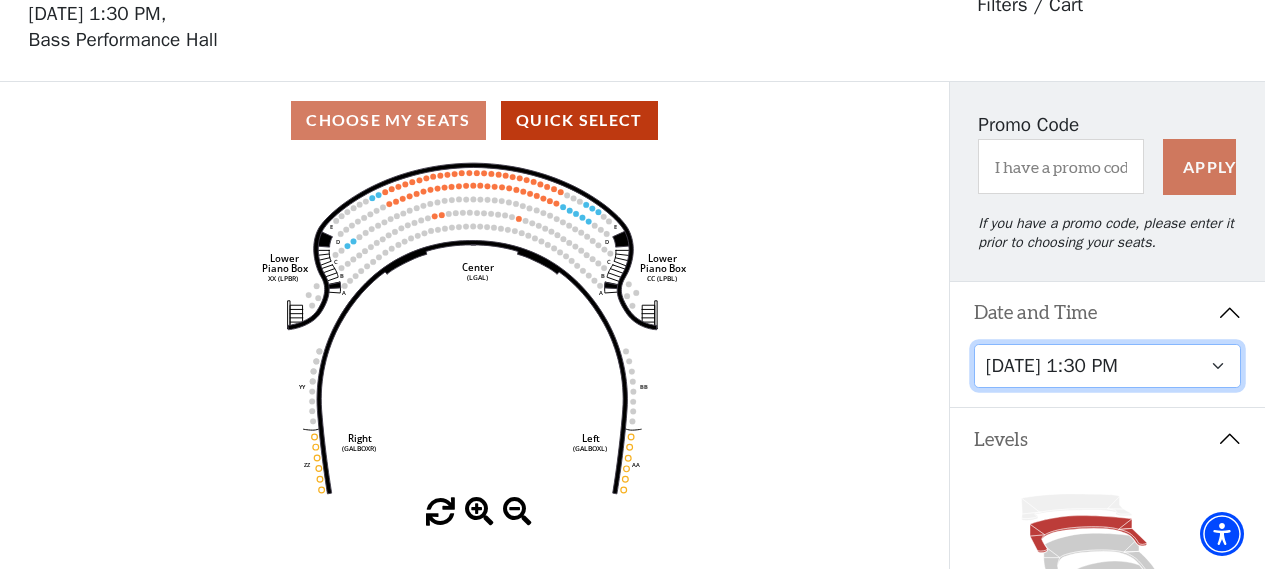 click on "Tuesday, October 28 at 7:30 PM Wednesday, October 29 at 7:30 PM Thursday, October 30 at 7:30 PM Friday, October 31 at 7:30 PM Saturday, November 1 at 1:30 PM Saturday, November 1 at 7:30 PM Sunday, November 2 at 1:30 PM Sunday, November 2 at 6:30 PM" at bounding box center (1108, 366) 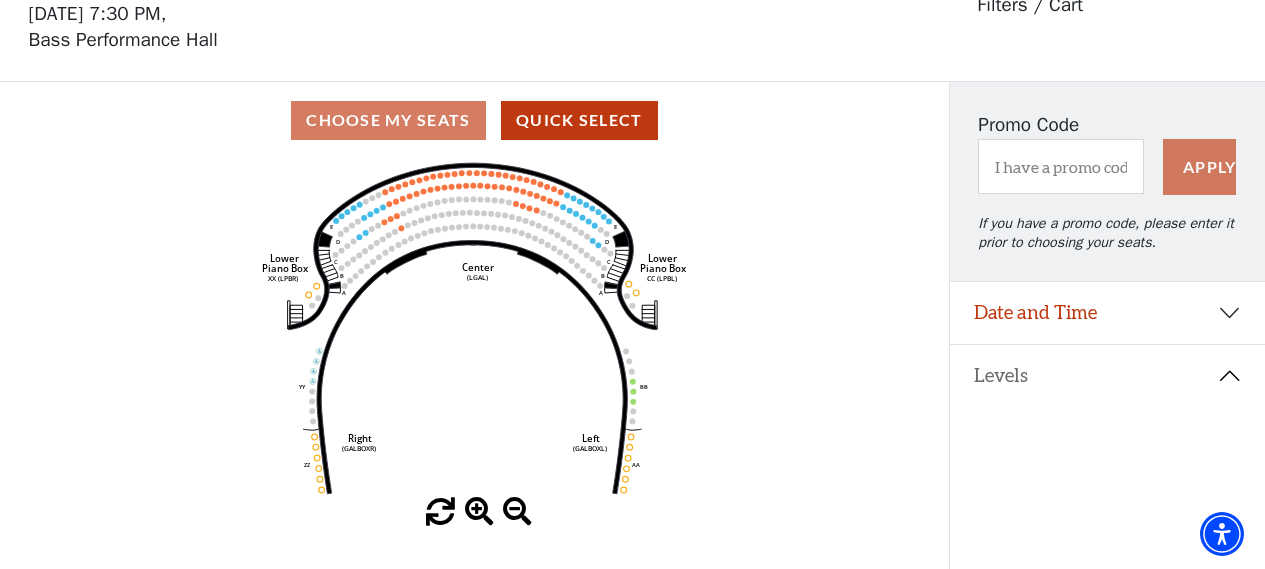 scroll, scrollTop: 92, scrollLeft: 0, axis: vertical 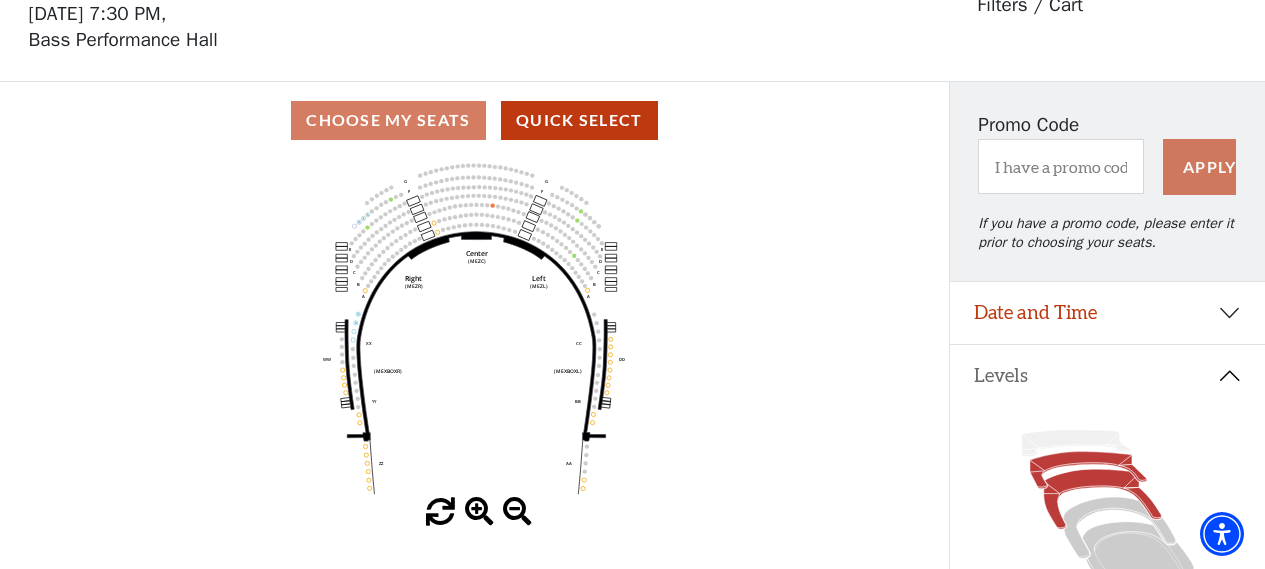 click 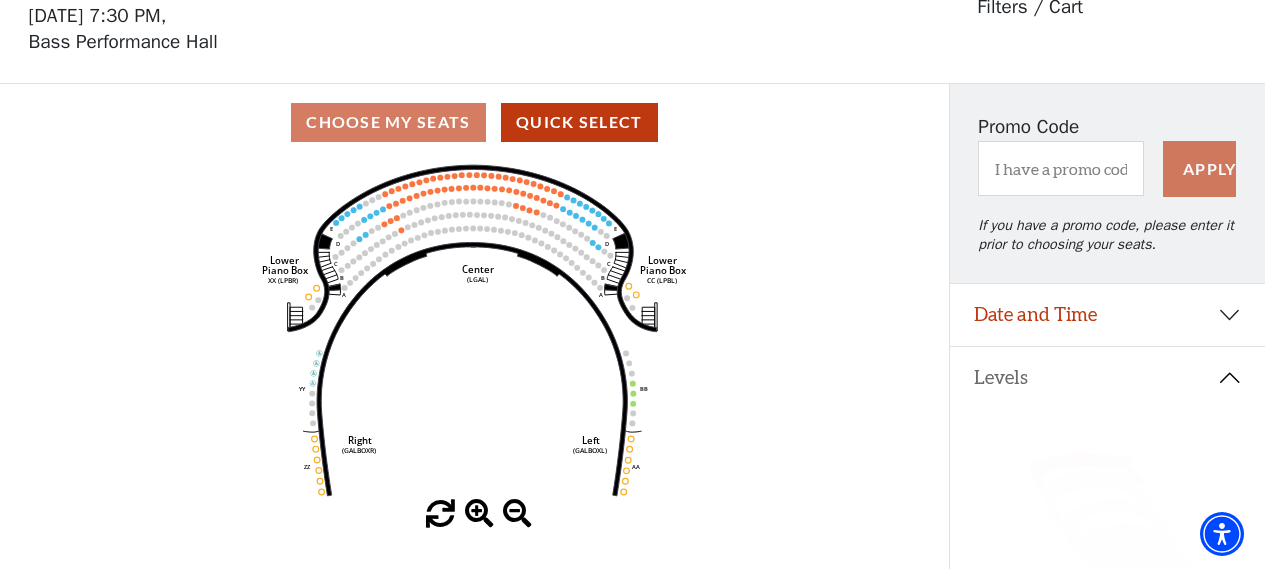 scroll, scrollTop: 92, scrollLeft: 0, axis: vertical 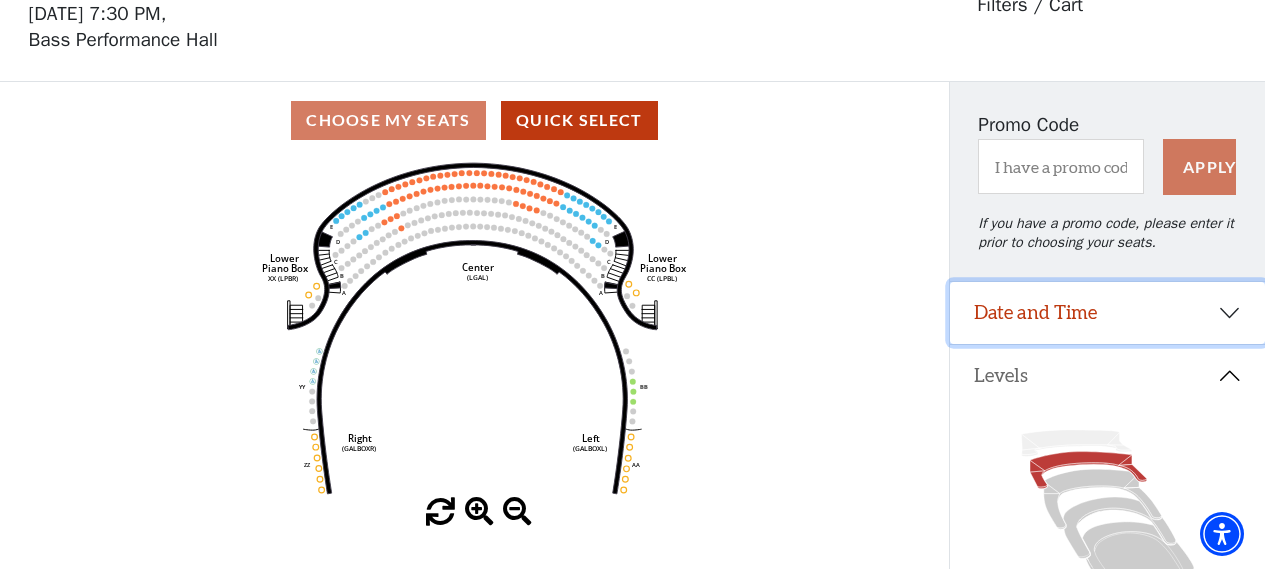 click on "Date and Time" at bounding box center (1107, 313) 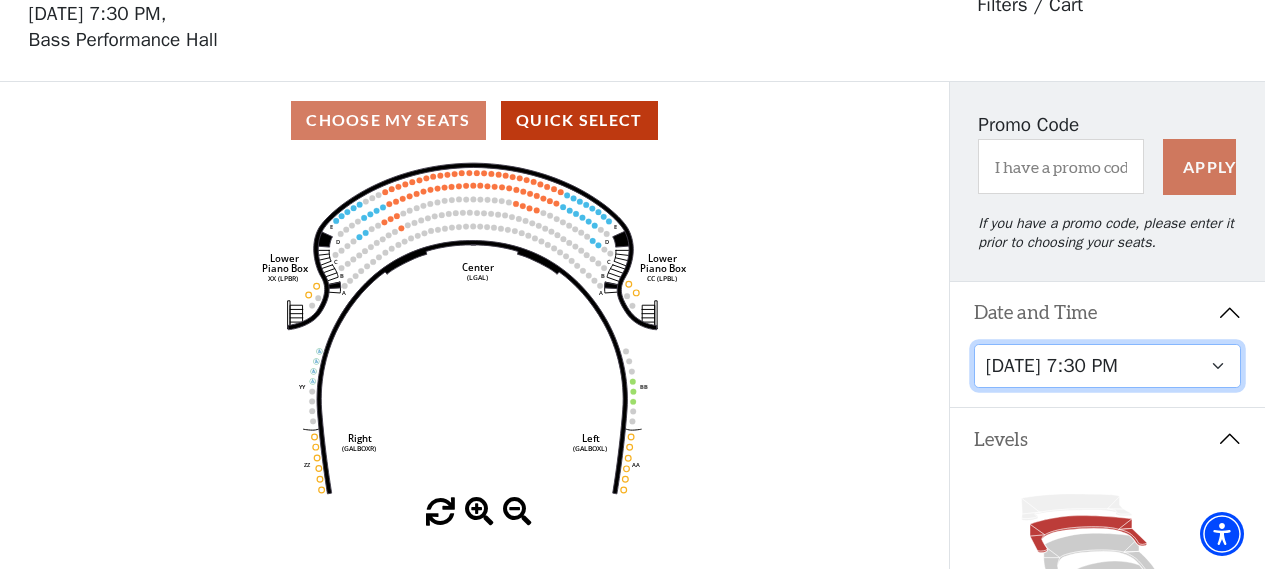 click on "Tuesday, October 28 at 7:30 PM Wednesday, October 29 at 7:30 PM Thursday, October 30 at 7:30 PM Friday, October 31 at 7:30 PM Saturday, November 1 at 1:30 PM Saturday, November 1 at 7:30 PM Sunday, November 2 at 1:30 PM Sunday, November 2 at 6:30 PM" at bounding box center (1108, 366) 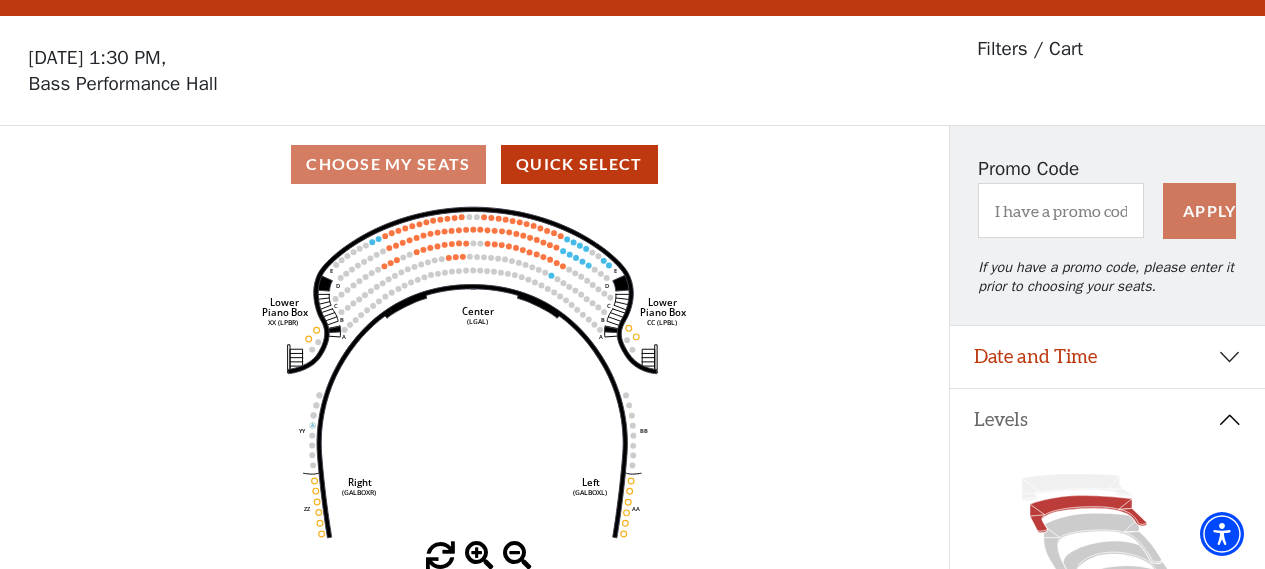 scroll, scrollTop: 92, scrollLeft: 0, axis: vertical 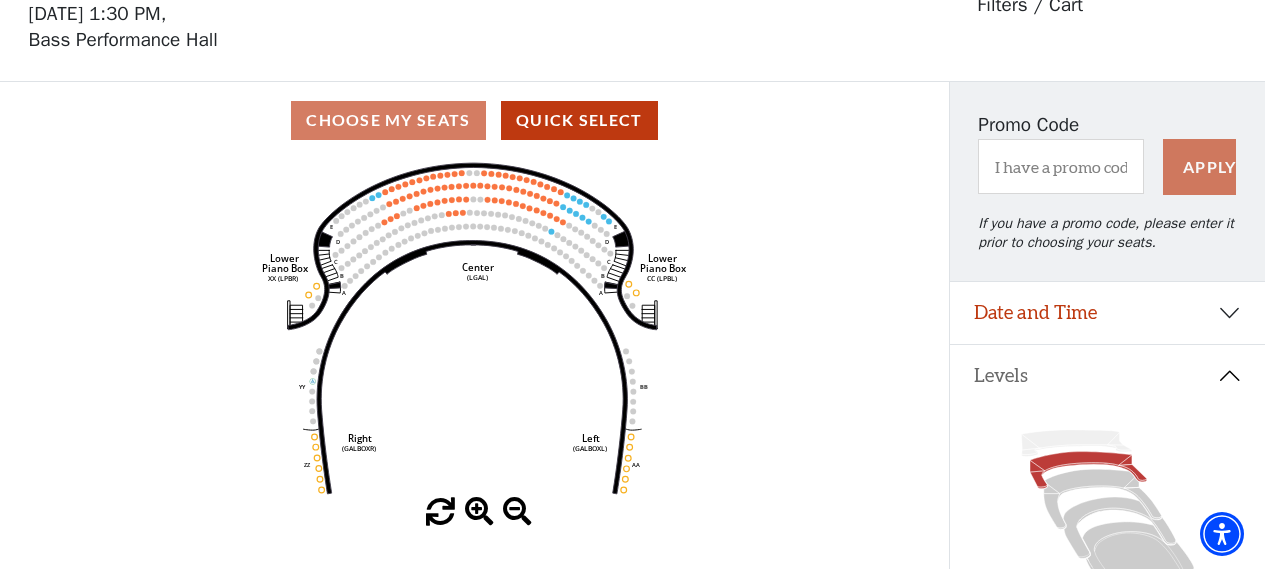 click 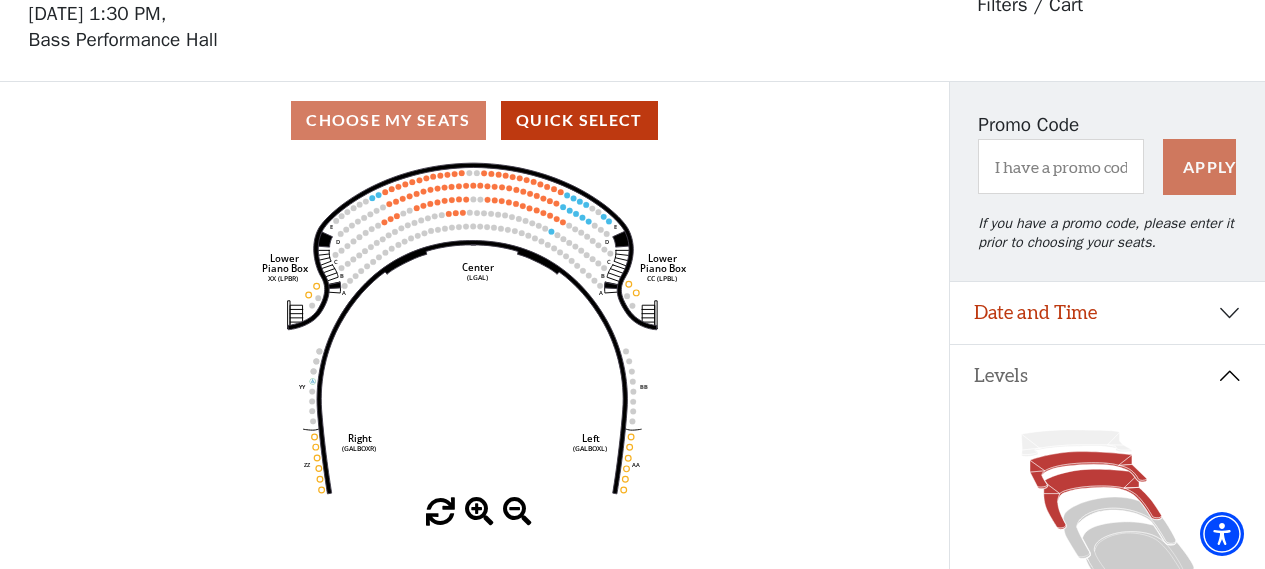 click 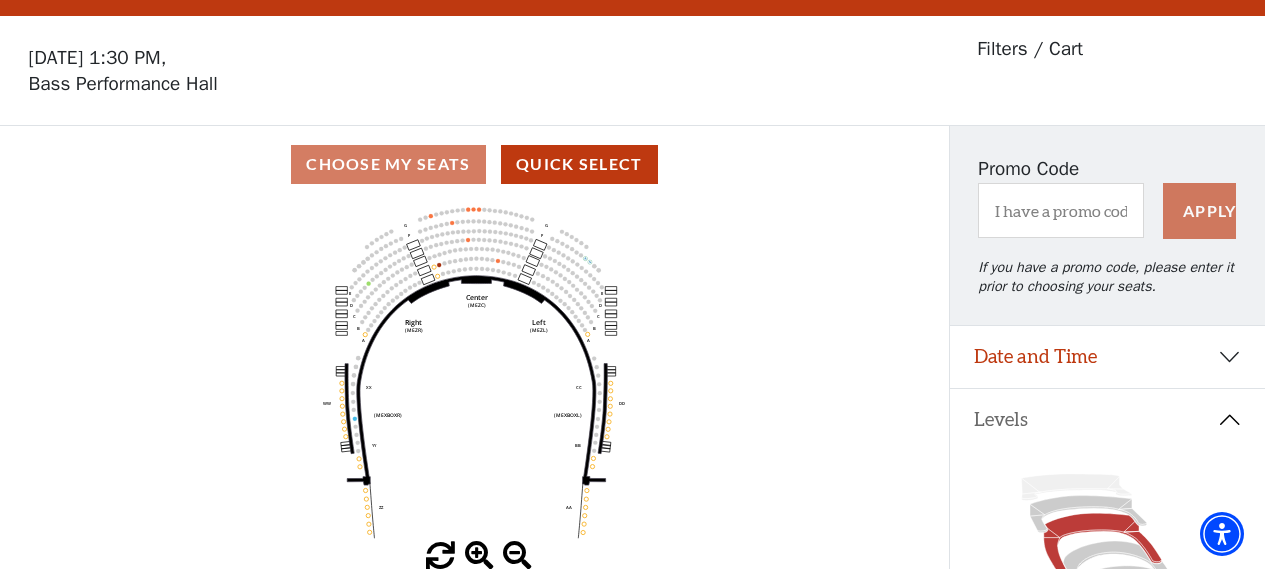 scroll, scrollTop: 92, scrollLeft: 0, axis: vertical 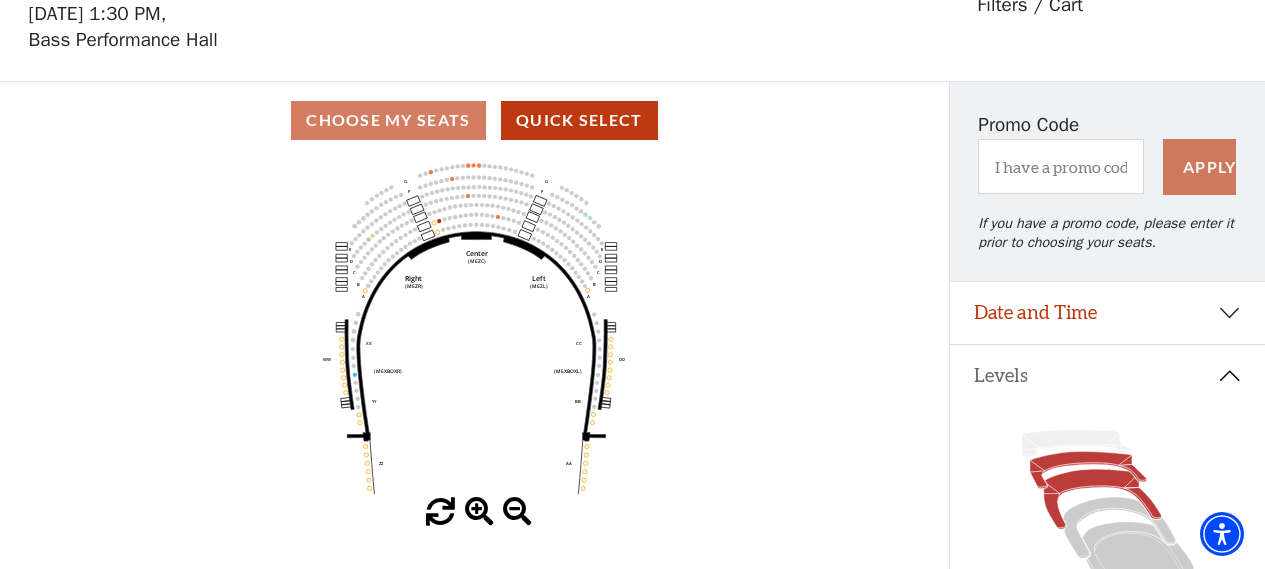 click 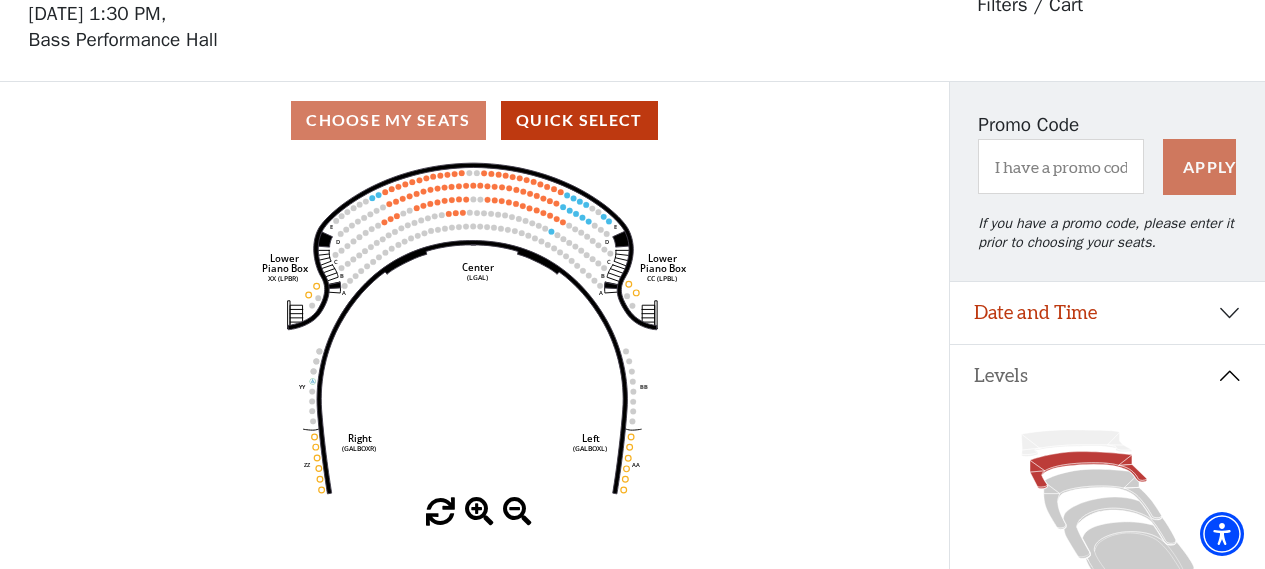 scroll, scrollTop: 92, scrollLeft: 0, axis: vertical 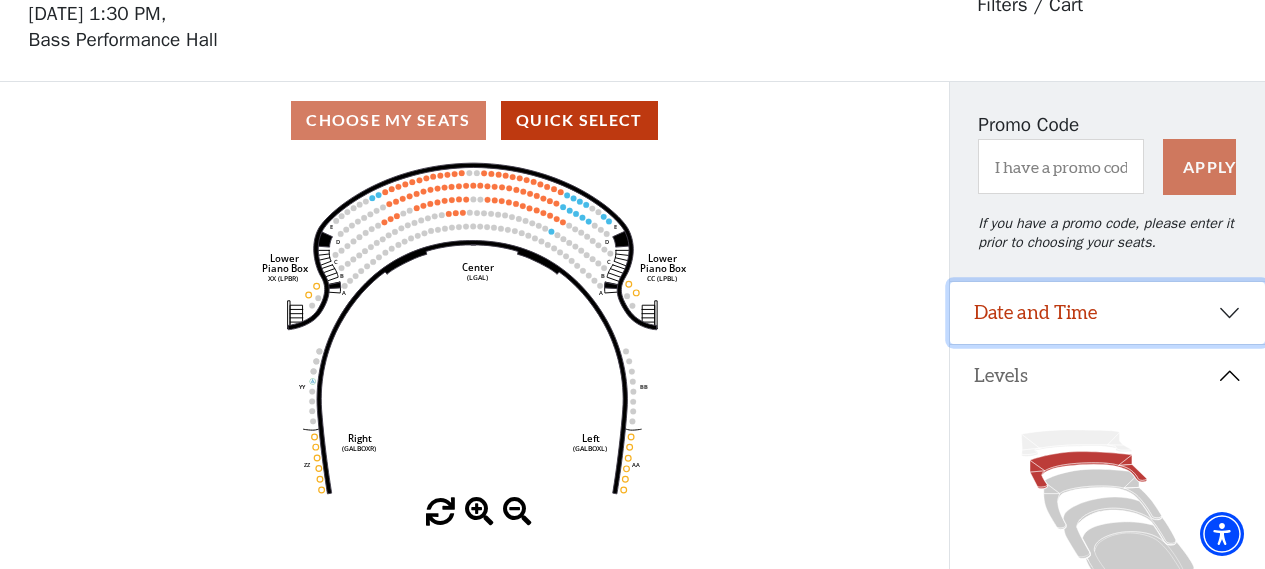 click on "Date and Time" at bounding box center [1107, 313] 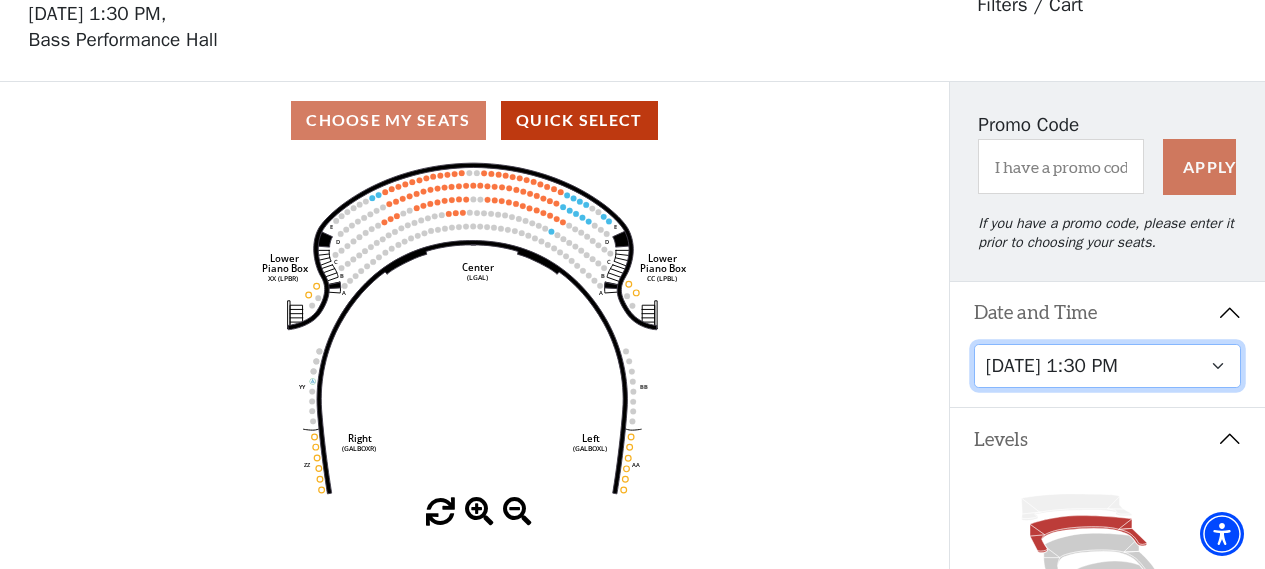click on "Tuesday, October 28 at 7:30 PM Wednesday, October 29 at 7:30 PM Thursday, October 30 at 7:30 PM Friday, October 31 at 7:30 PM Saturday, November 1 at 1:30 PM Saturday, November 1 at 7:30 PM Sunday, November 2 at 1:30 PM Sunday, November 2 at 6:30 PM" at bounding box center [1108, 366] 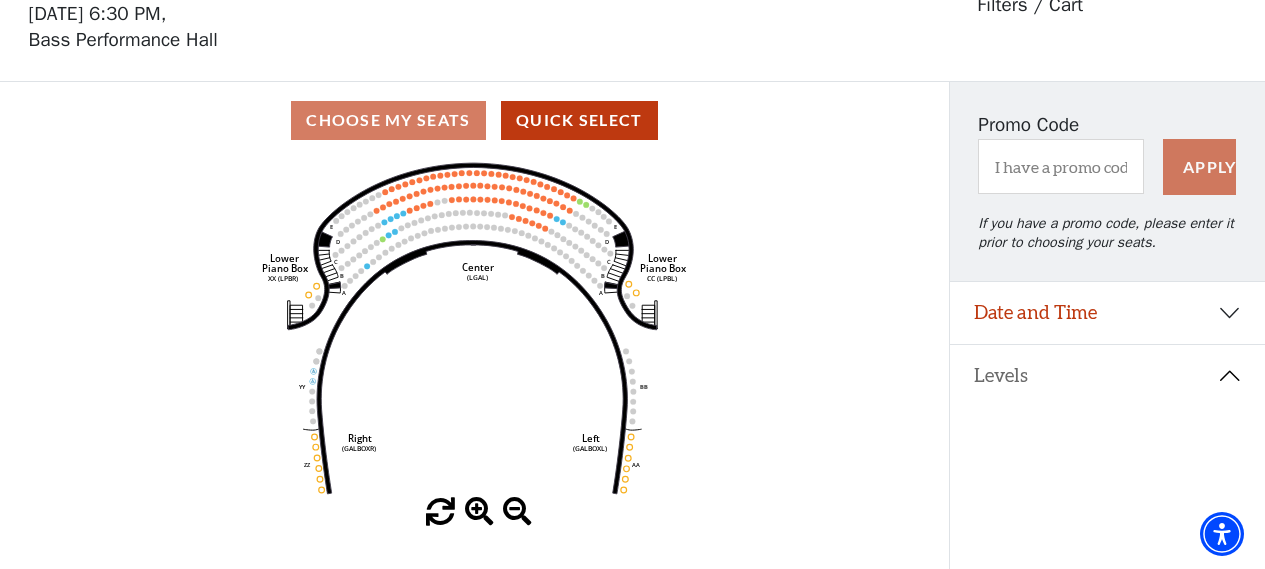 scroll, scrollTop: 92, scrollLeft: 0, axis: vertical 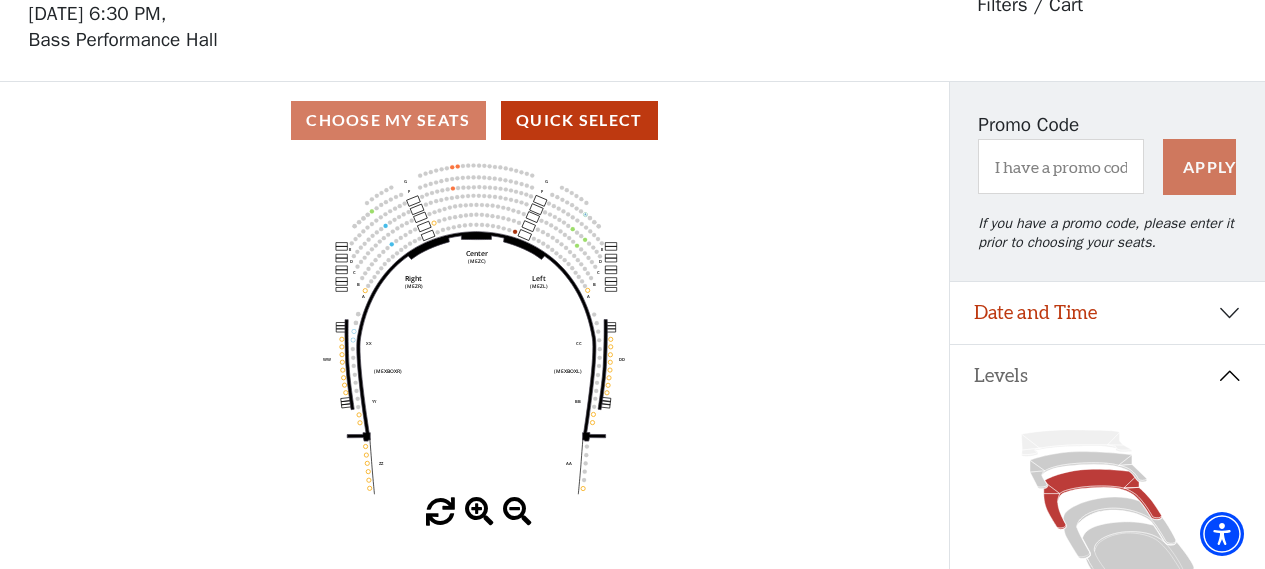 click 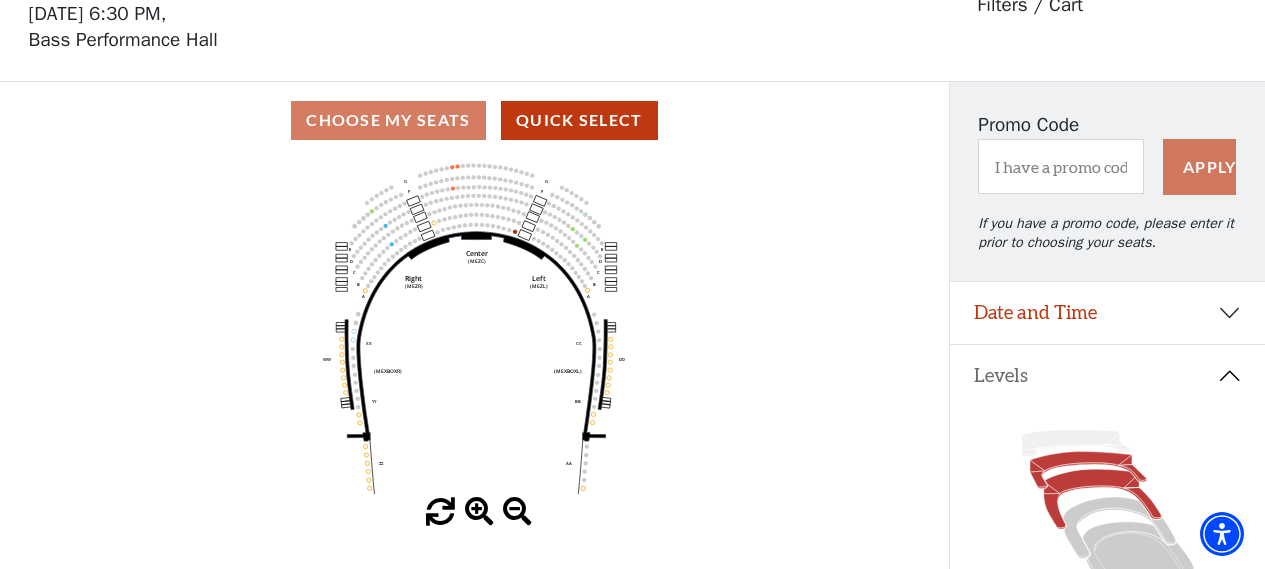 click 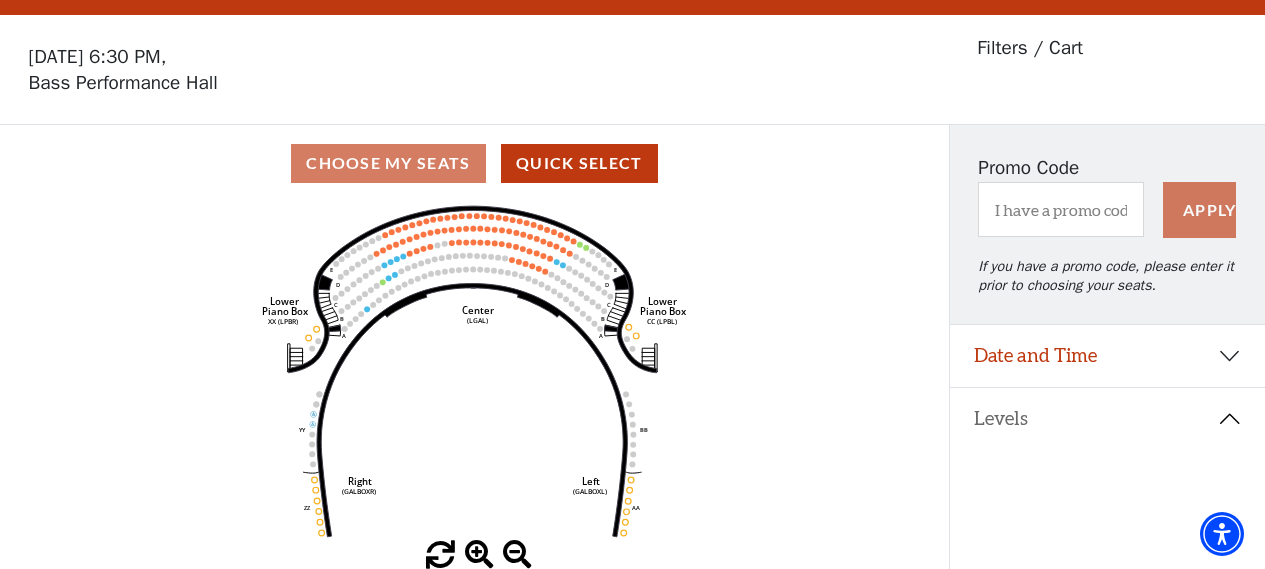 scroll, scrollTop: 92, scrollLeft: 0, axis: vertical 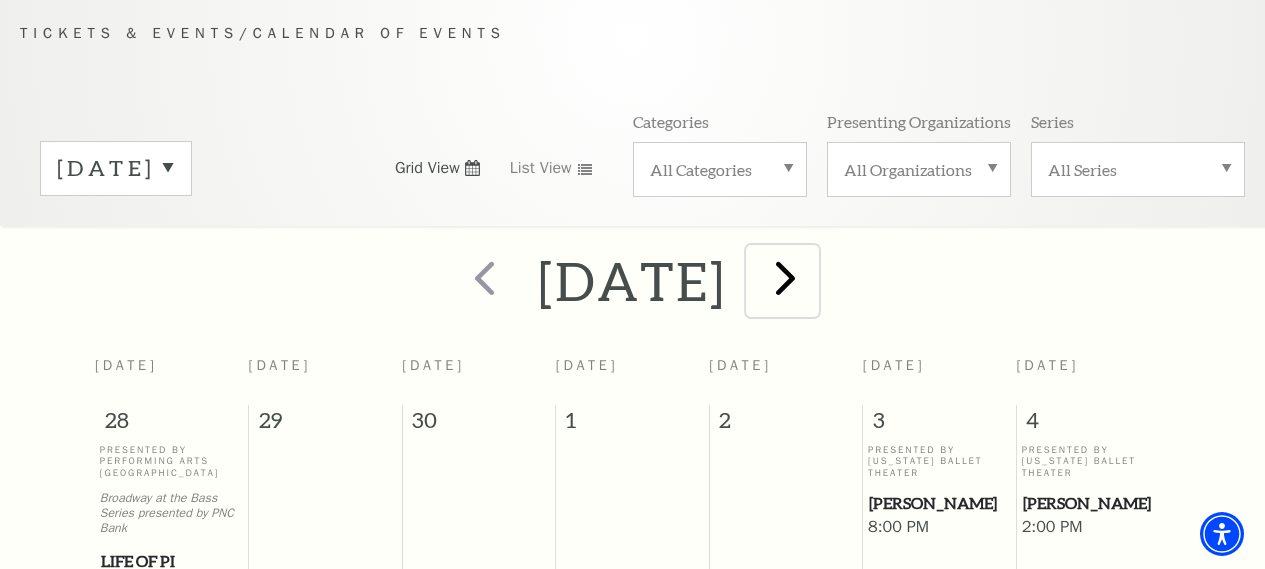 click at bounding box center [785, 277] 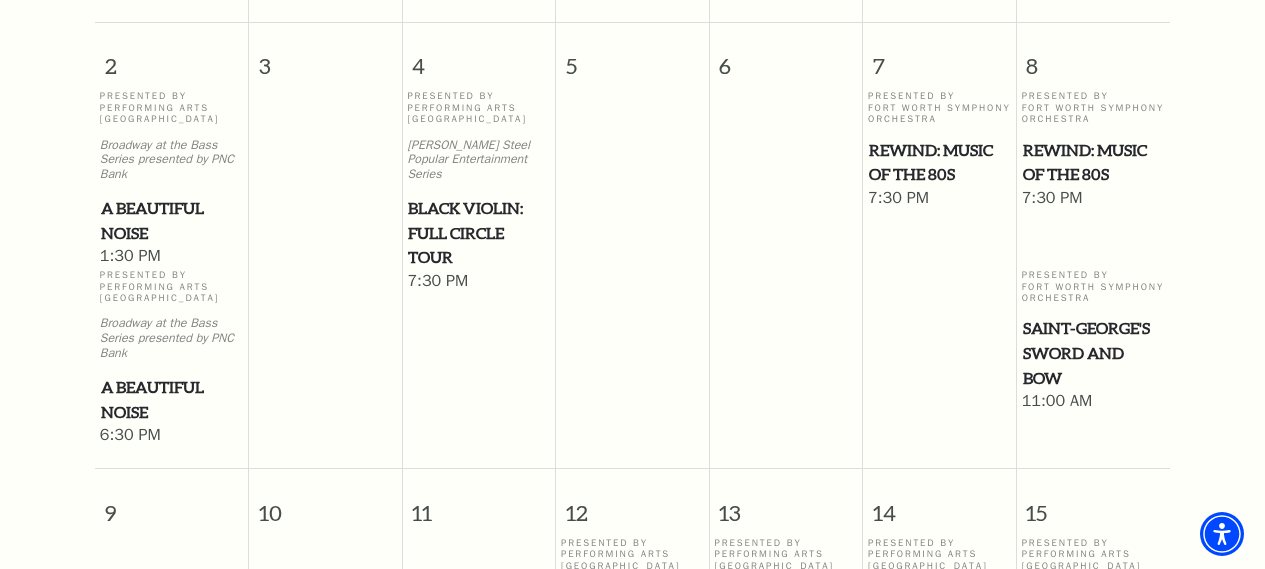 scroll, scrollTop: 1077, scrollLeft: 0, axis: vertical 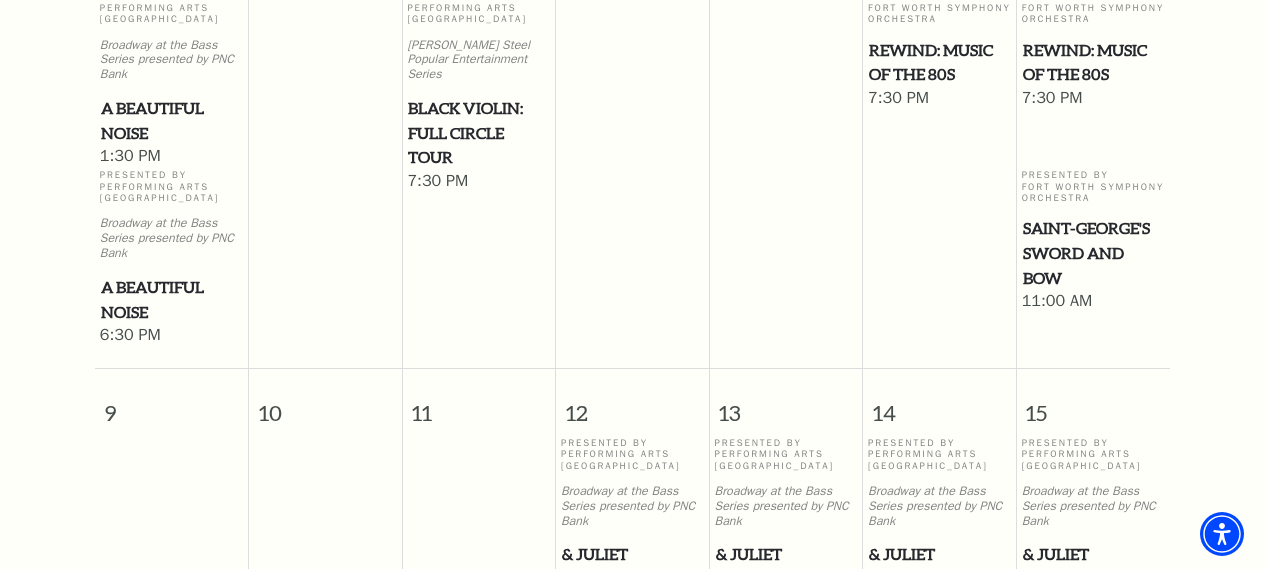 click on "Black Violin: Full Circle Tour" at bounding box center (478, 133) 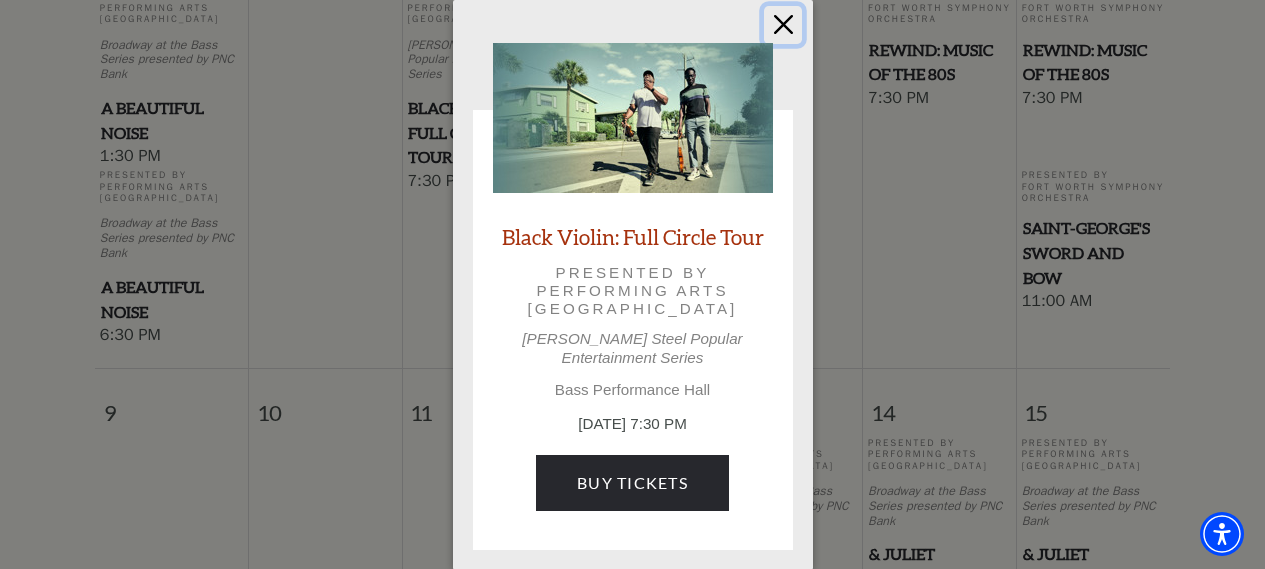 click at bounding box center (783, 25) 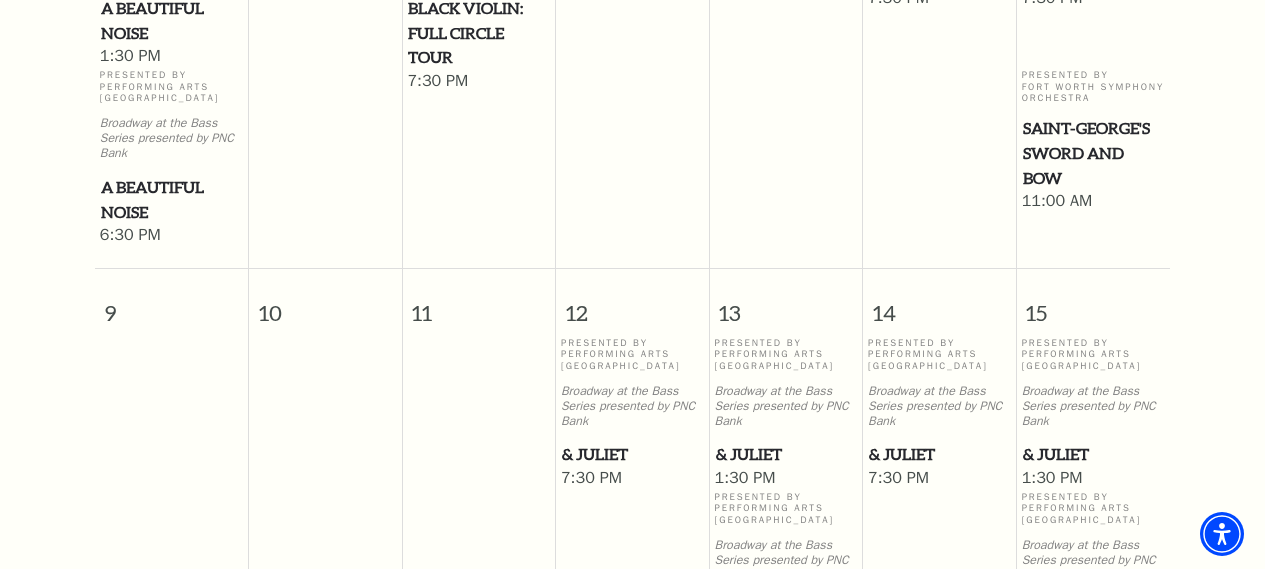 scroll, scrollTop: 1077, scrollLeft: 0, axis: vertical 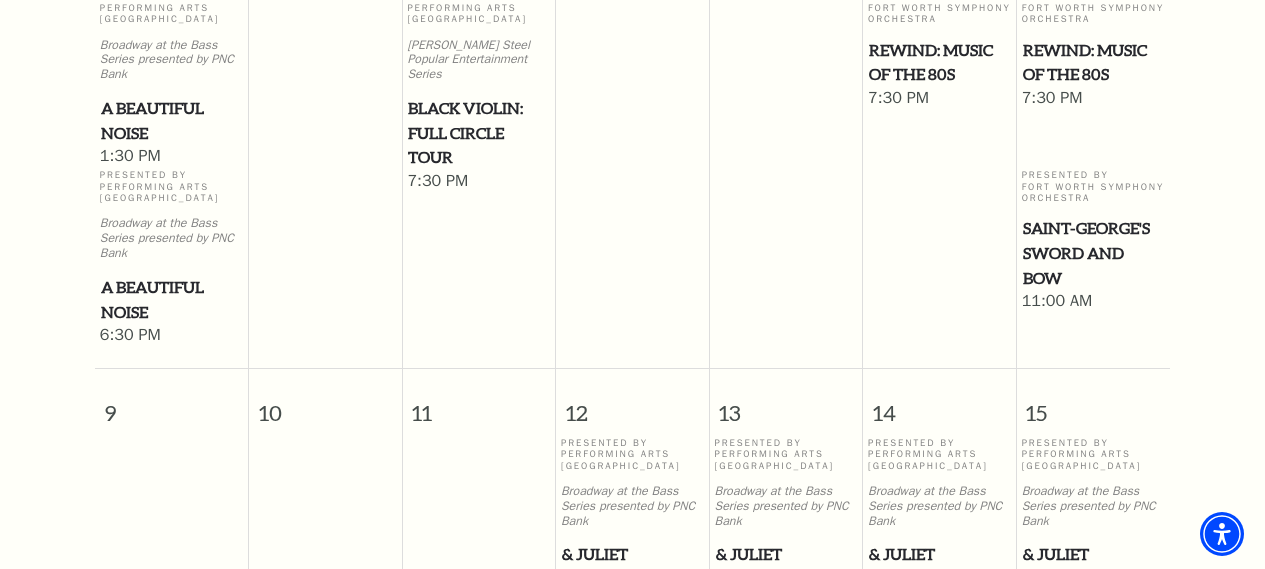 click on "REWIND: Music of the 80s" at bounding box center [939, 62] 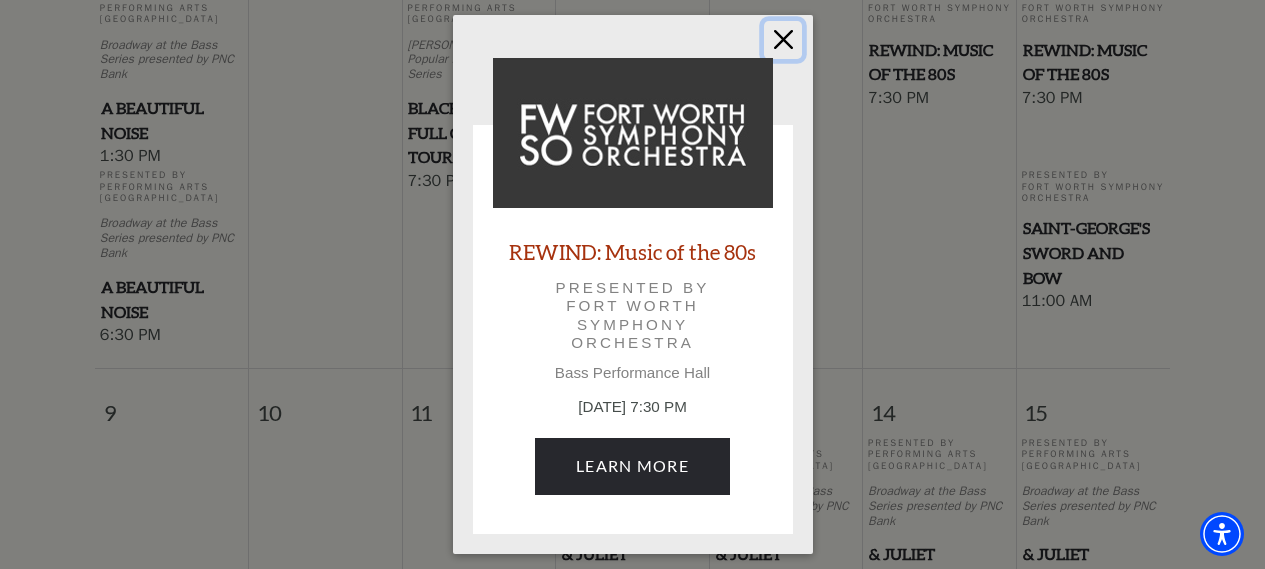 click at bounding box center (783, 40) 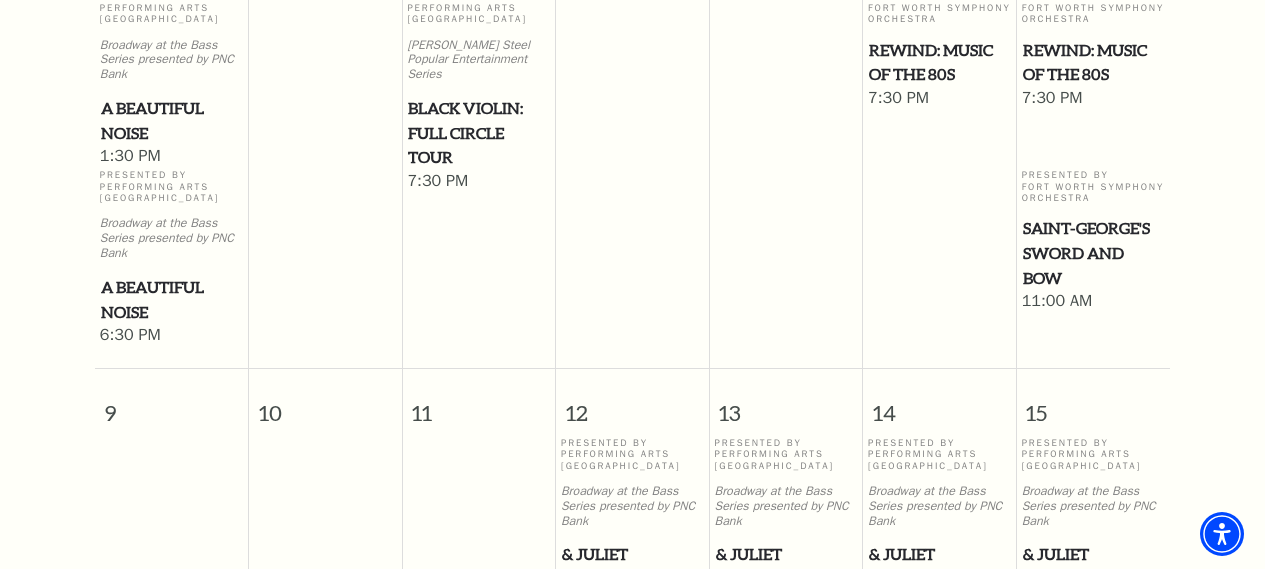 click on "REWIND: Music of the 80s" at bounding box center (1094, 62) 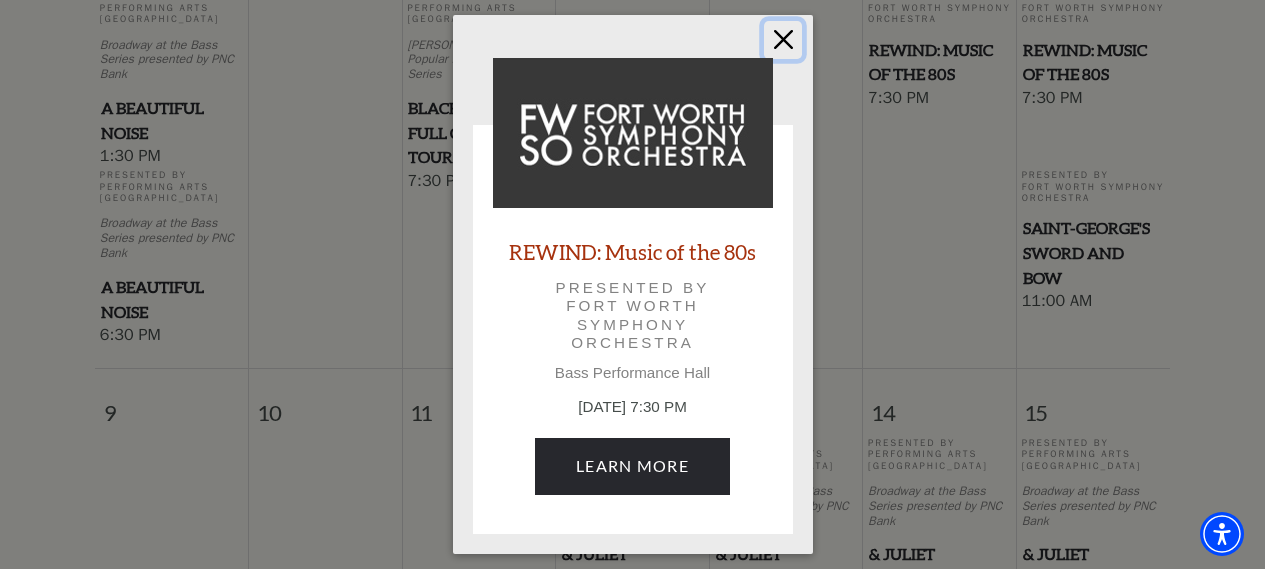 click at bounding box center (783, 40) 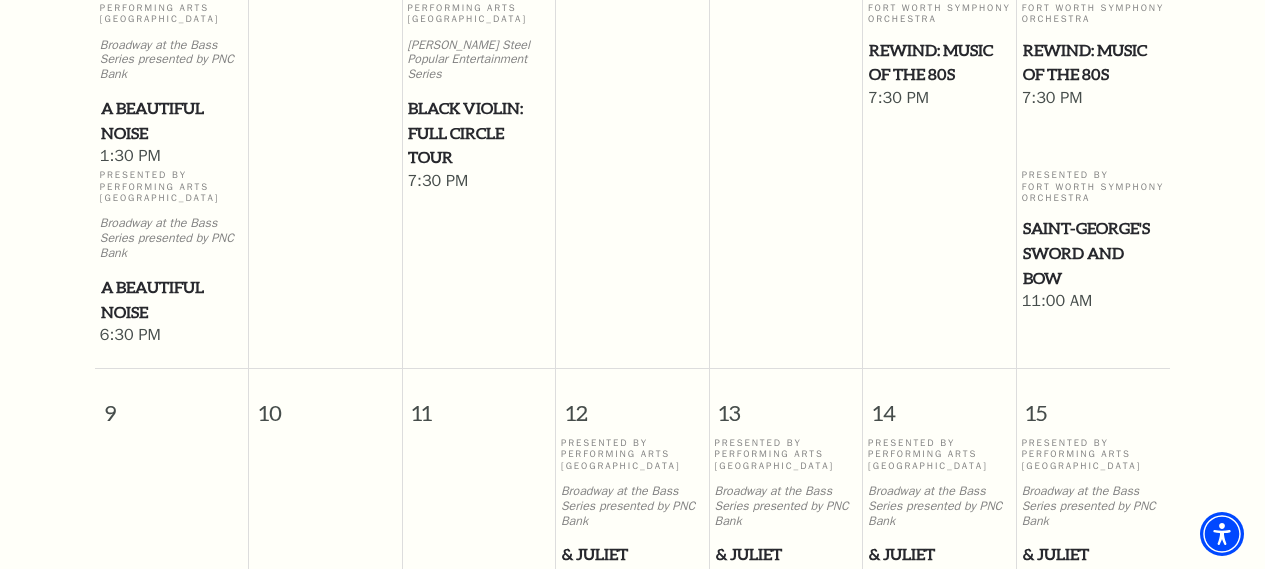 click on "Saint-George's Sword and Bow" at bounding box center [1094, 253] 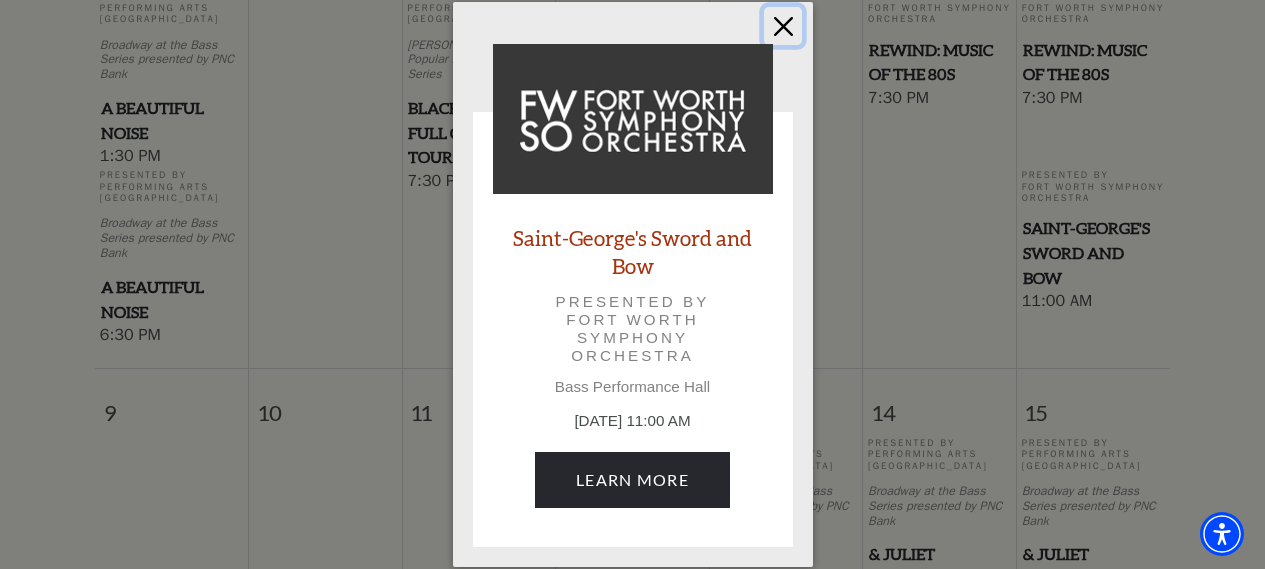 click at bounding box center (783, 26) 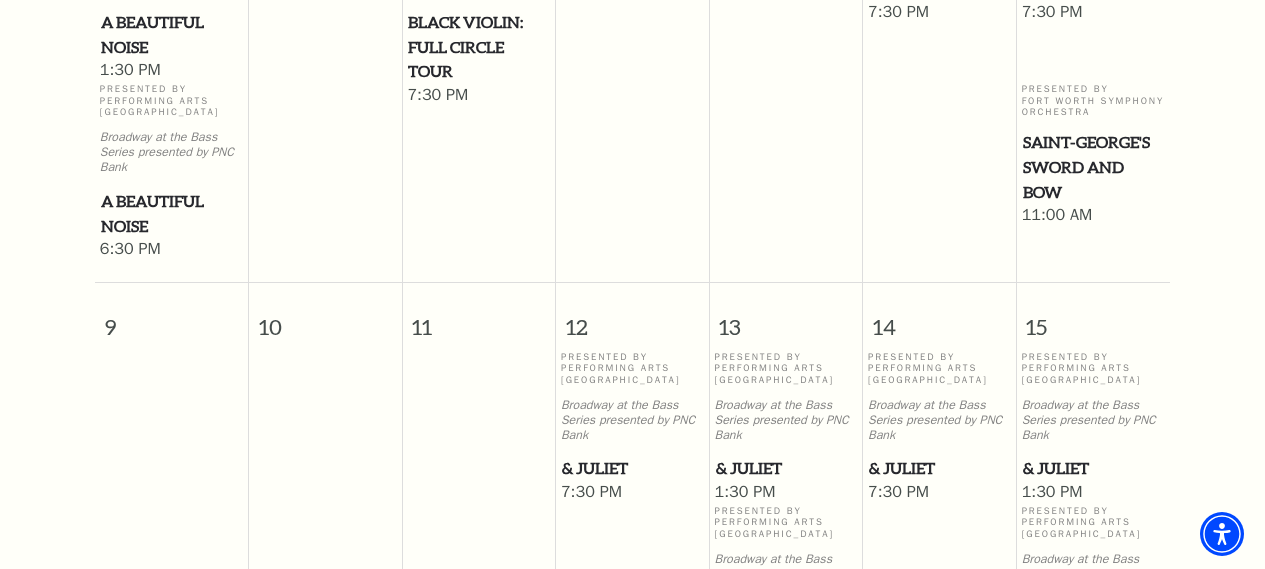 scroll, scrollTop: 1477, scrollLeft: 0, axis: vertical 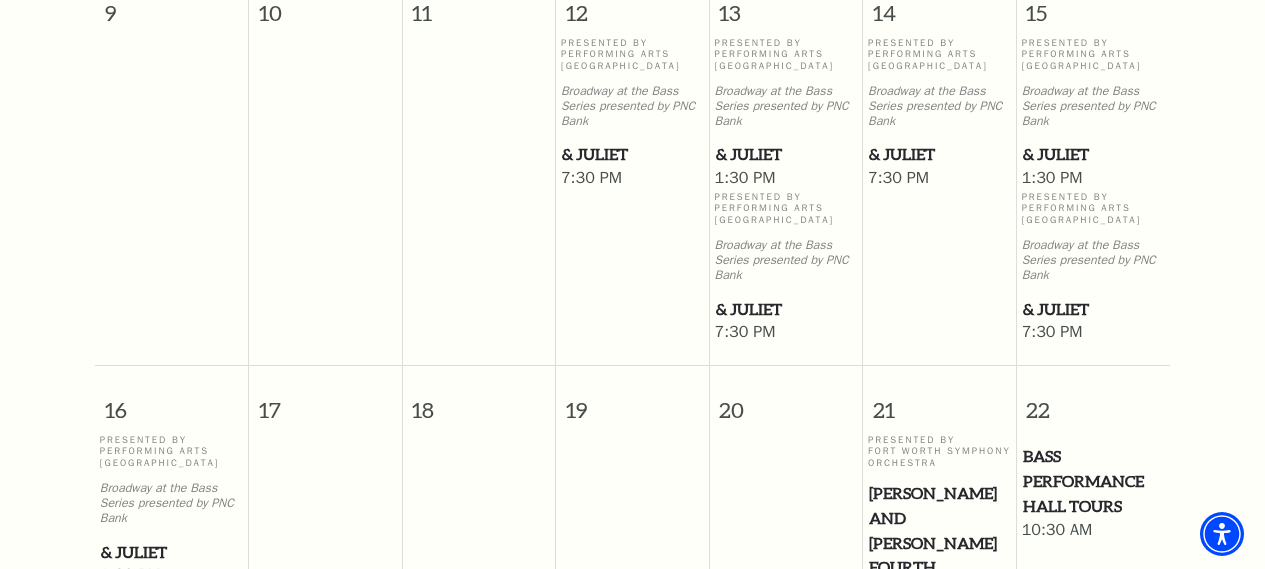 click on "& Juliet" at bounding box center (632, 154) 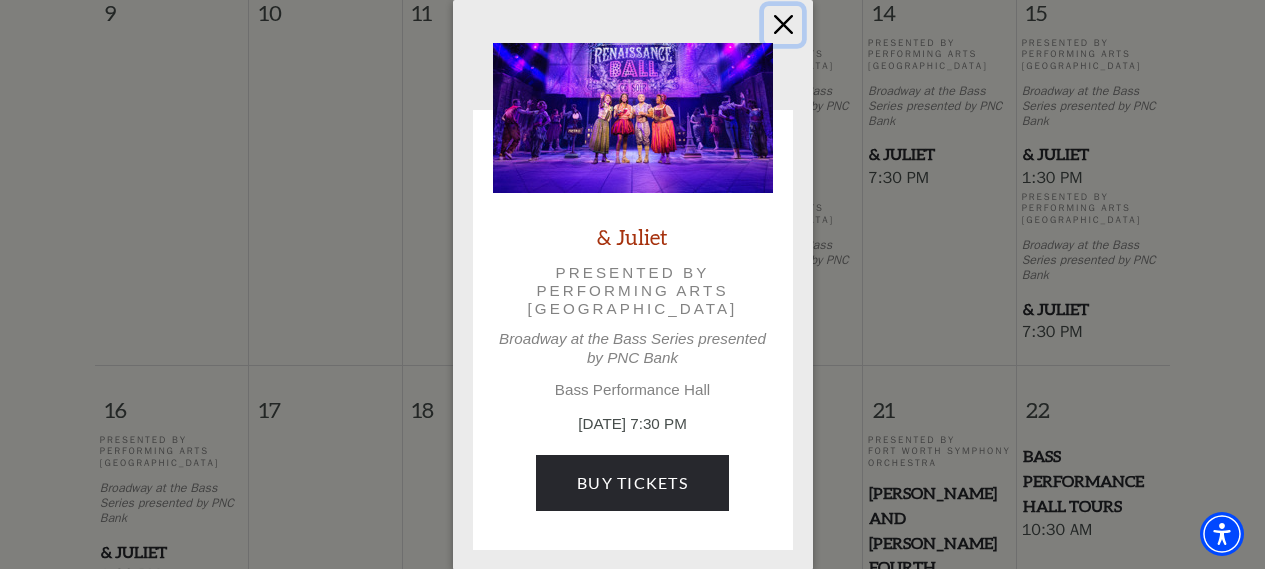 click at bounding box center [783, 25] 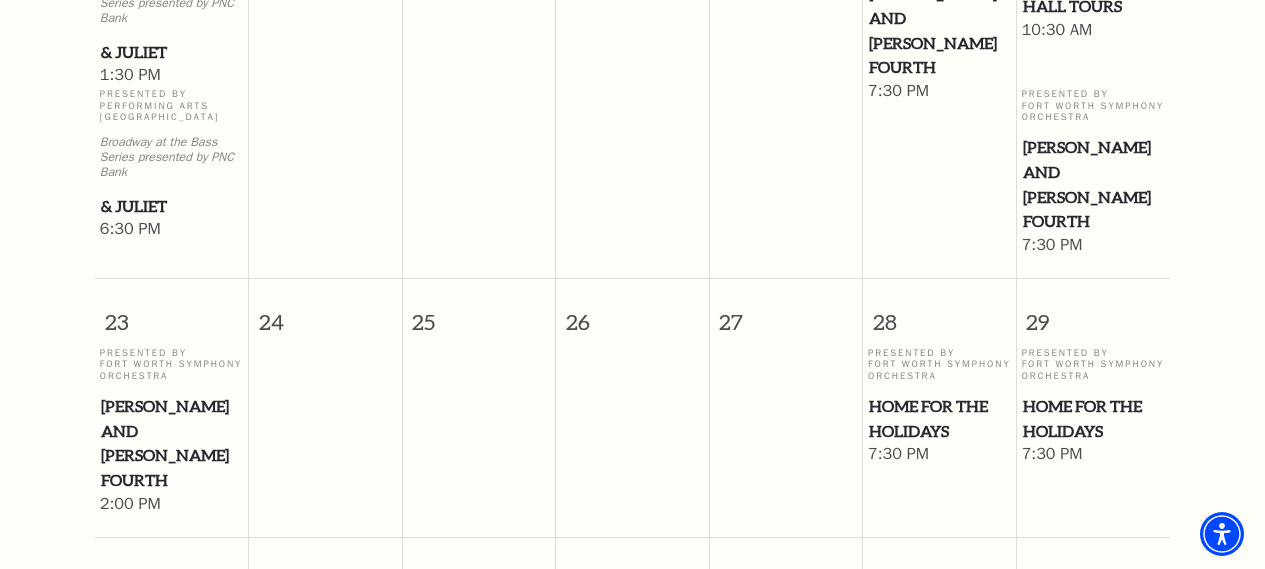 scroll, scrollTop: 1877, scrollLeft: 0, axis: vertical 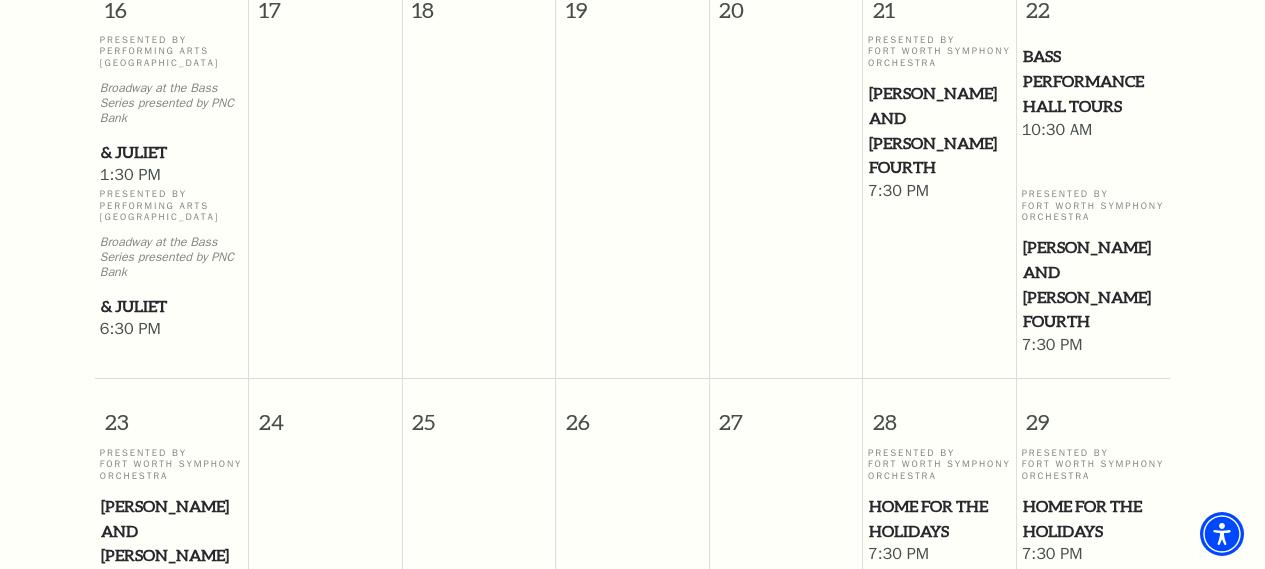 click on "[PERSON_NAME] and [PERSON_NAME] Fourth" at bounding box center [939, 130] 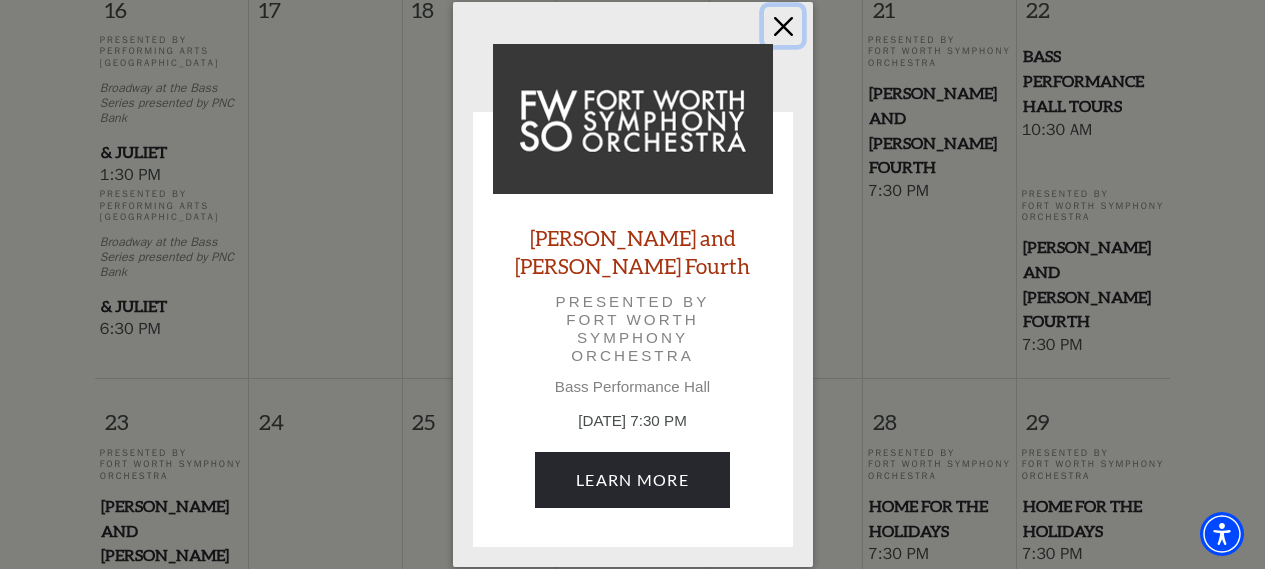 click at bounding box center (783, 26) 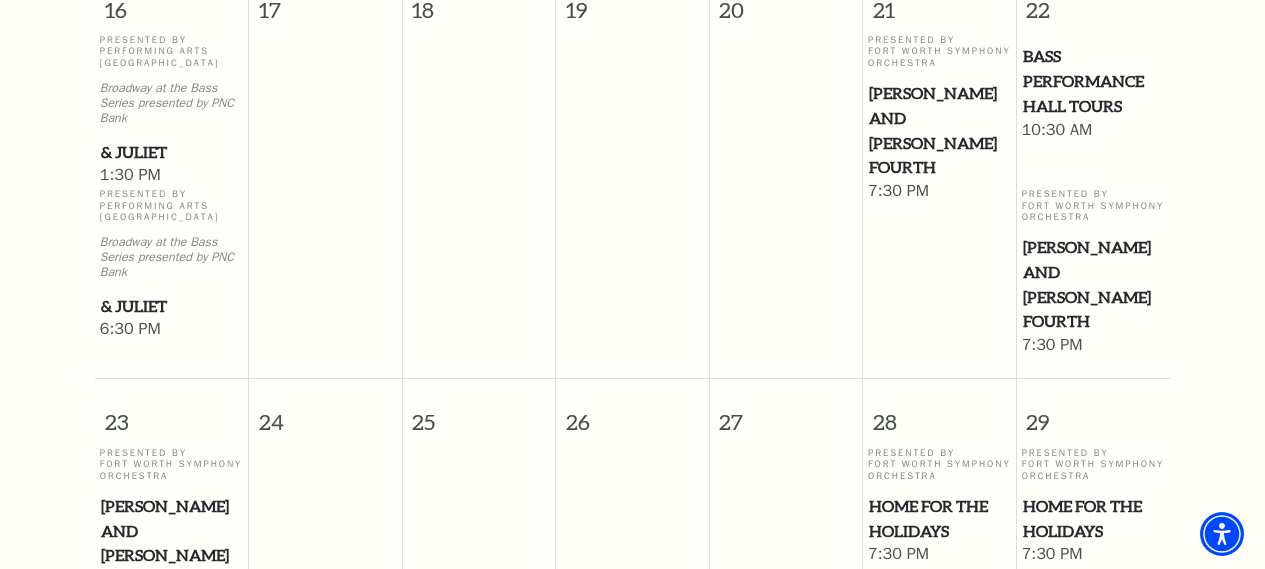 click on "Bass Performance Hall Tours" at bounding box center [1094, 81] 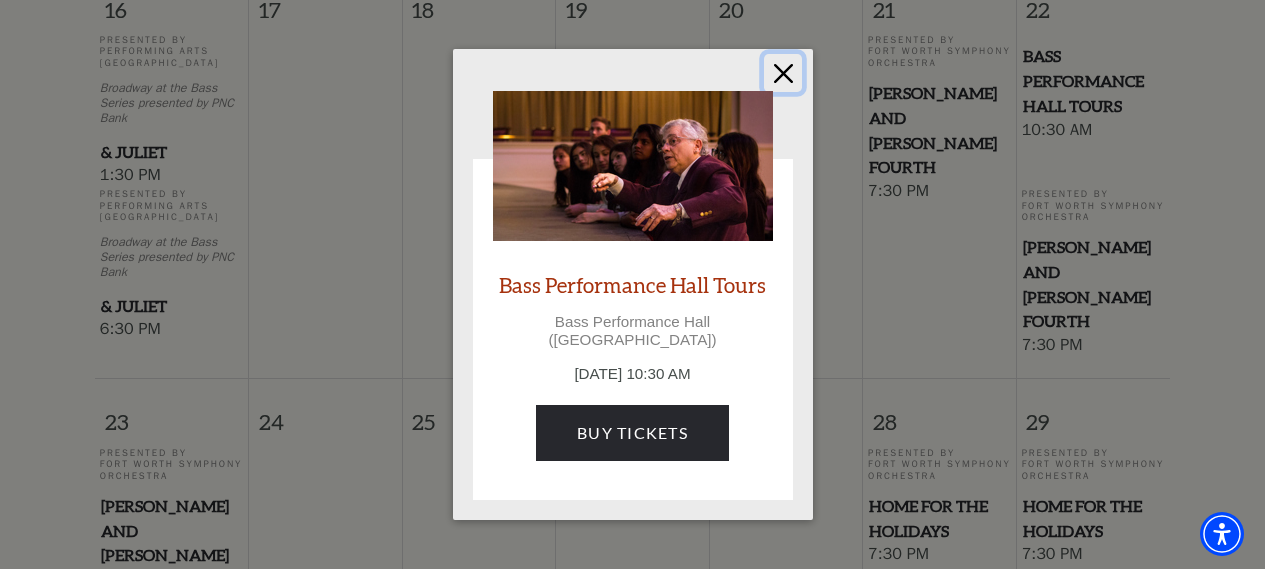 click at bounding box center (783, 73) 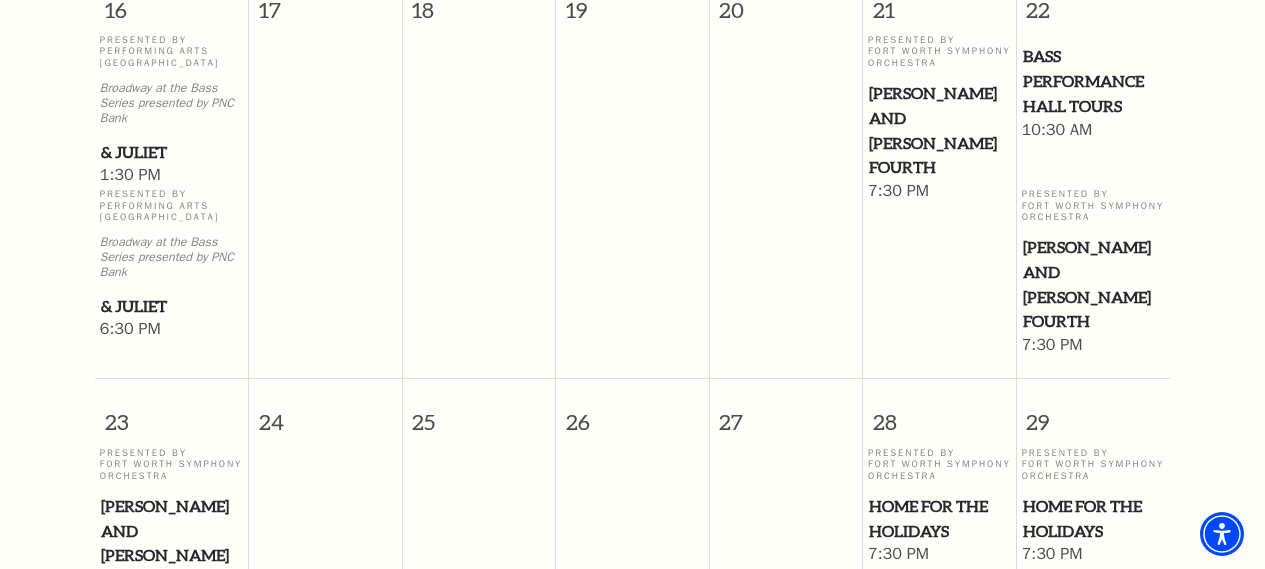 click on "[PERSON_NAME] and [PERSON_NAME] Fourth" at bounding box center (1094, 284) 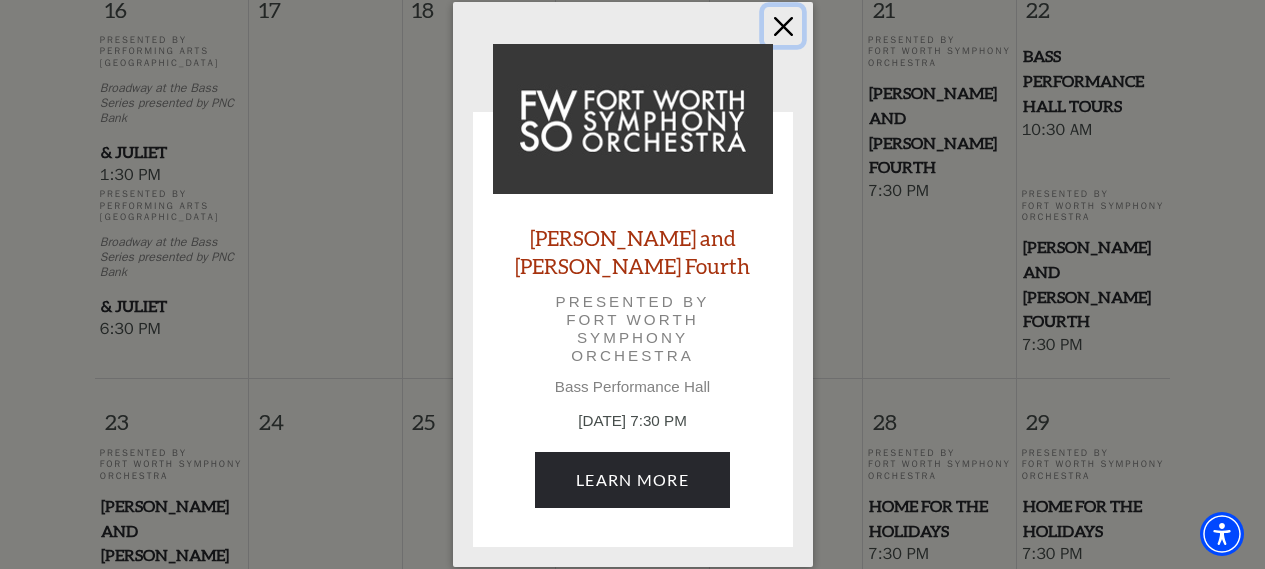 click at bounding box center [783, 26] 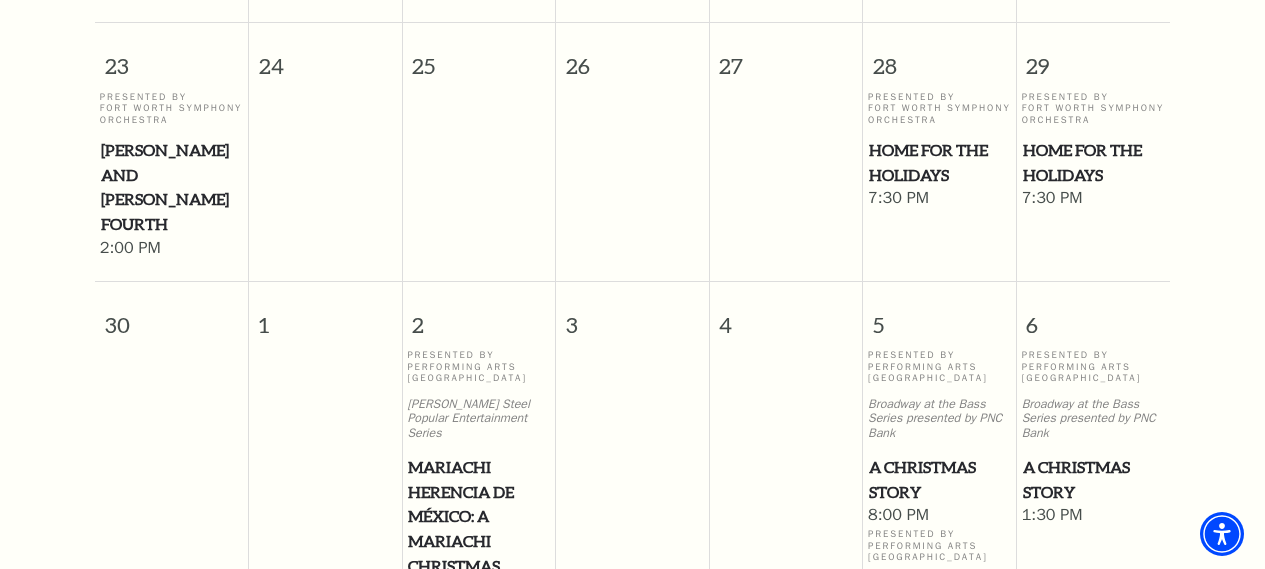 scroll, scrollTop: 2277, scrollLeft: 0, axis: vertical 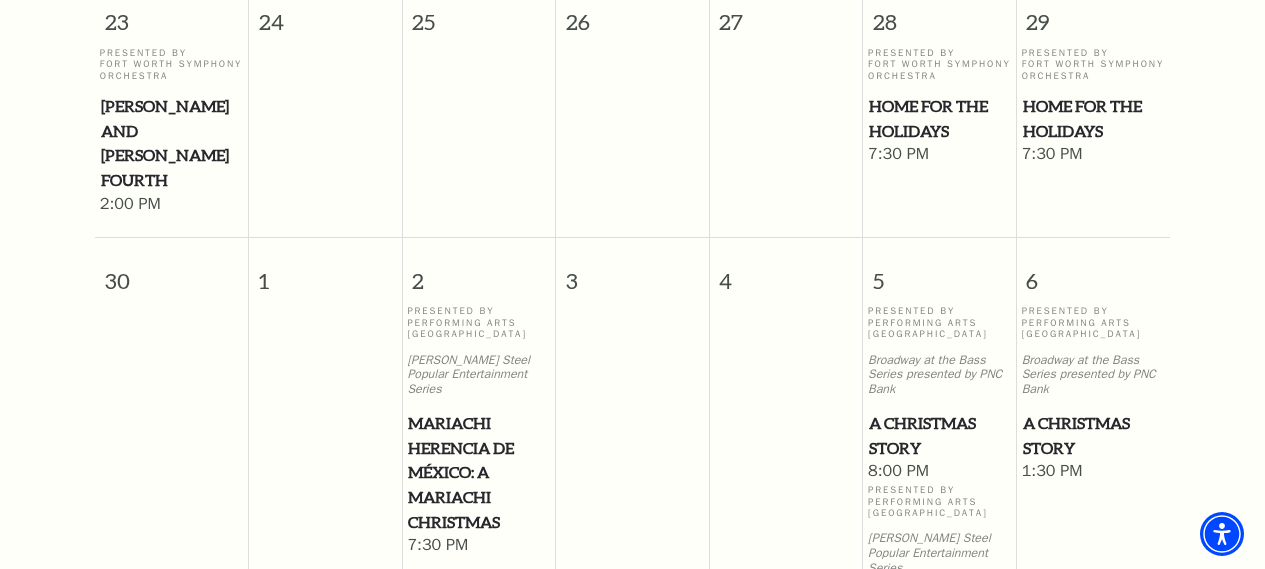 click on "Home for the Holidays" at bounding box center (939, 118) 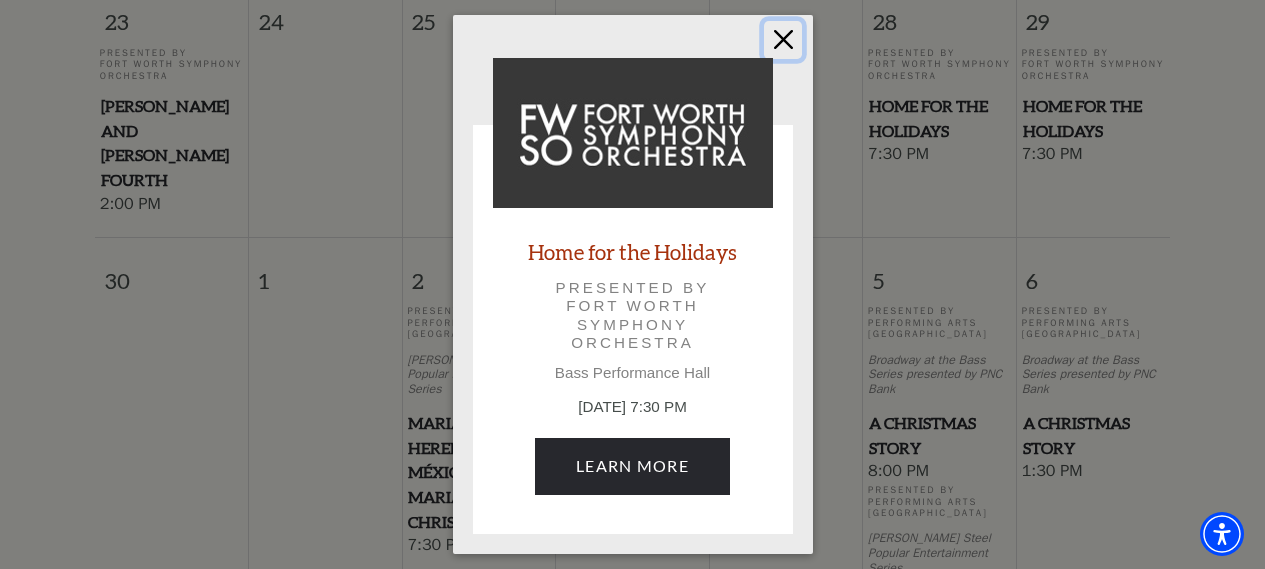 click at bounding box center (783, 40) 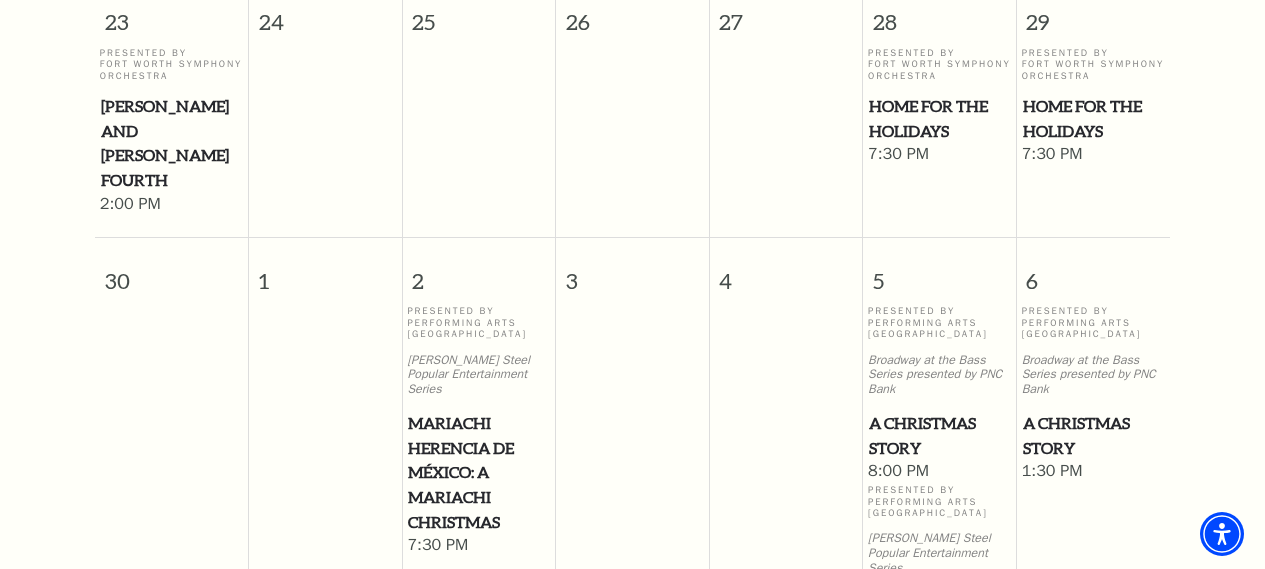 click on "Home for the Holidays" at bounding box center [1094, 118] 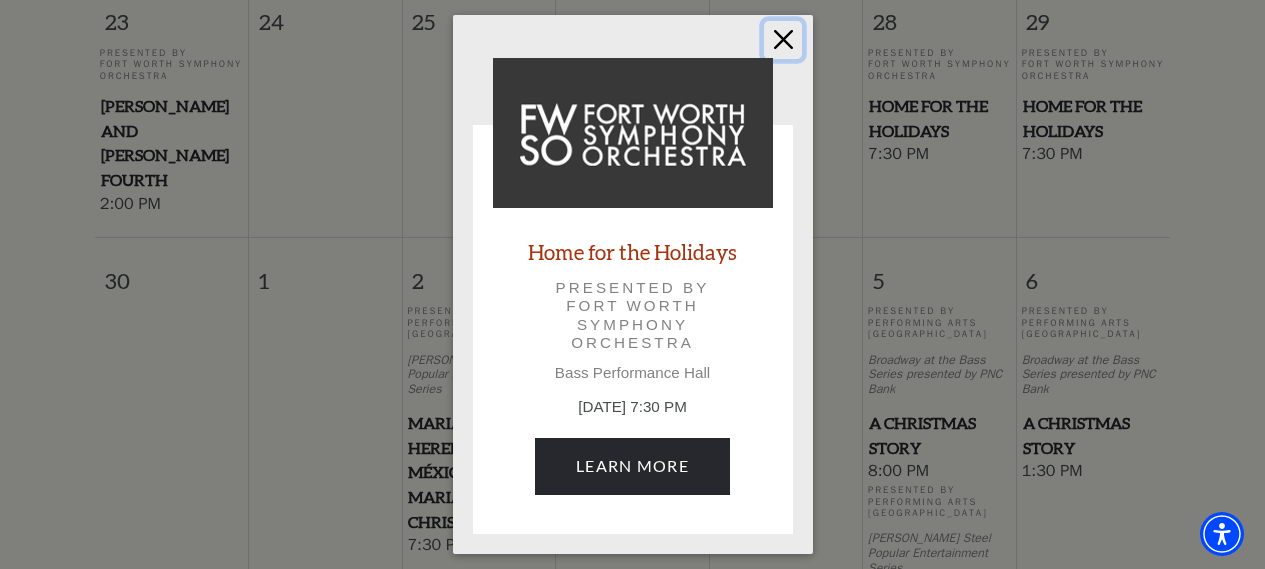 click at bounding box center [783, 40] 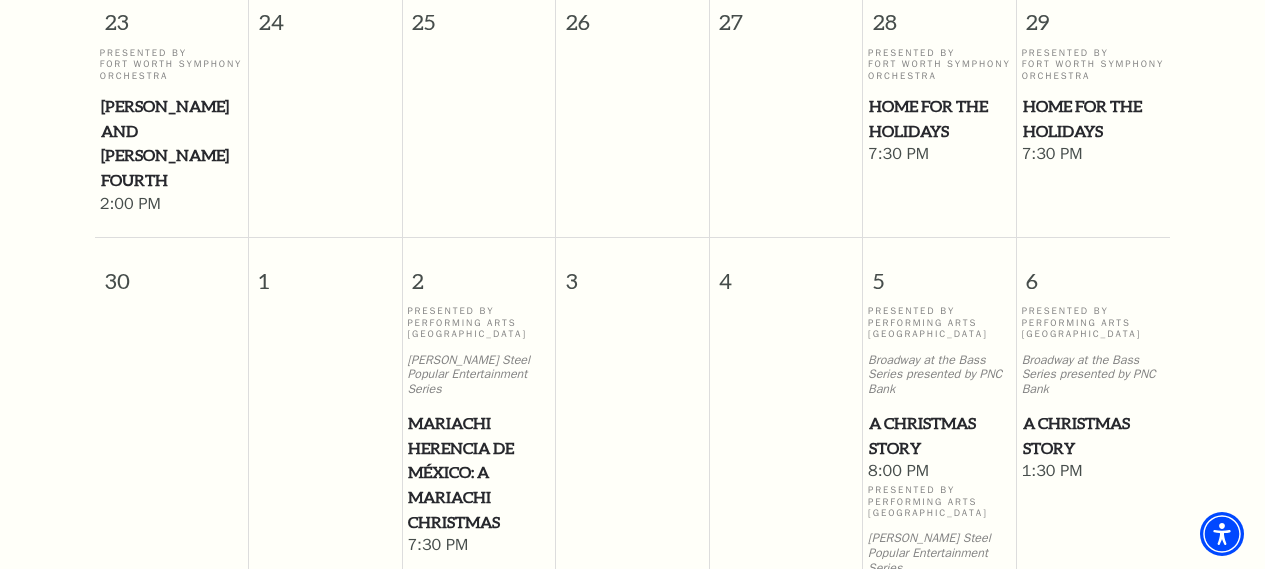 click on "Mariachi Herencia de México: A Mariachi Christmas" at bounding box center (478, 473) 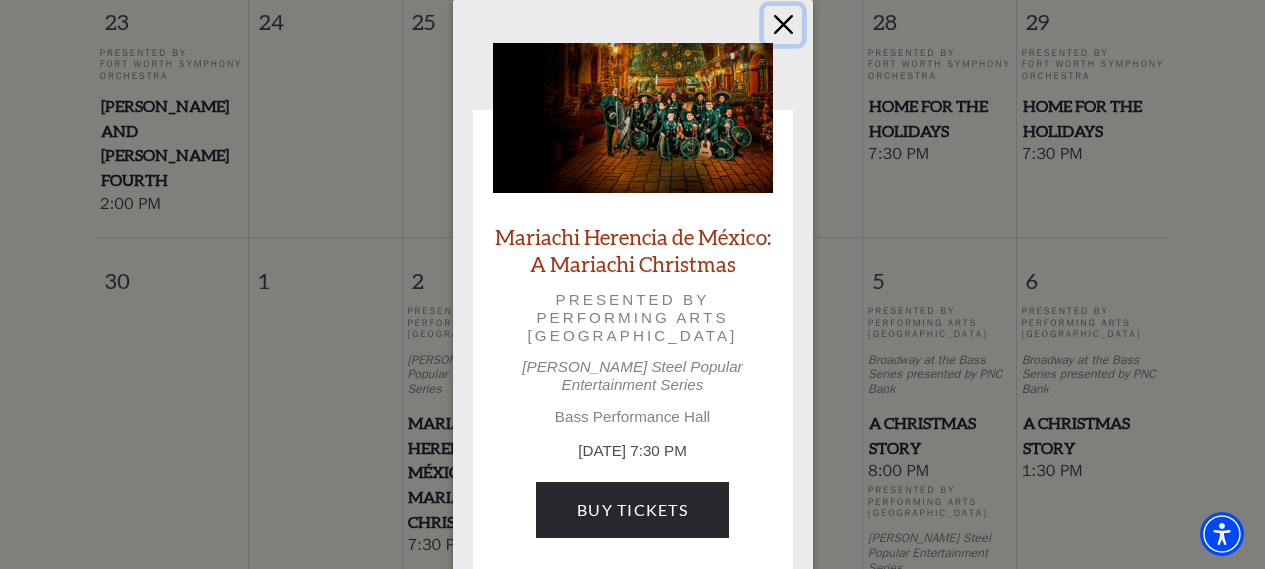 click at bounding box center [783, 25] 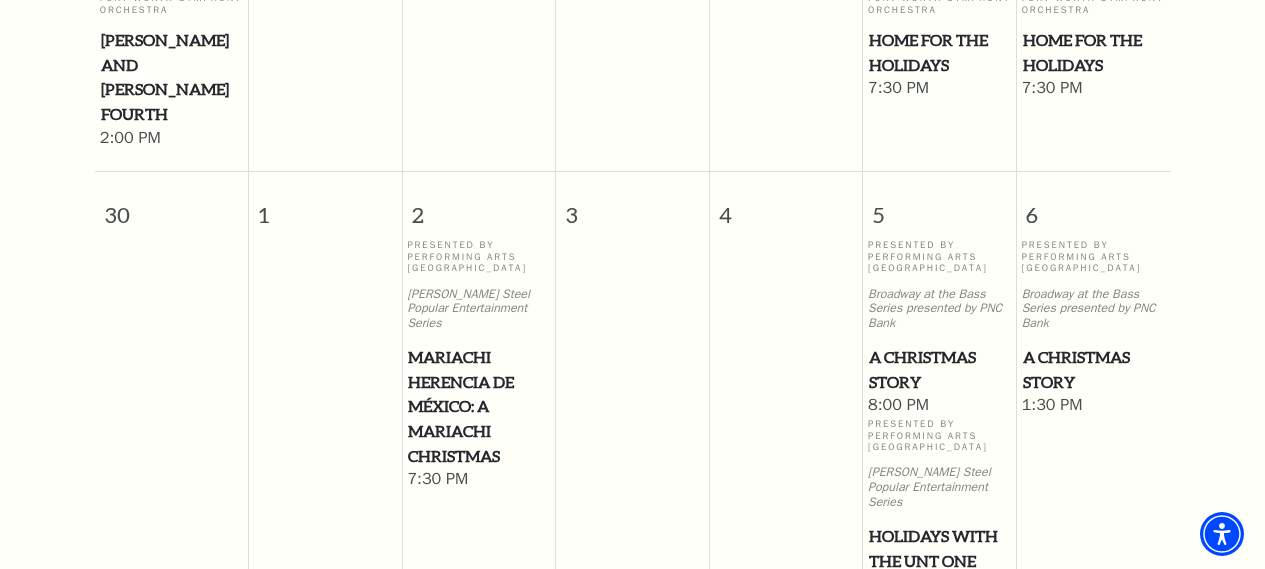 scroll, scrollTop: 2477, scrollLeft: 0, axis: vertical 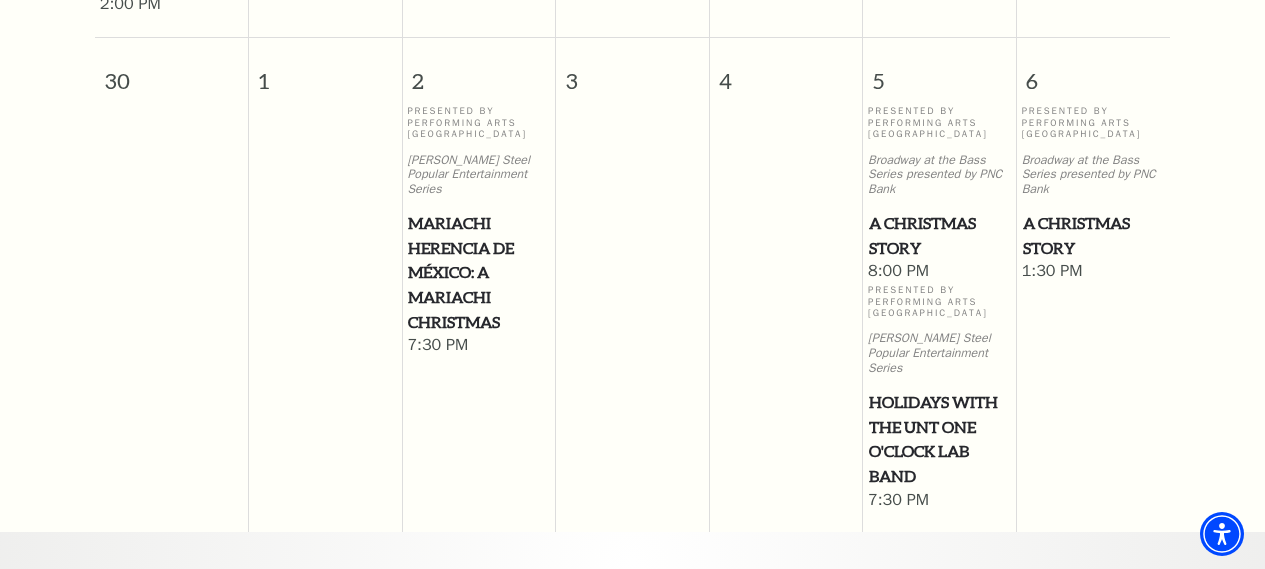 click on "A Christmas Story" at bounding box center [939, 235] 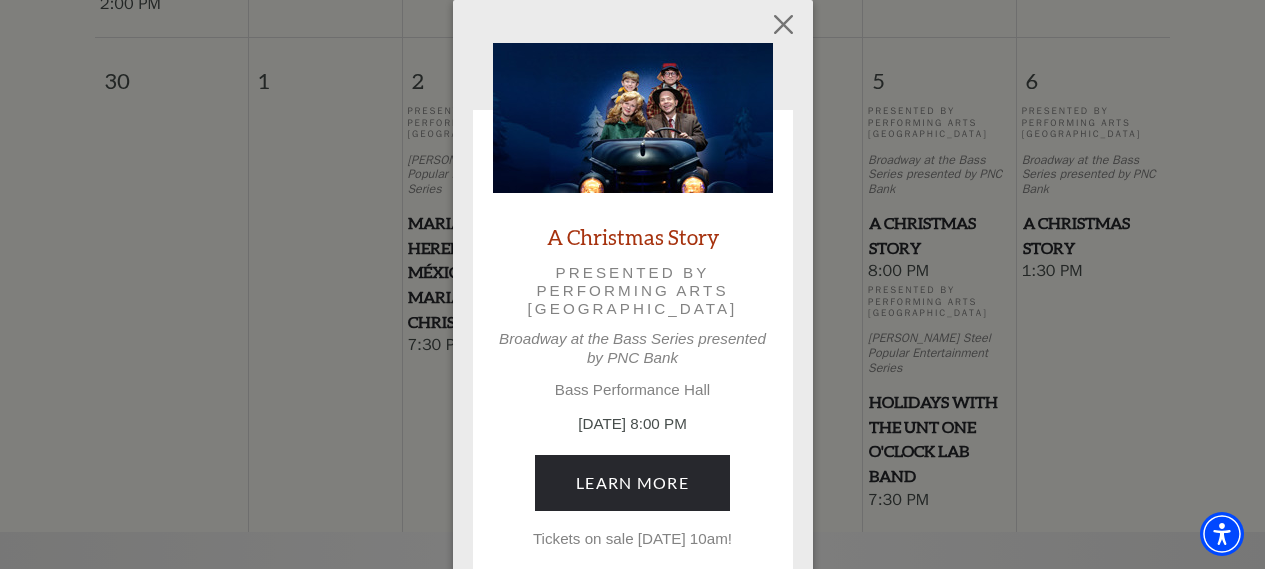 click on "Empty heading       A Christmas Story   Presented by Performing Arts Fort Worth   Broadway at the Bass Series presented by PNC Bank   Bass Performance Hall
December 5, 8:00 PM
Learn More     Tickets on sale Friday, June 27 at 10am!" at bounding box center [632, 301] 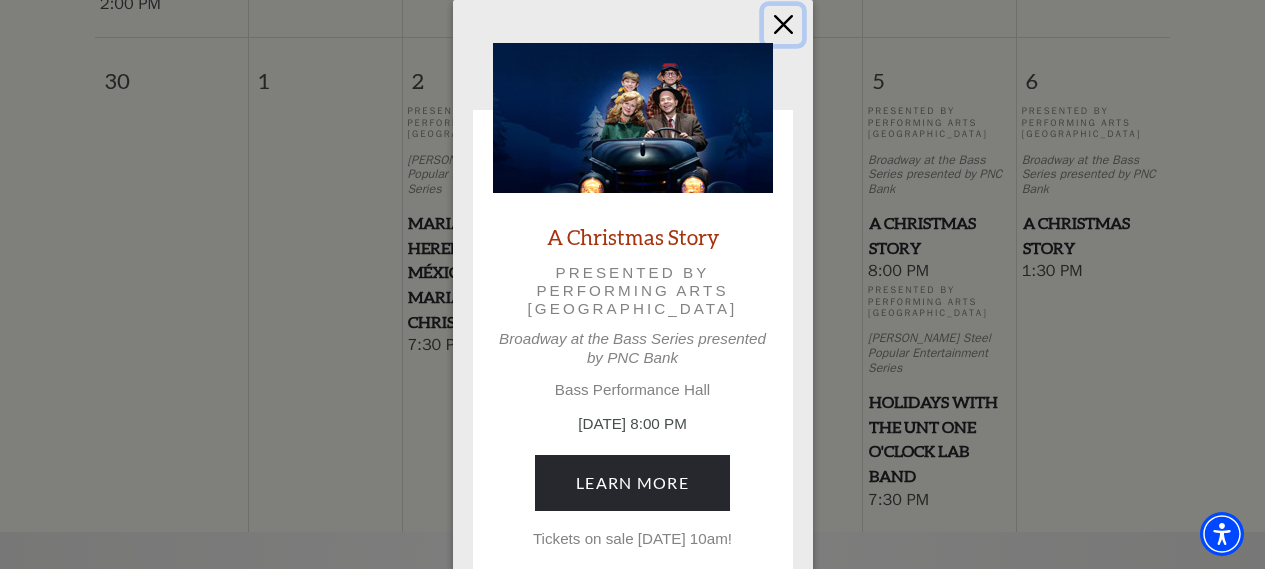 click at bounding box center [783, 25] 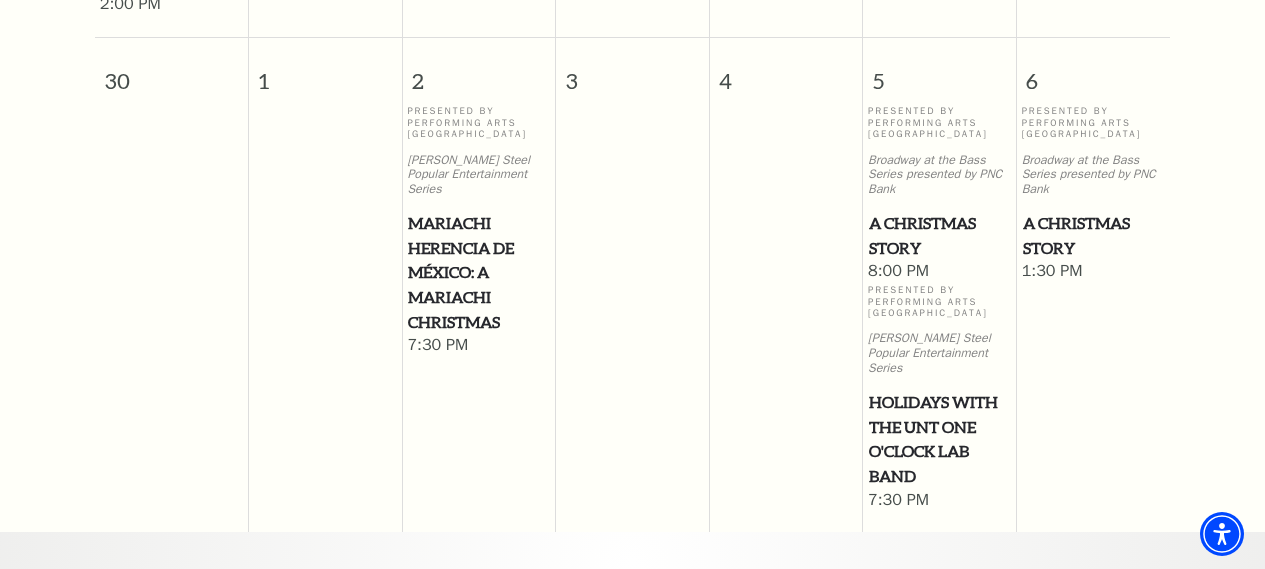 click on "Holidays with the UNT One O'Clock Lab Band" at bounding box center [939, 439] 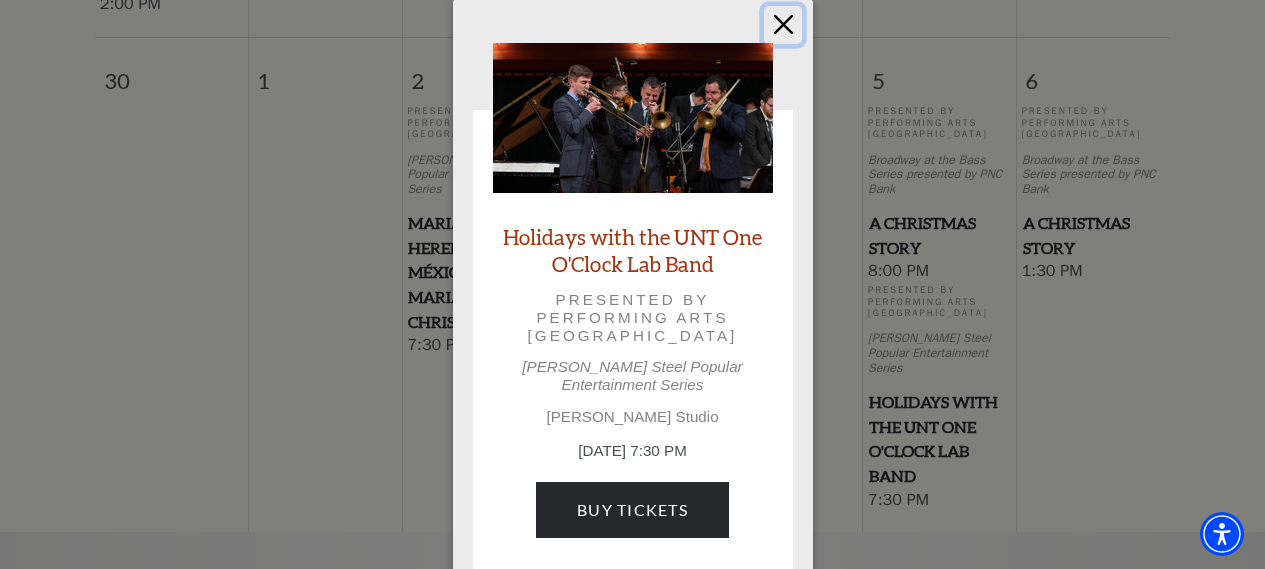 click at bounding box center [783, 25] 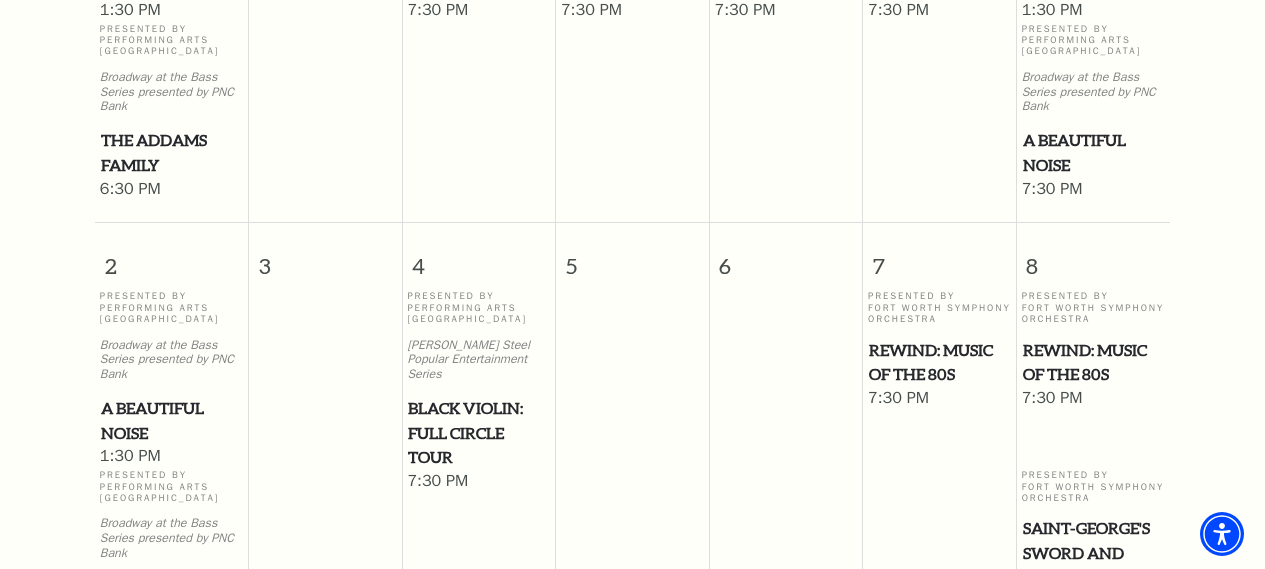 scroll, scrollTop: 377, scrollLeft: 0, axis: vertical 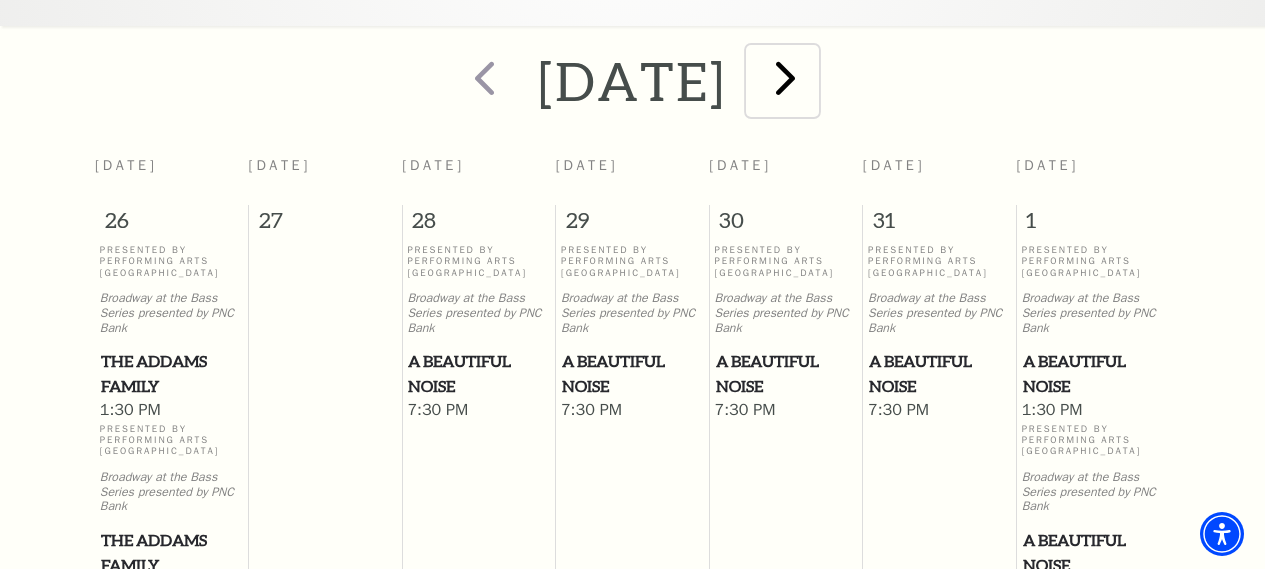 click at bounding box center [785, 77] 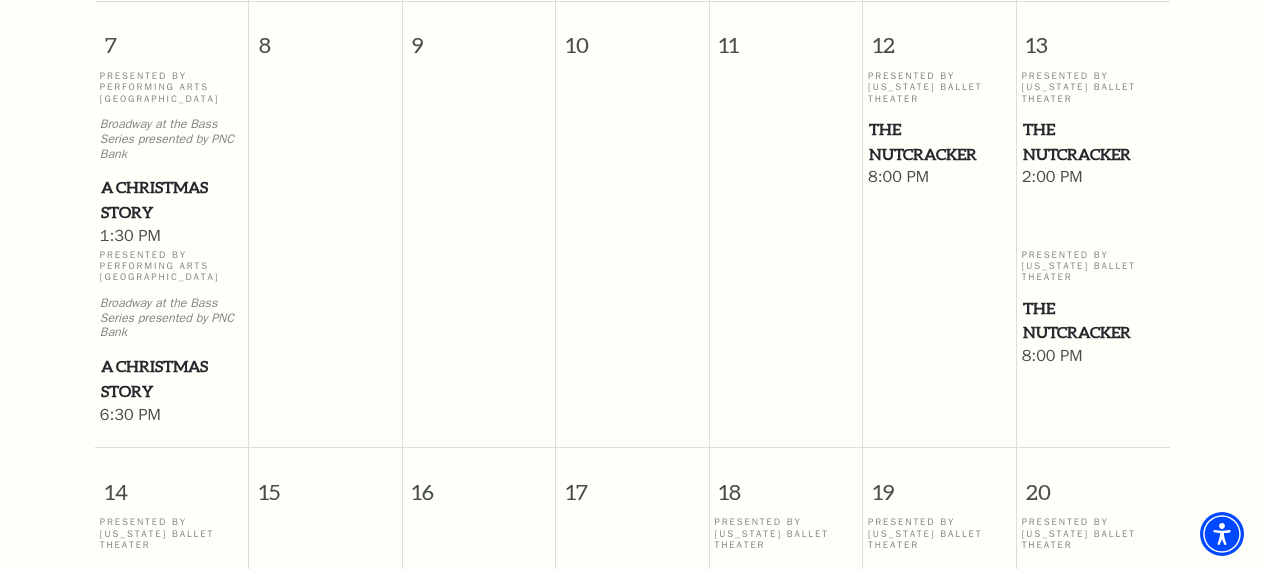 scroll, scrollTop: 1077, scrollLeft: 0, axis: vertical 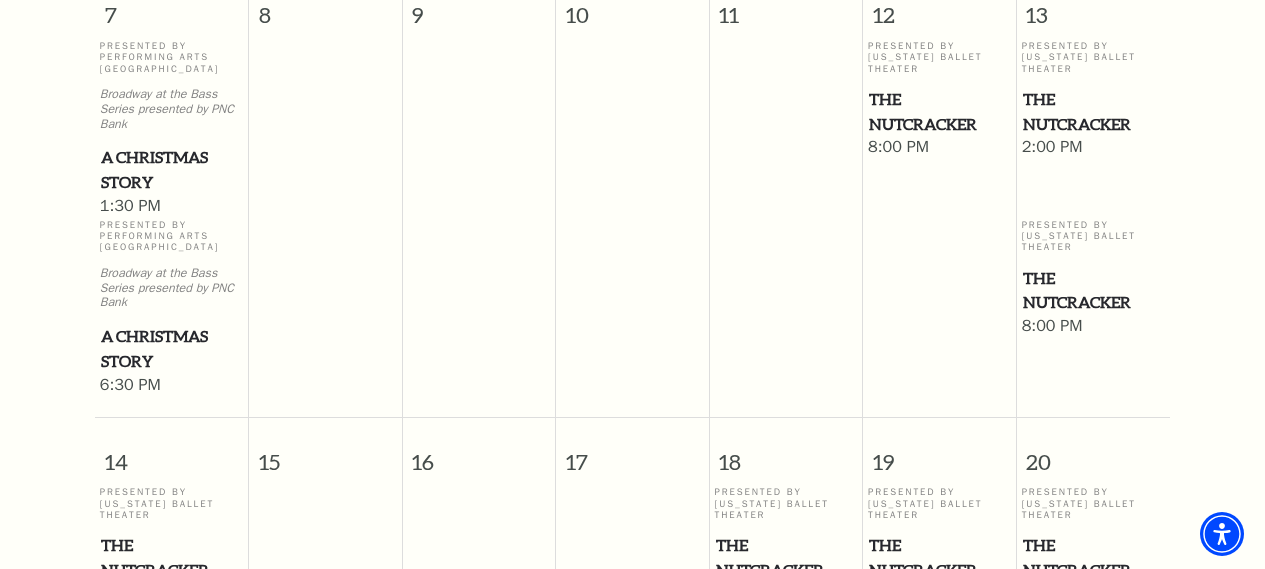 click on "A Christmas Story" at bounding box center (172, 348) 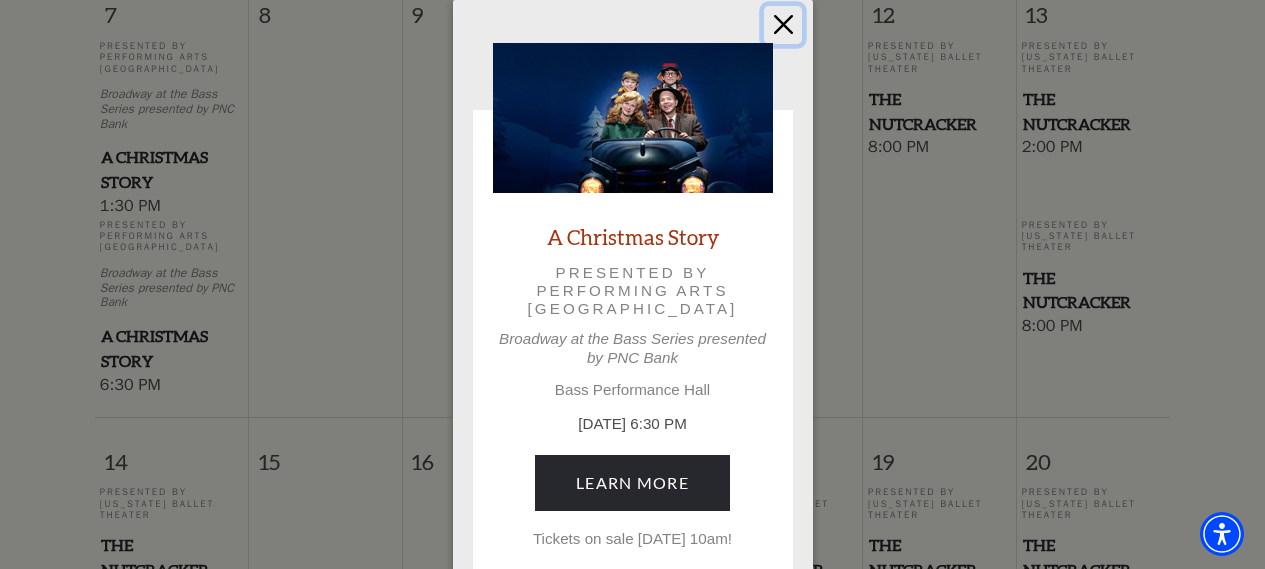 click at bounding box center [783, 25] 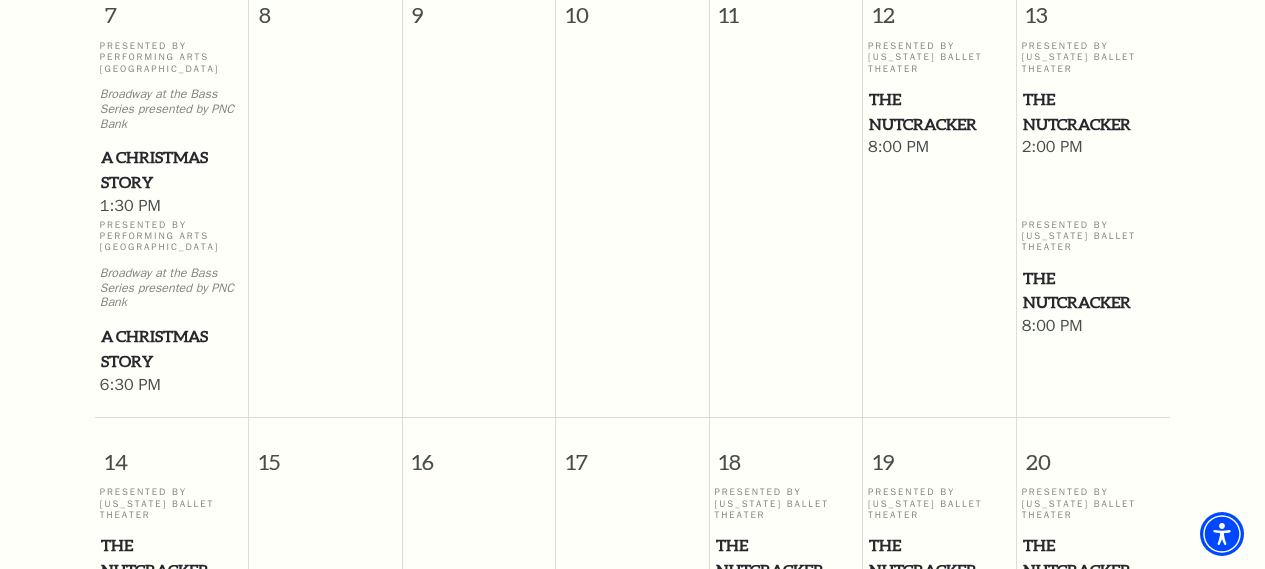 click on "8:00 PM" at bounding box center [939, 148] 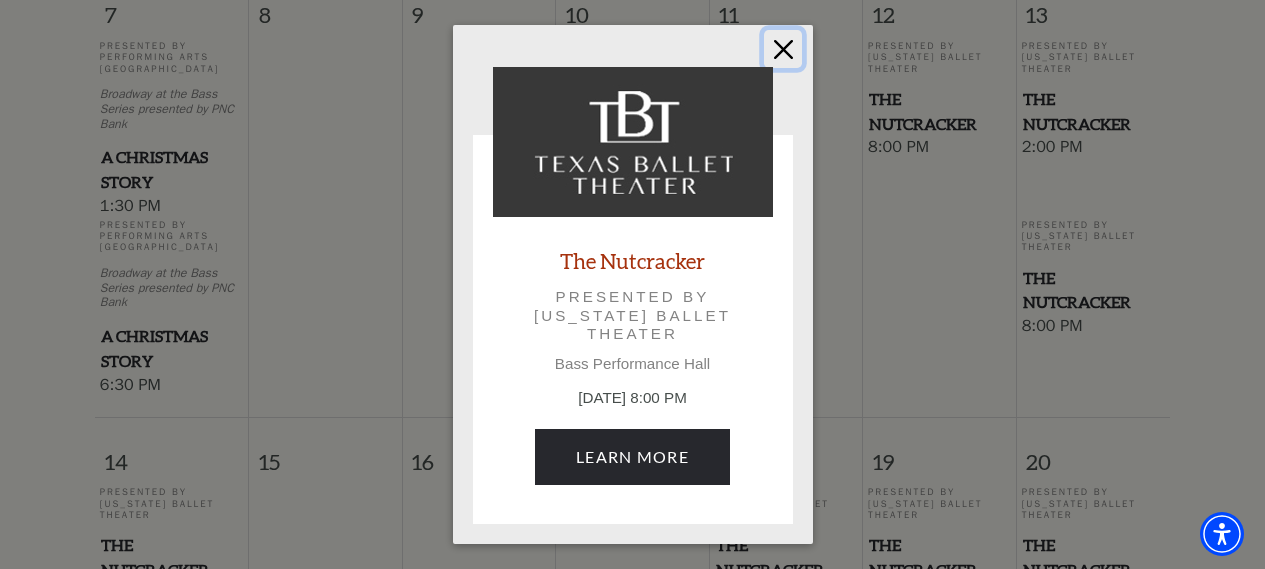 click at bounding box center (783, 49) 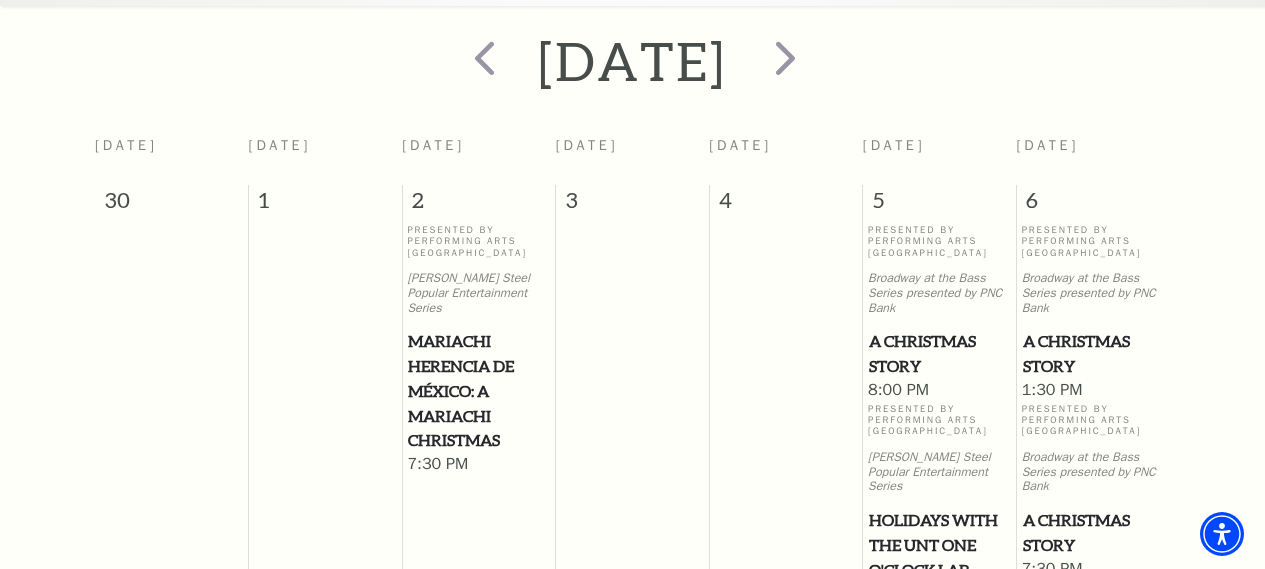 scroll, scrollTop: 177, scrollLeft: 0, axis: vertical 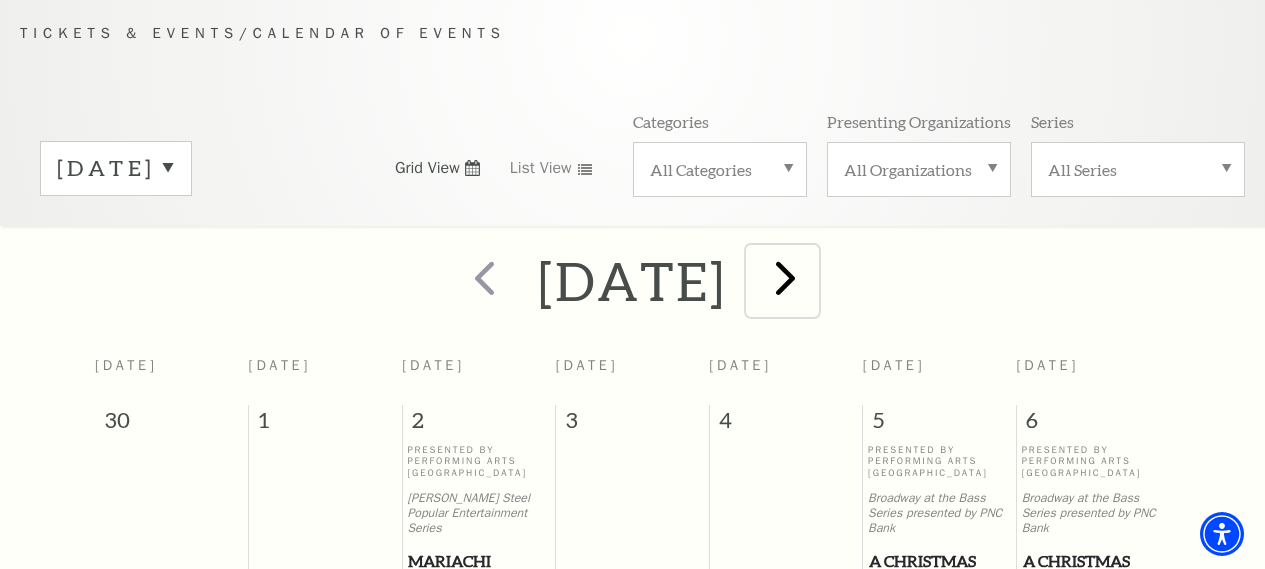 click at bounding box center (785, 277) 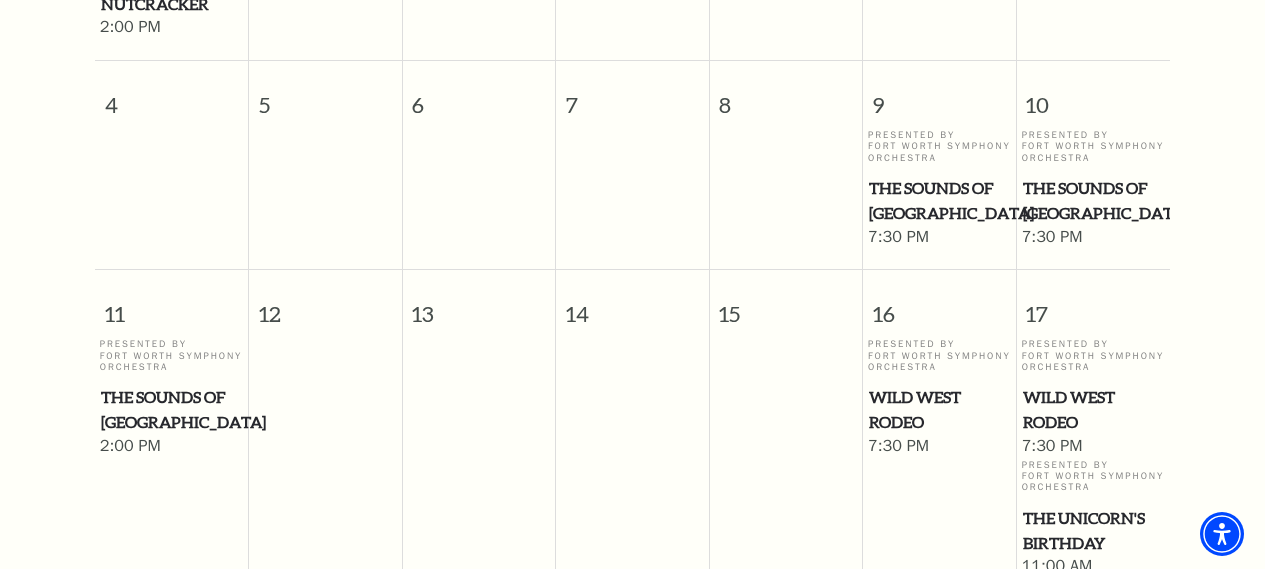 scroll, scrollTop: 777, scrollLeft: 0, axis: vertical 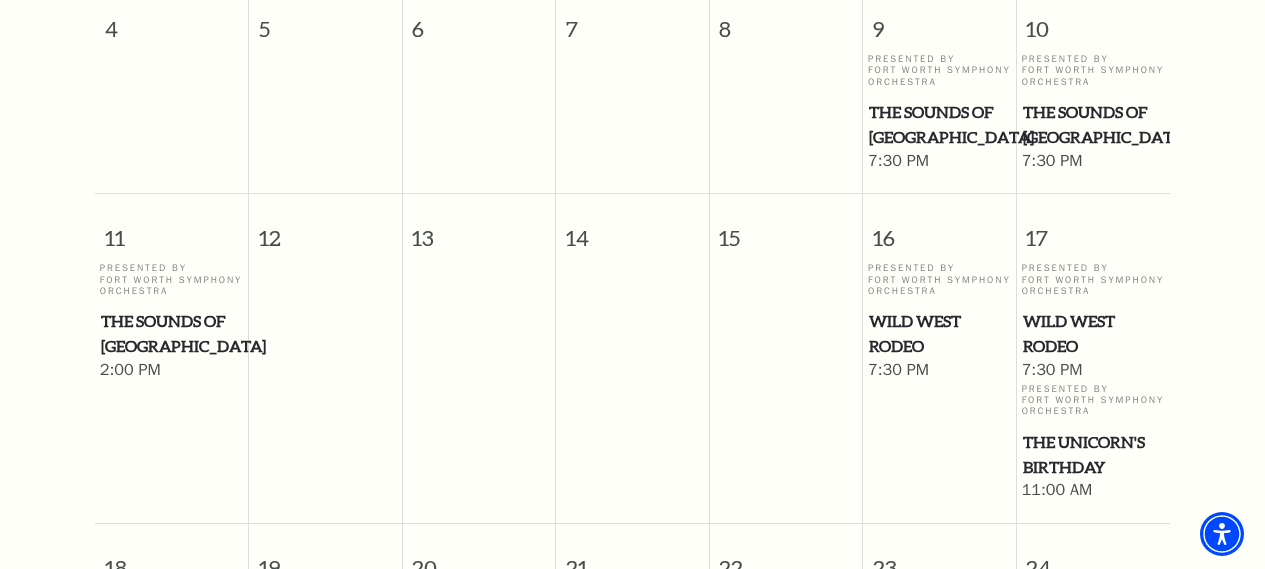 click on "The Sounds of [GEOGRAPHIC_DATA]" at bounding box center (172, 333) 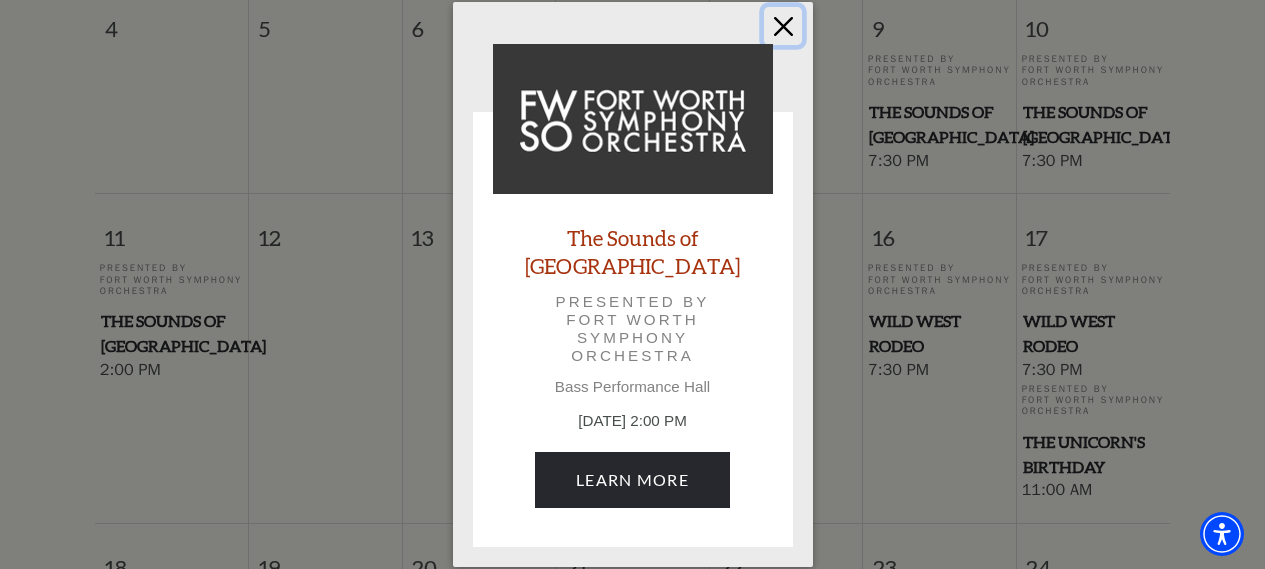 click at bounding box center (783, 26) 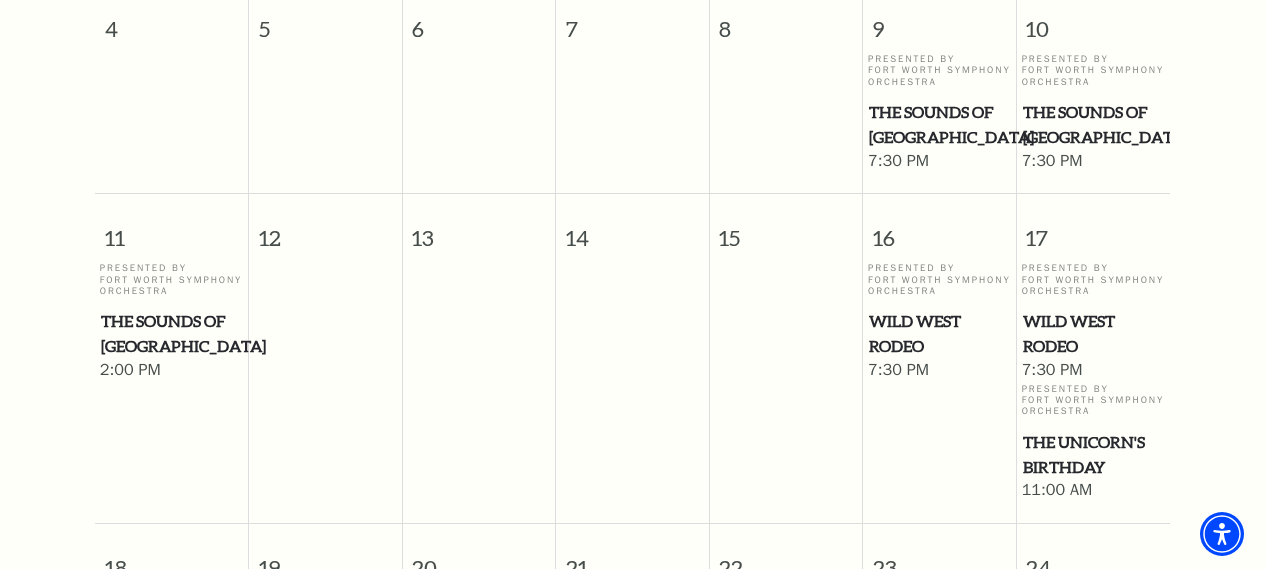 click on "Wild West Rodeo" at bounding box center [939, 333] 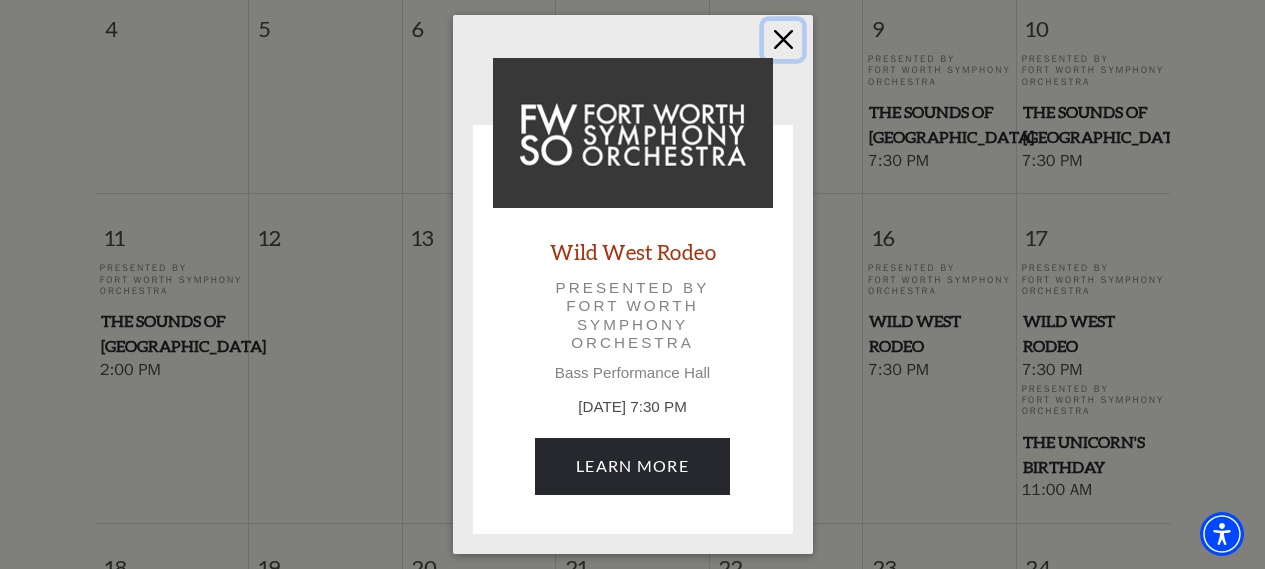 click at bounding box center (783, 40) 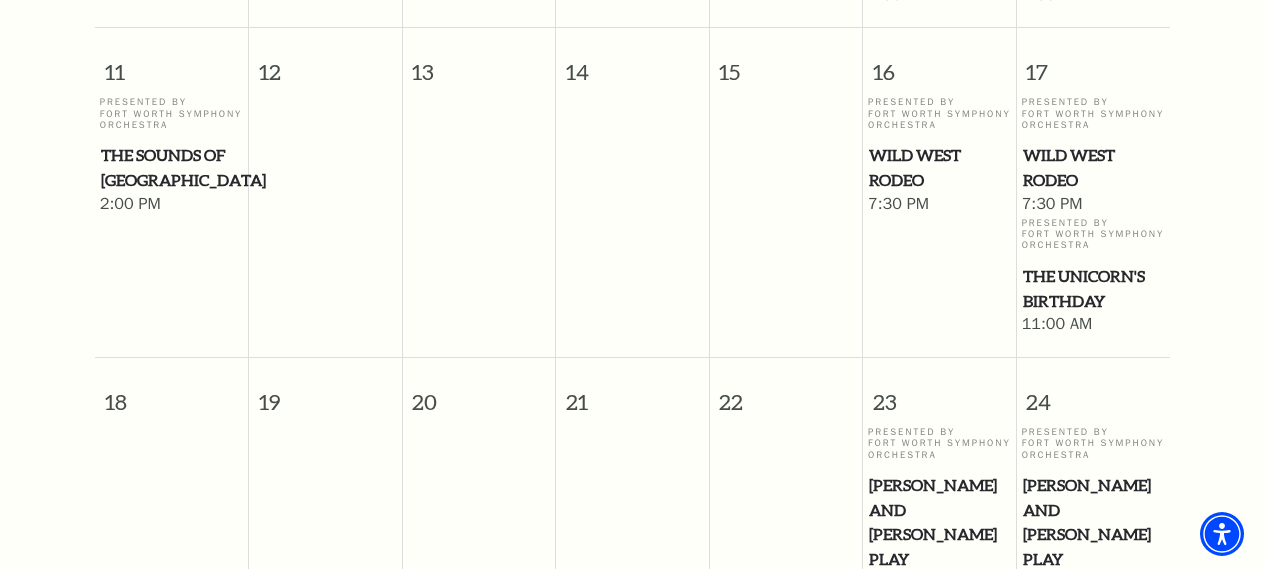scroll, scrollTop: 1177, scrollLeft: 0, axis: vertical 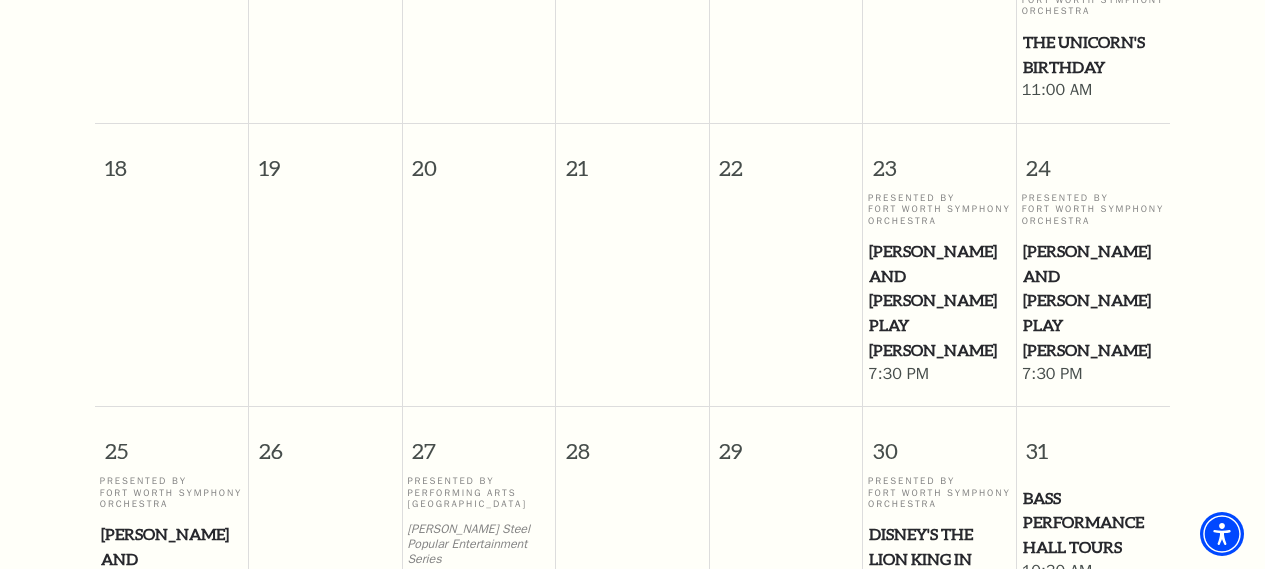 click on "[PERSON_NAME] and [PERSON_NAME] Play [PERSON_NAME]" at bounding box center [939, 301] 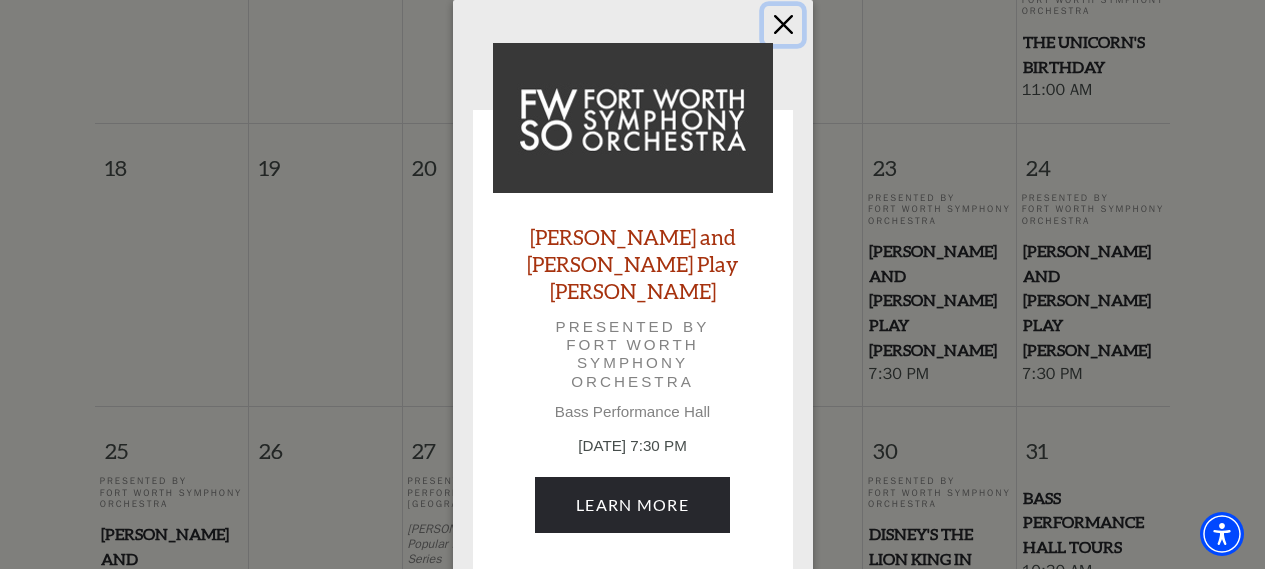 click at bounding box center [783, 25] 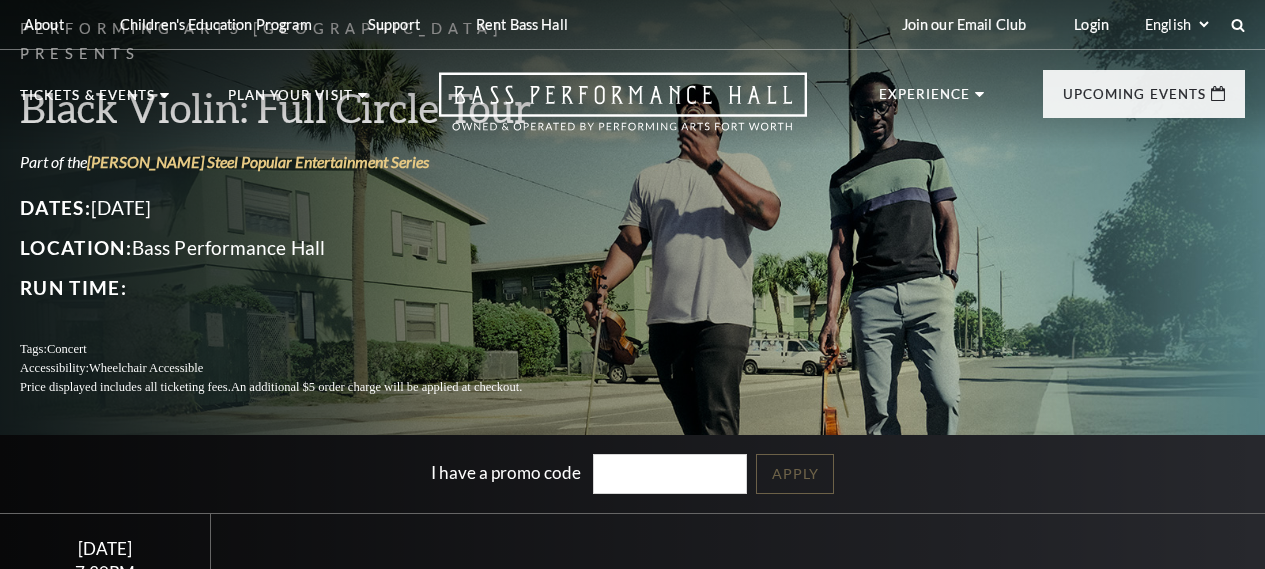 scroll, scrollTop: 600, scrollLeft: 0, axis: vertical 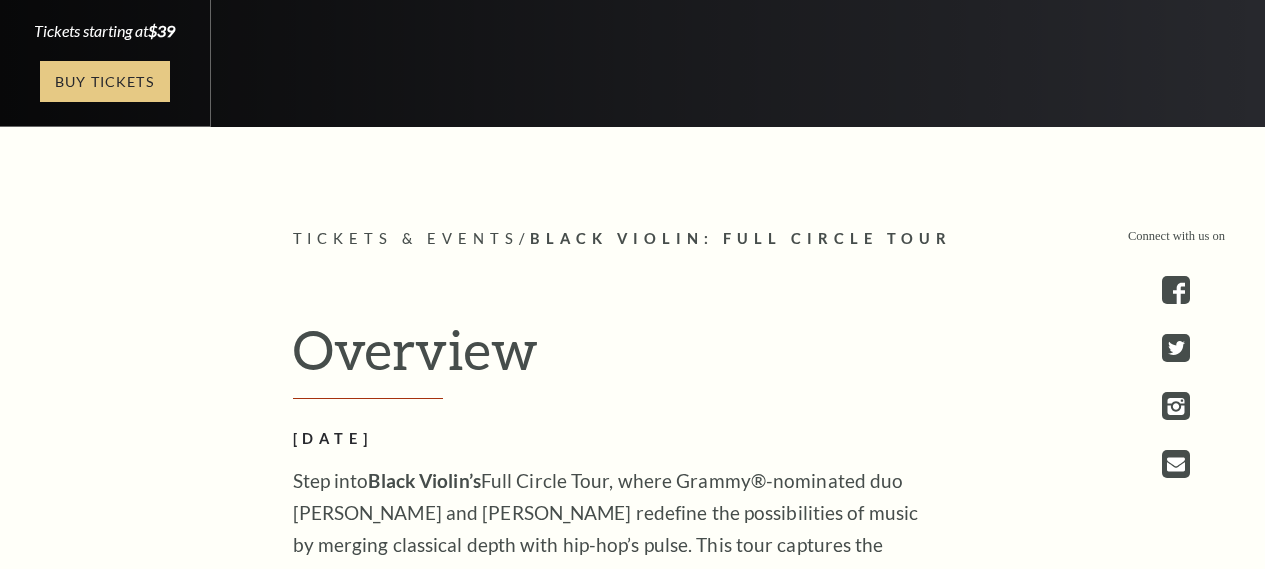 click on "Buy Tickets" at bounding box center (105, 81) 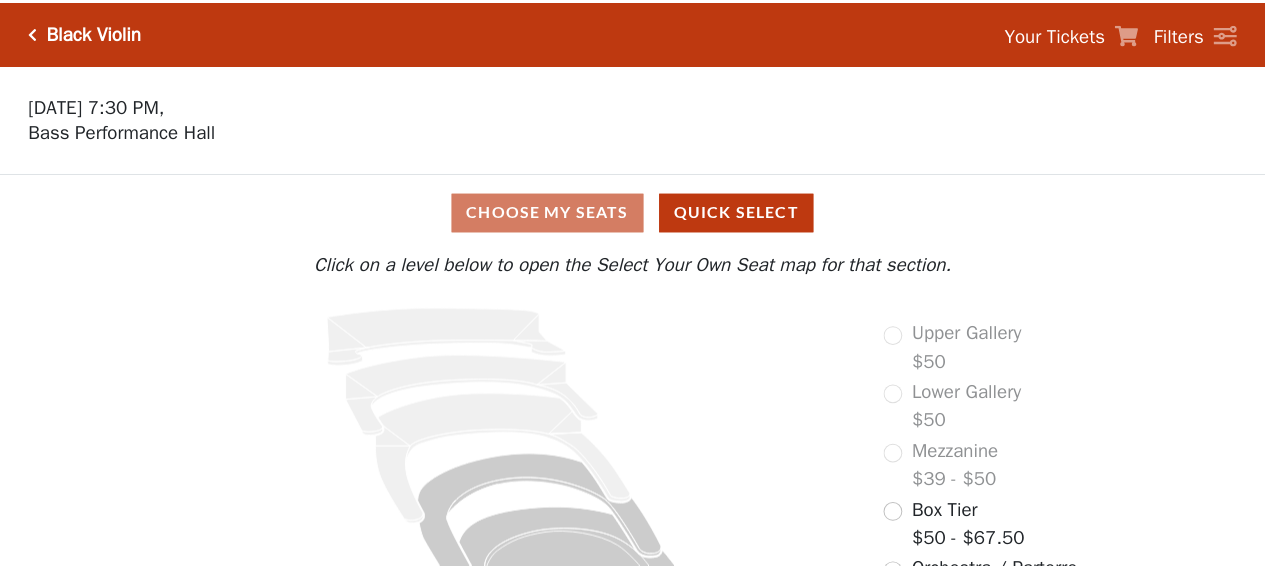 scroll, scrollTop: 0, scrollLeft: 0, axis: both 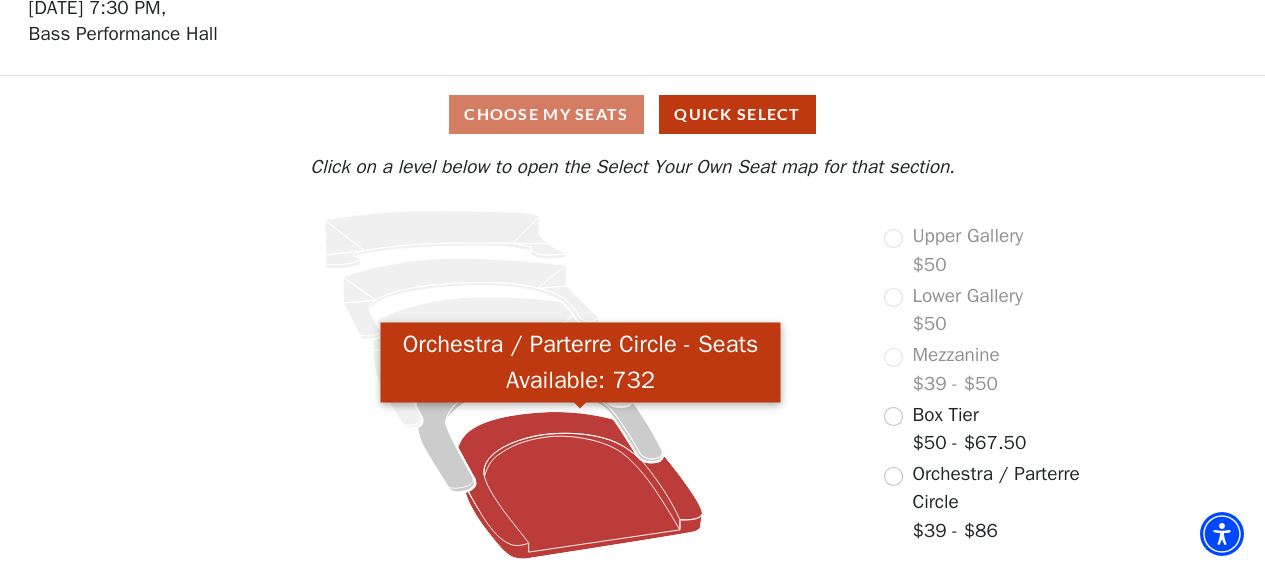 click 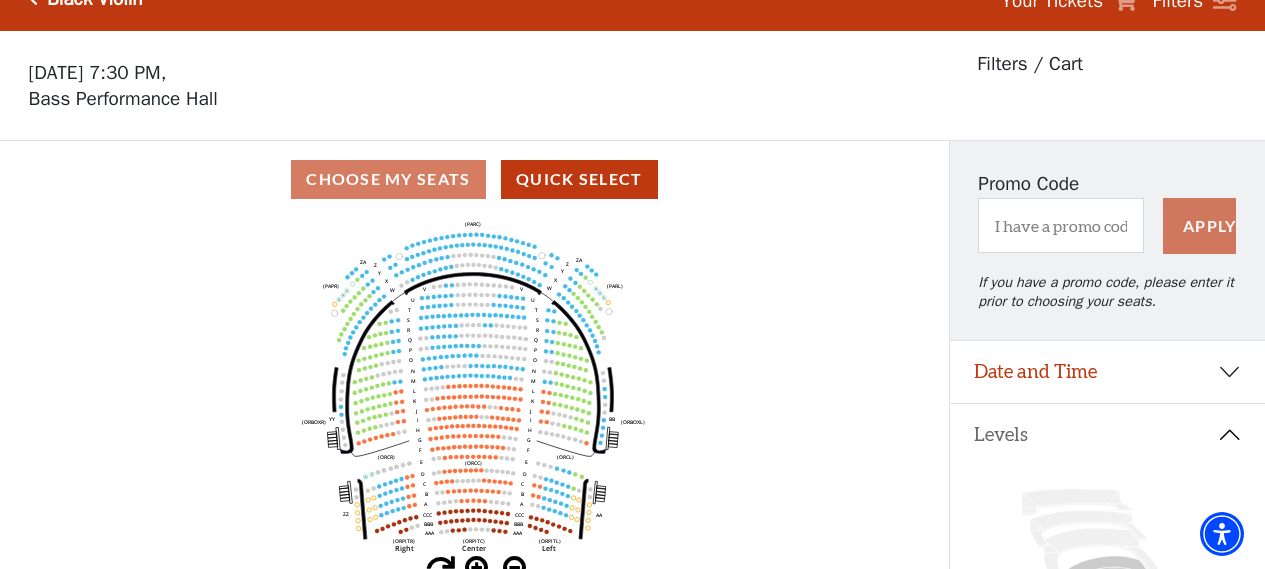 scroll, scrollTop: 200, scrollLeft: 0, axis: vertical 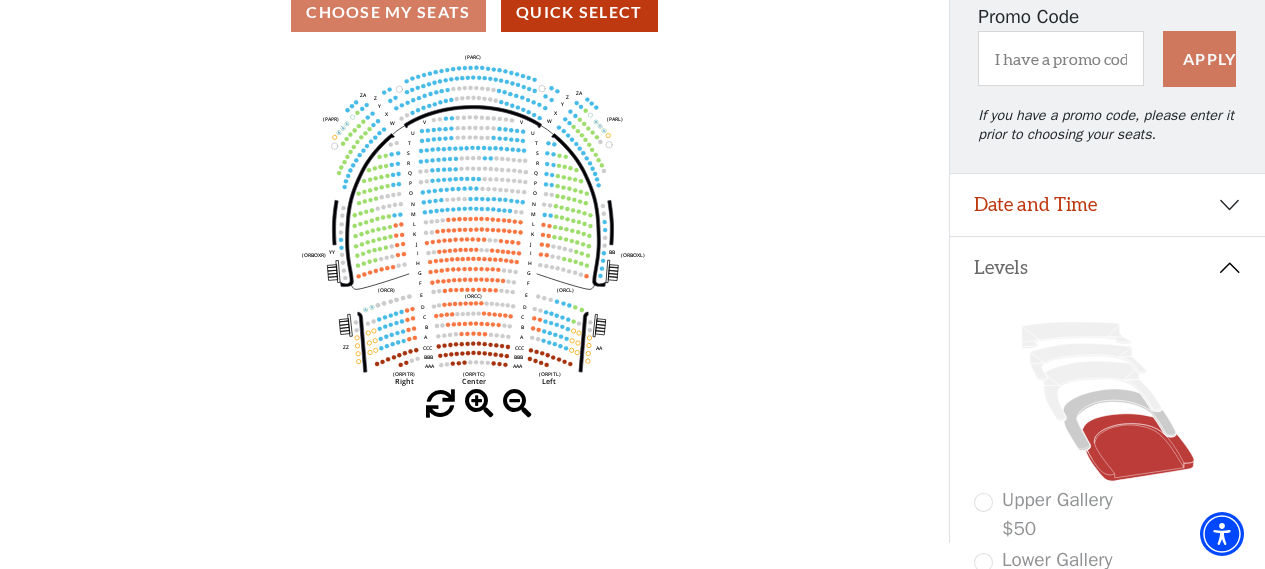 click at bounding box center (479, 404) 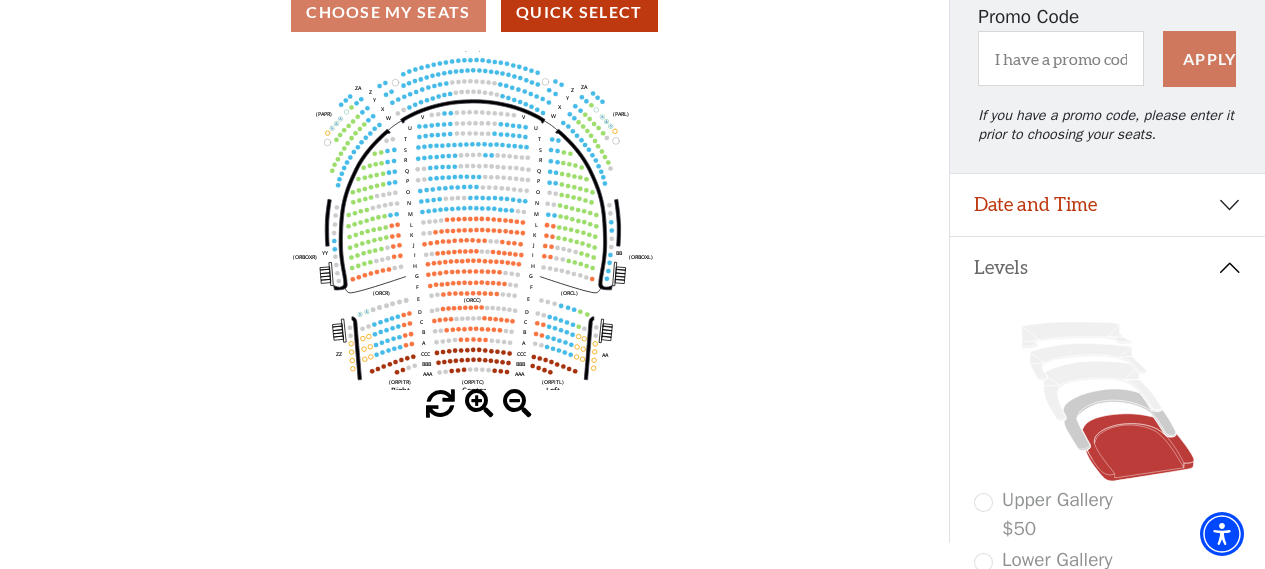 click at bounding box center (479, 404) 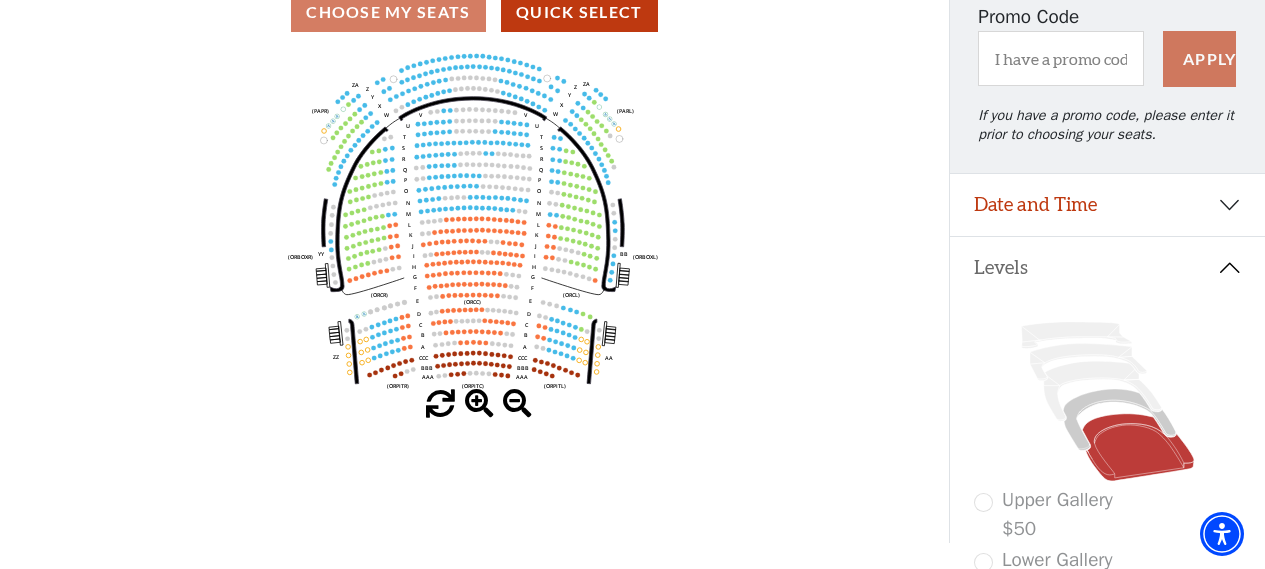 click at bounding box center (479, 404) 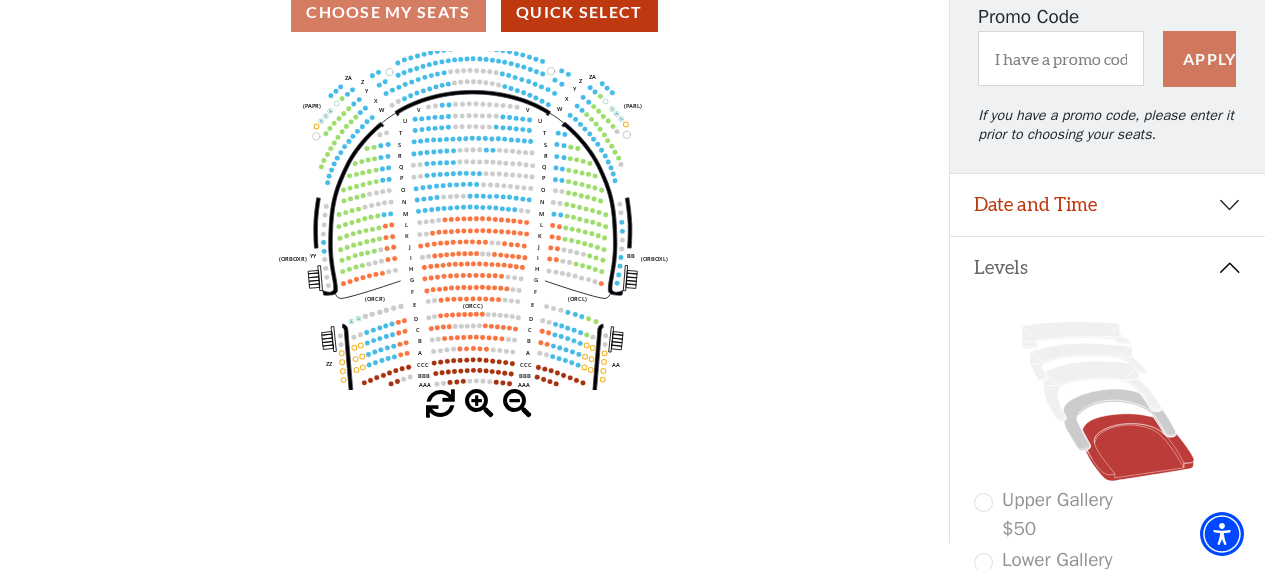 click at bounding box center (479, 404) 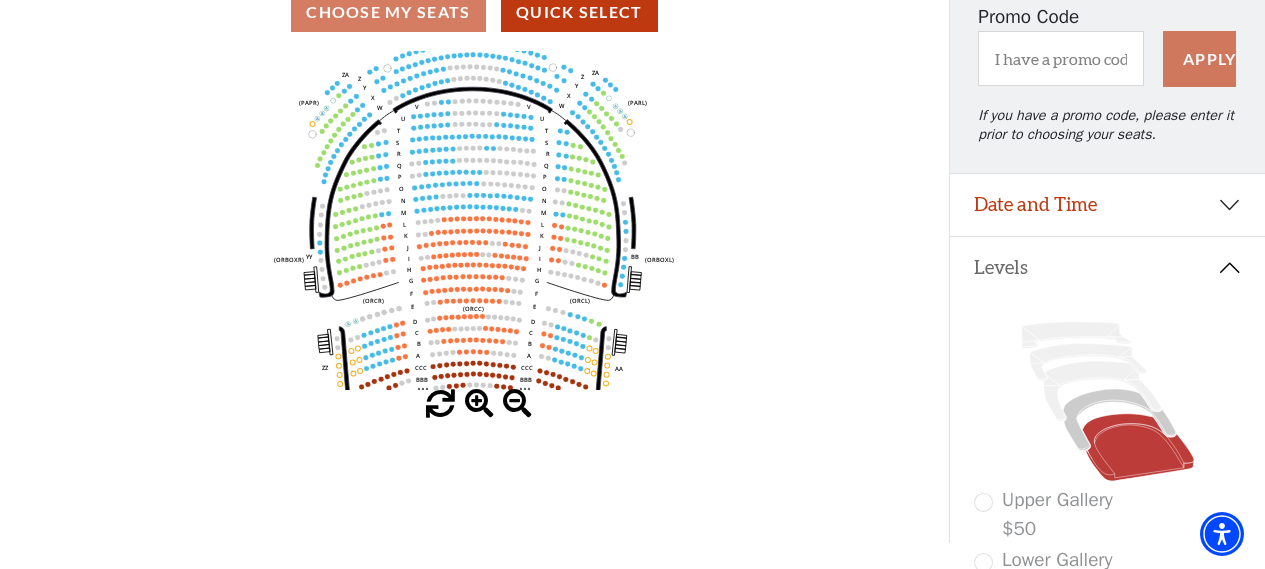 click at bounding box center (479, 404) 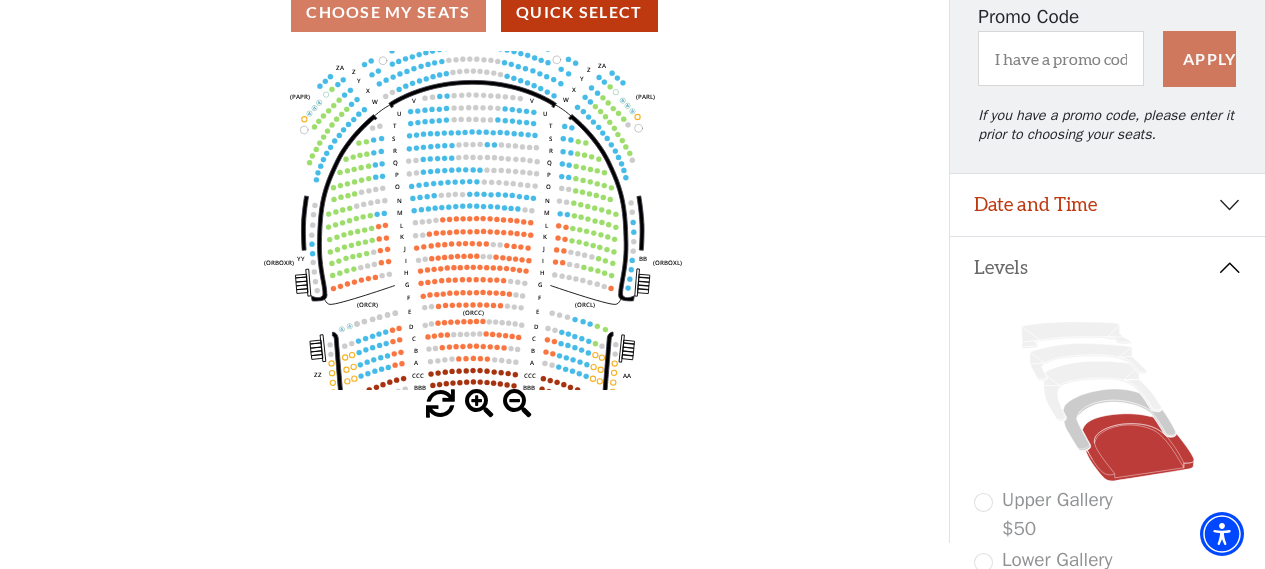 click at bounding box center (479, 404) 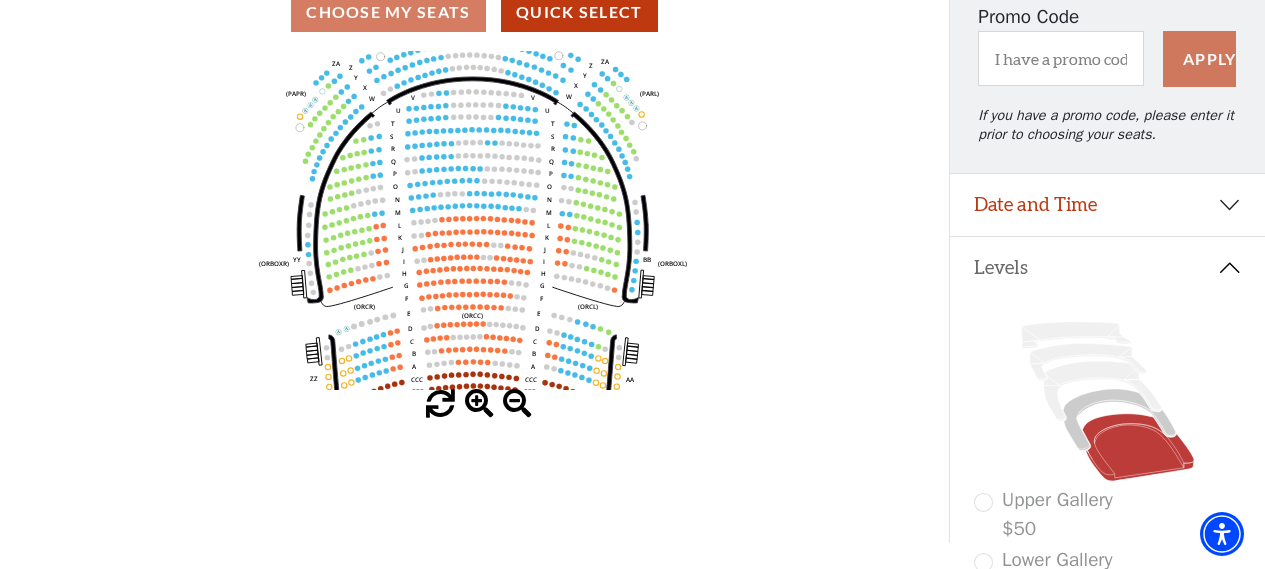 click at bounding box center (479, 404) 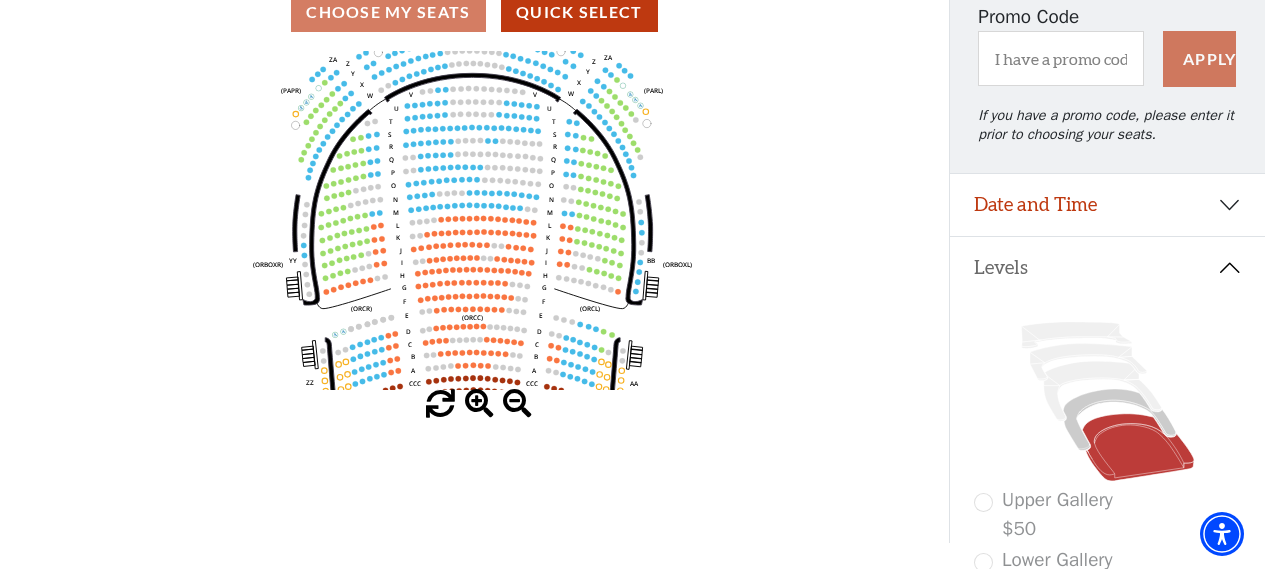 click at bounding box center (479, 404) 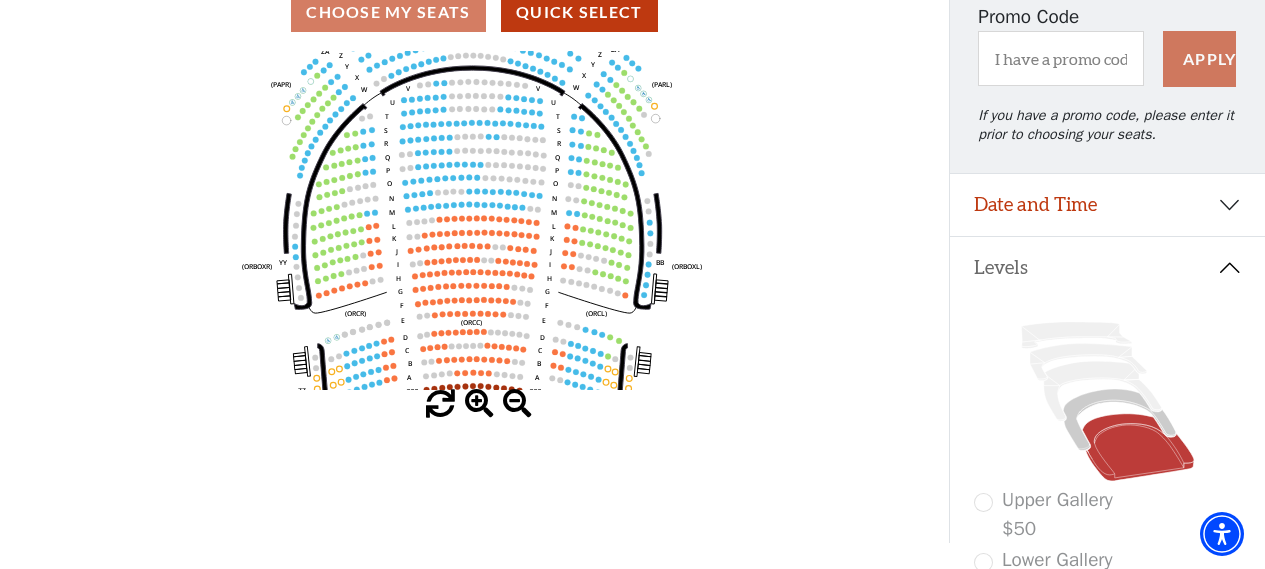 click at bounding box center (479, 404) 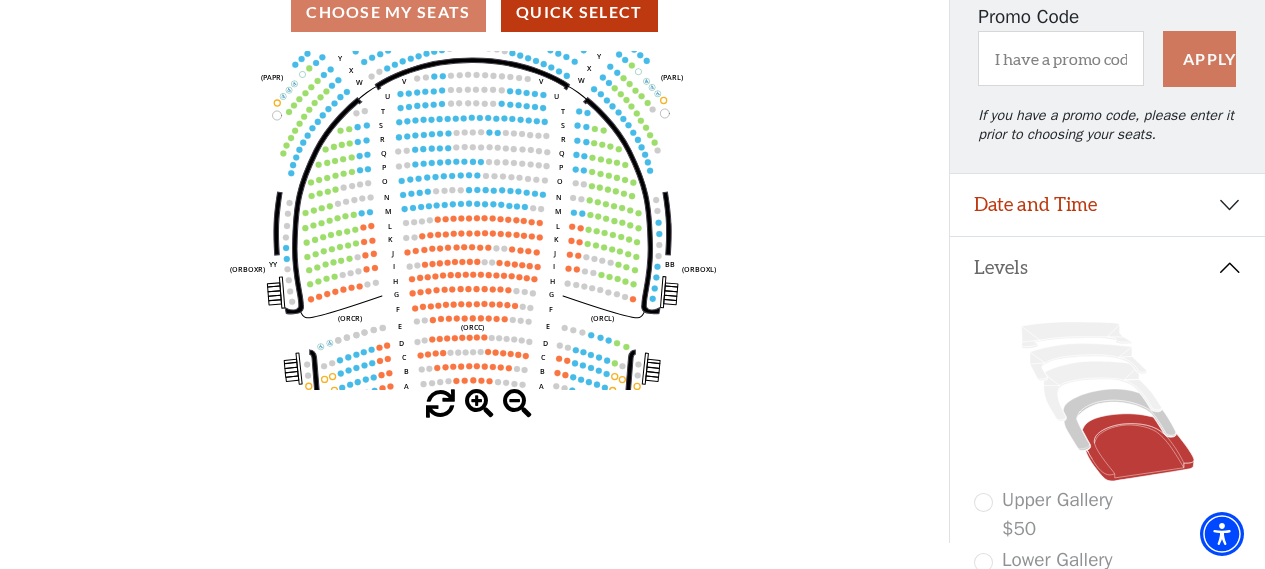 click at bounding box center (479, 404) 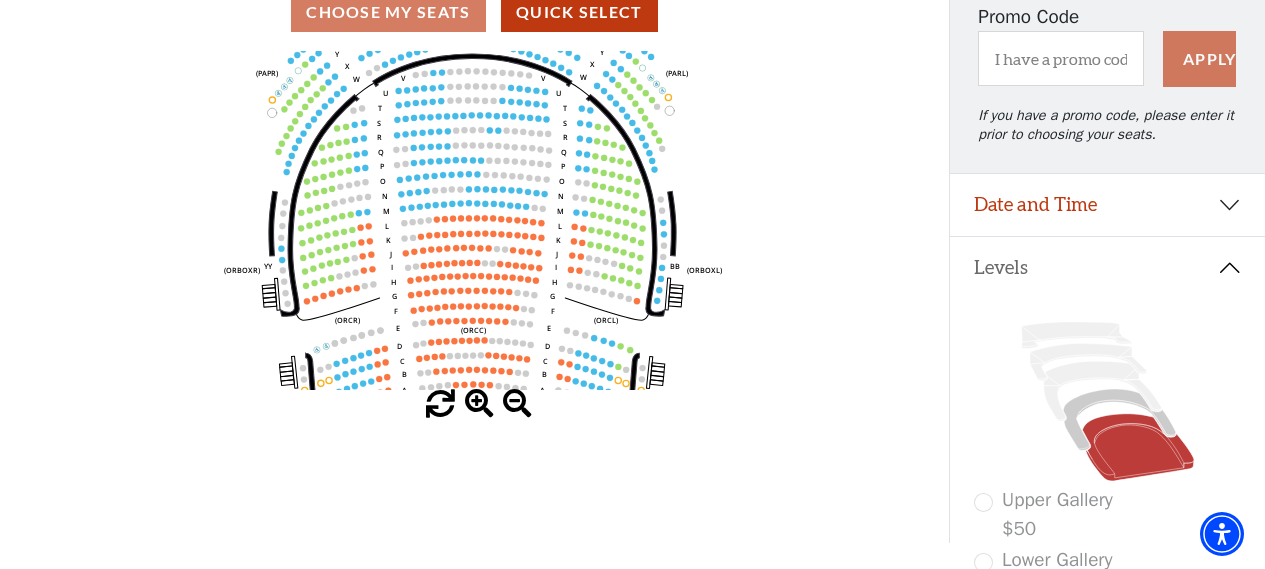 click at bounding box center (479, 404) 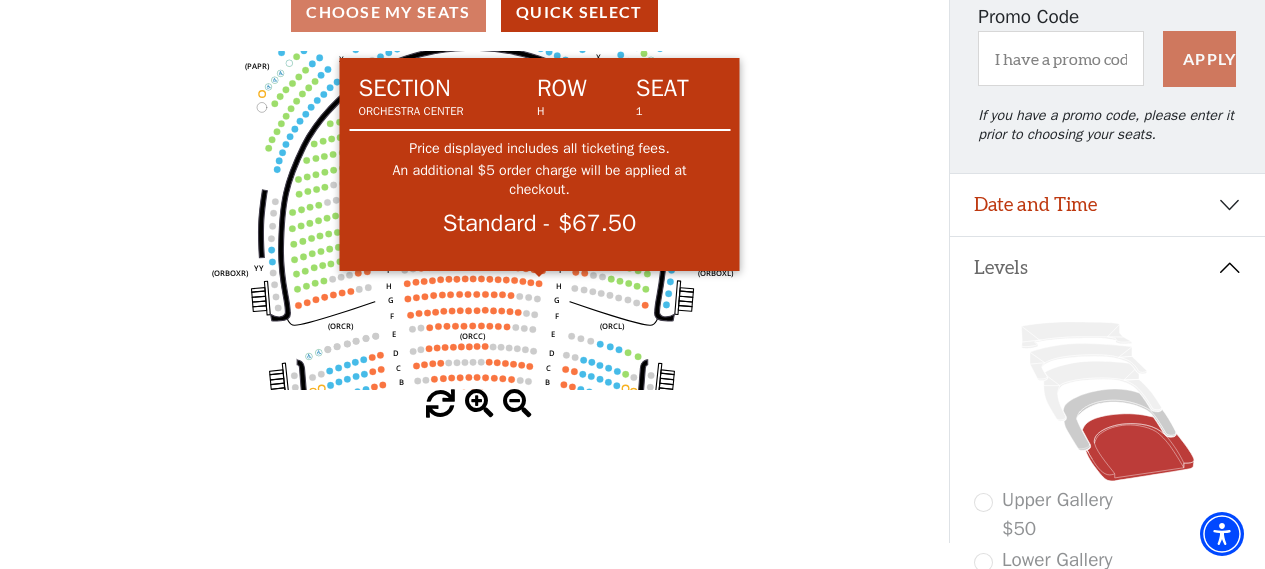 click 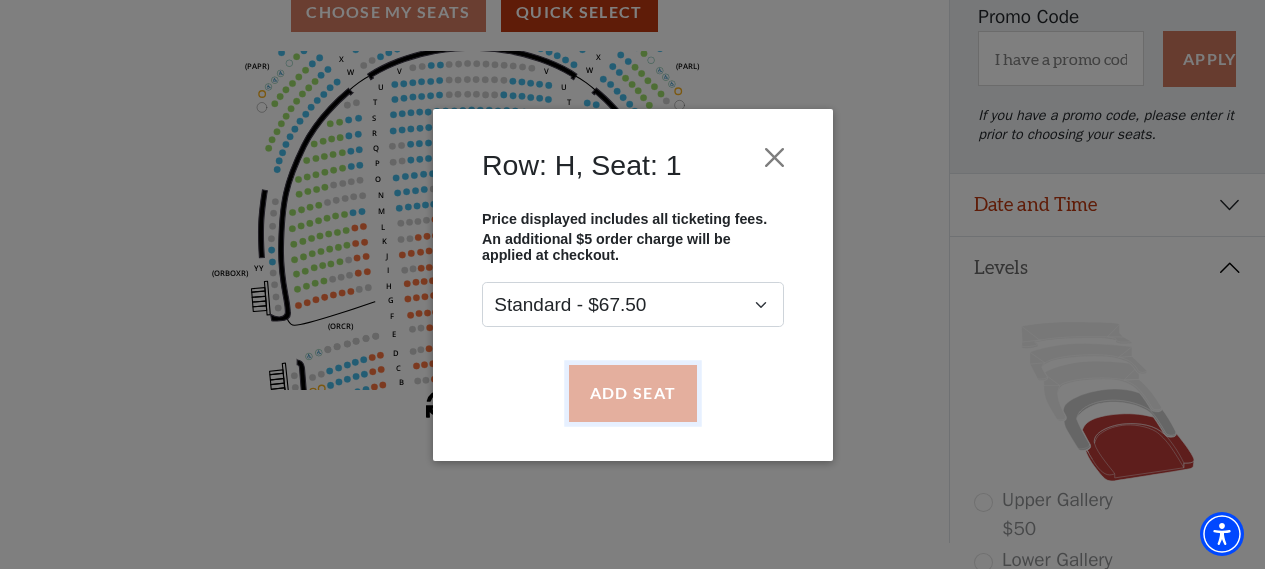 click on "Add Seat" at bounding box center (632, 393) 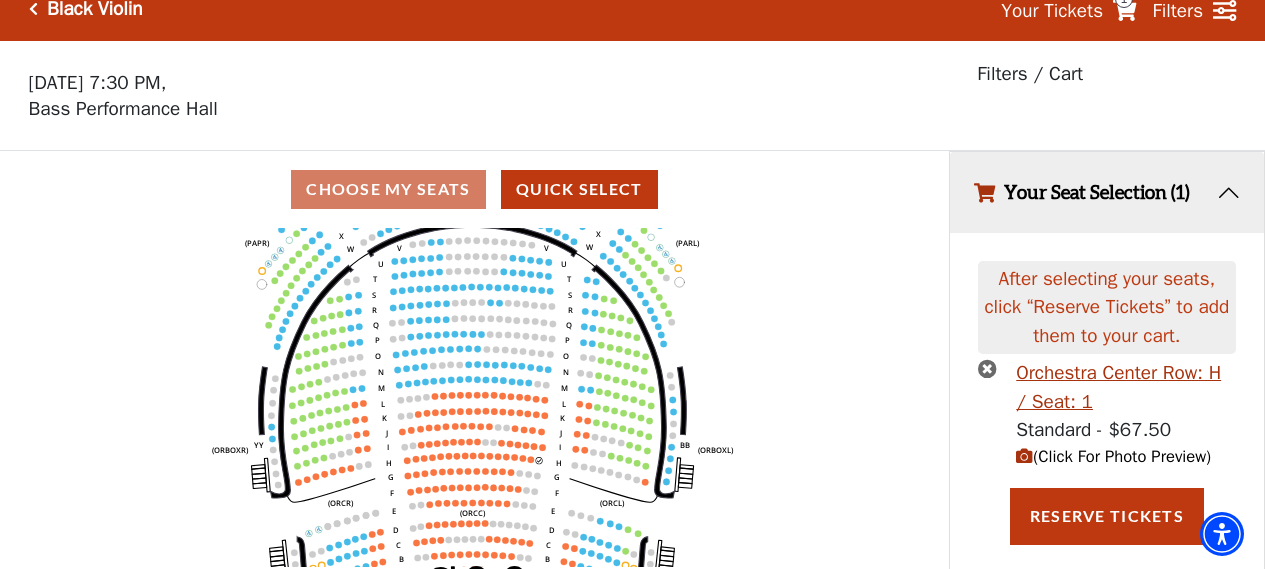 scroll, scrollTop: 0, scrollLeft: 0, axis: both 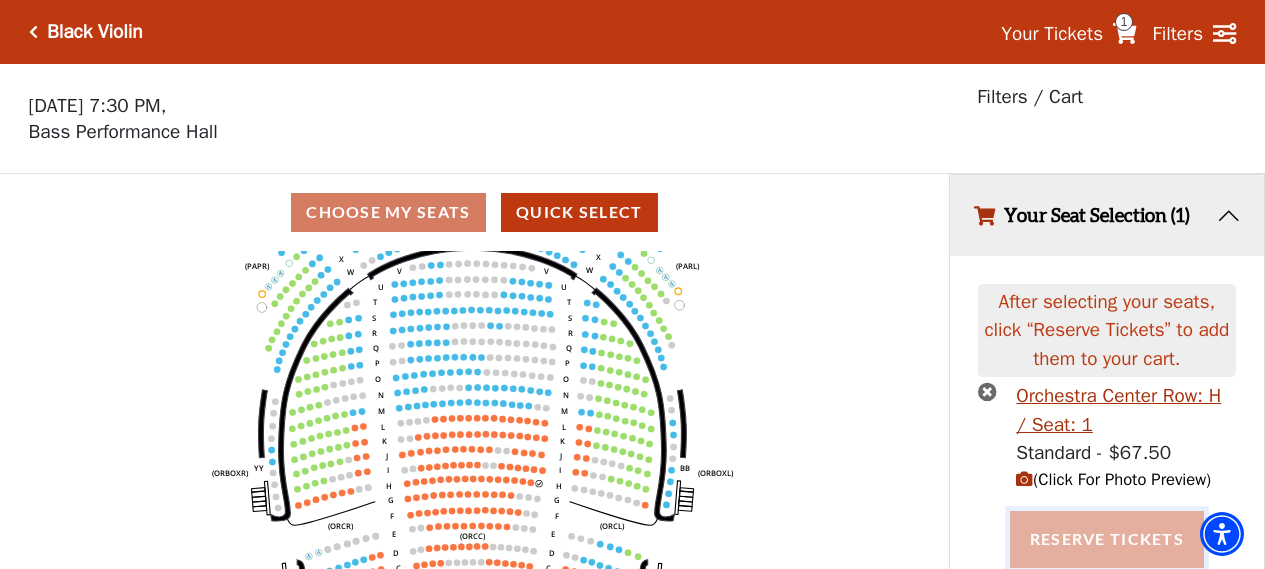 click on "Reserve Tickets" at bounding box center [1107, 539] 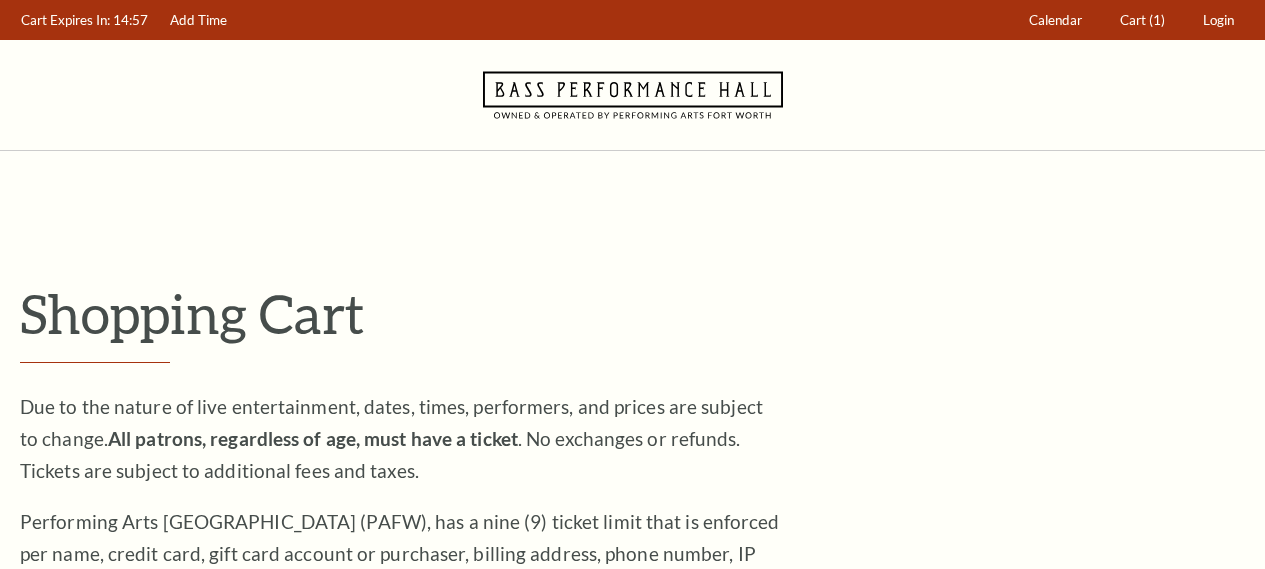 scroll, scrollTop: 0, scrollLeft: 0, axis: both 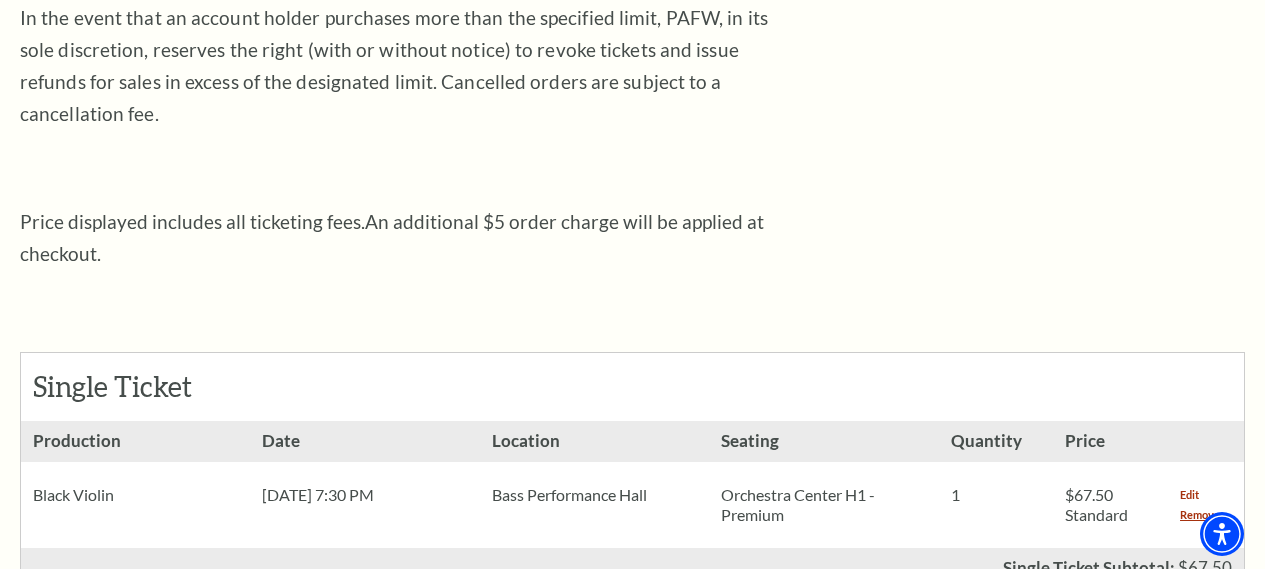 click on "Edit" at bounding box center (1189, 495) 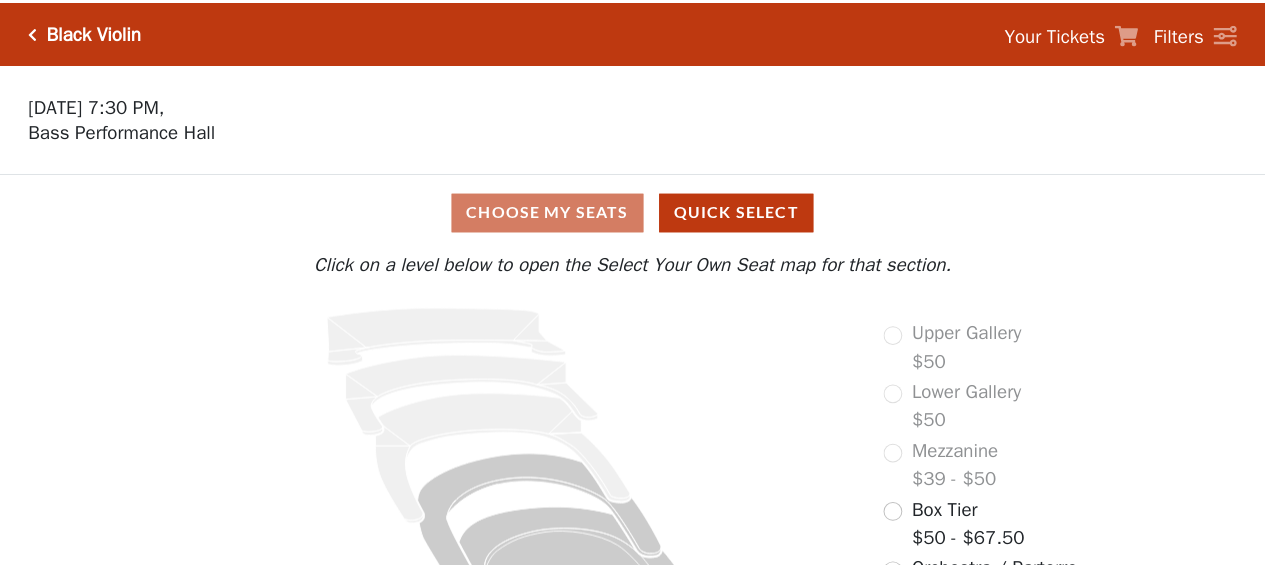 scroll, scrollTop: 0, scrollLeft: 0, axis: both 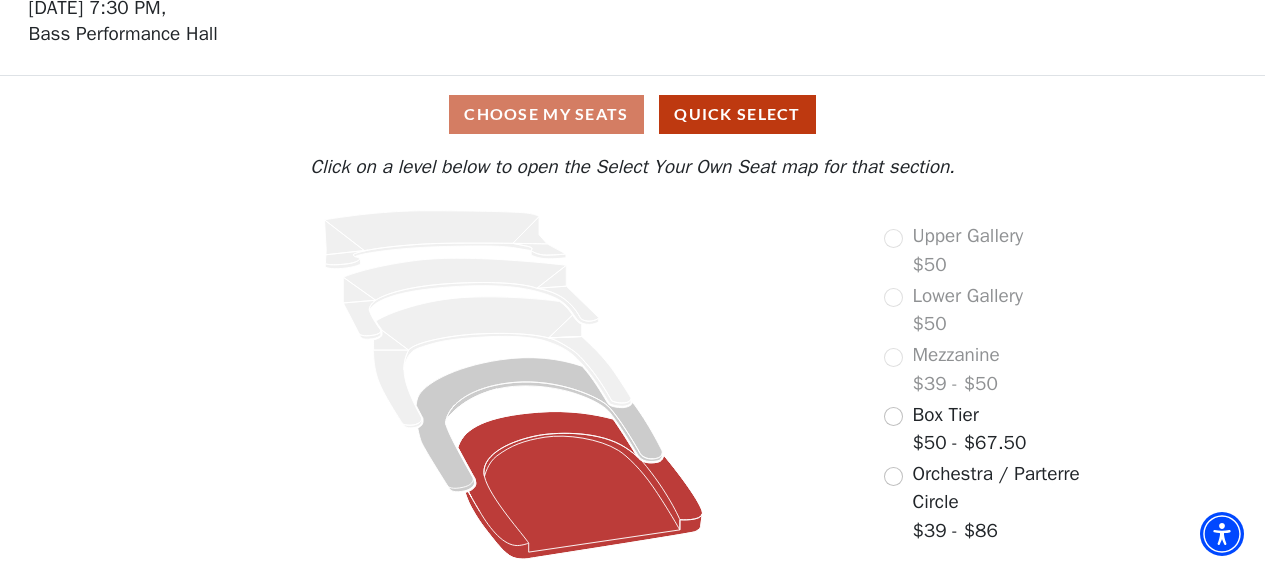 click 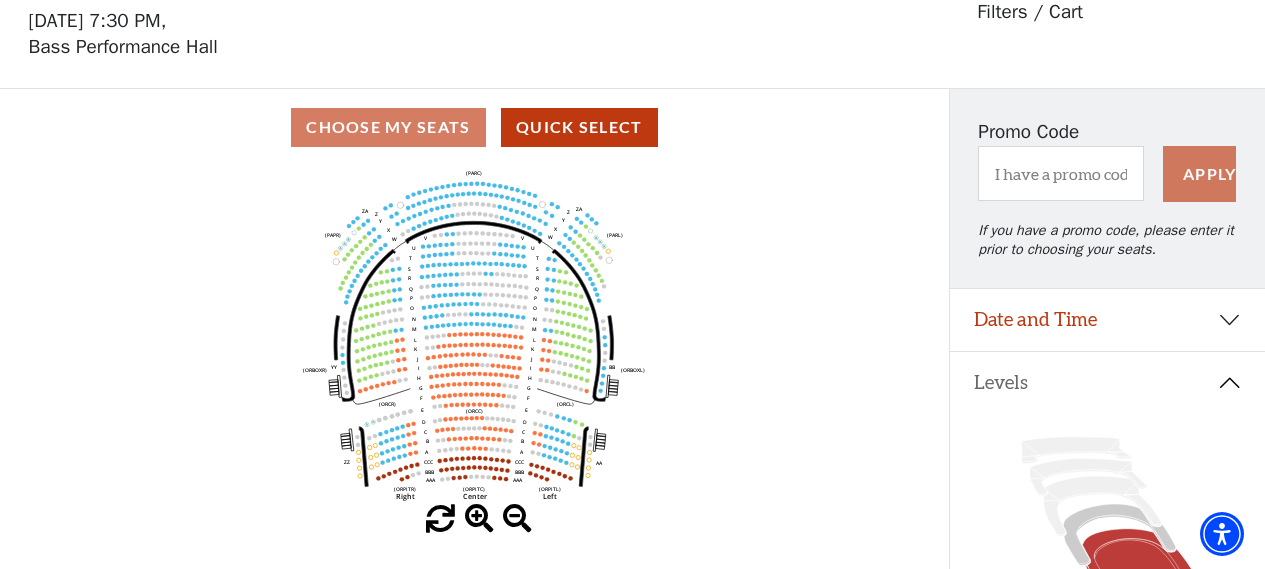 scroll, scrollTop: 92, scrollLeft: 0, axis: vertical 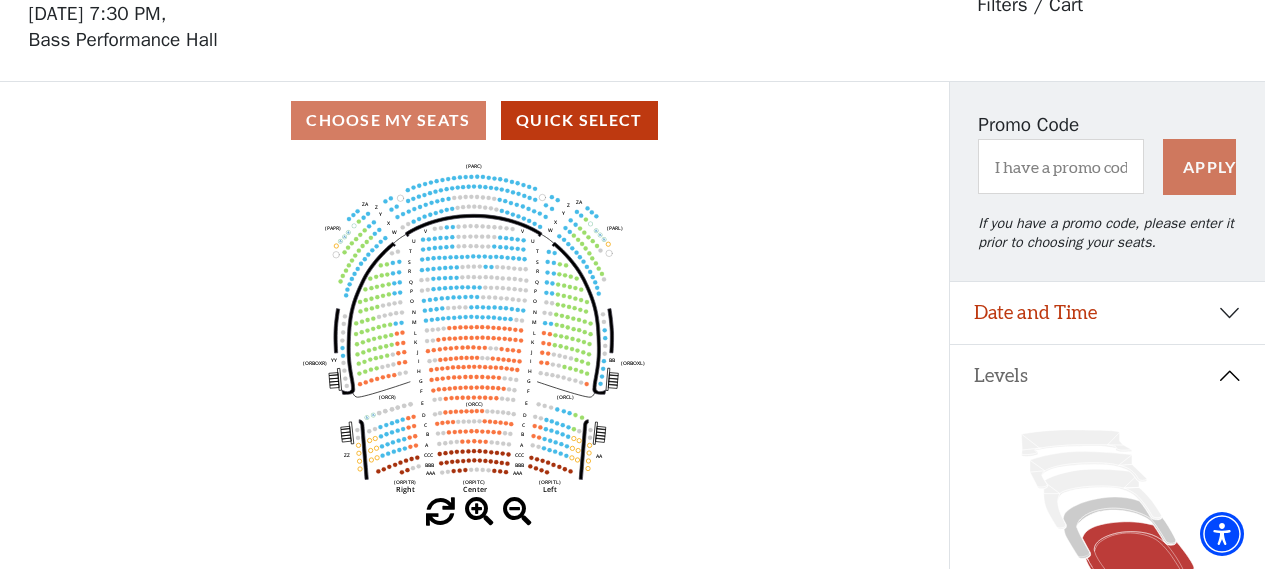 click at bounding box center (479, 512) 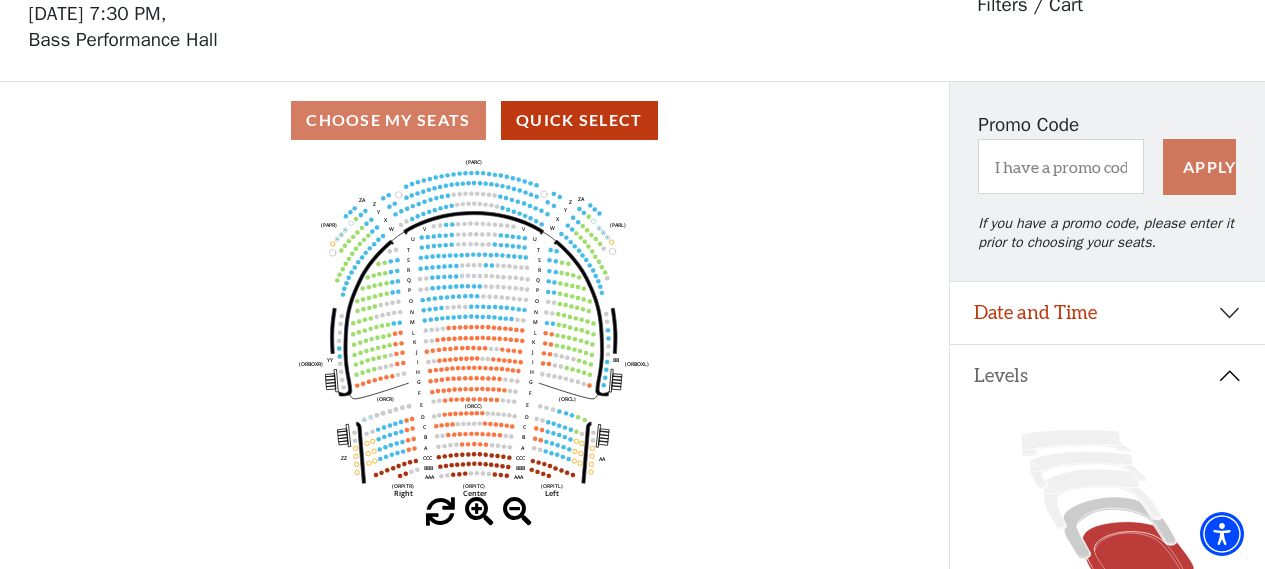 click at bounding box center (479, 512) 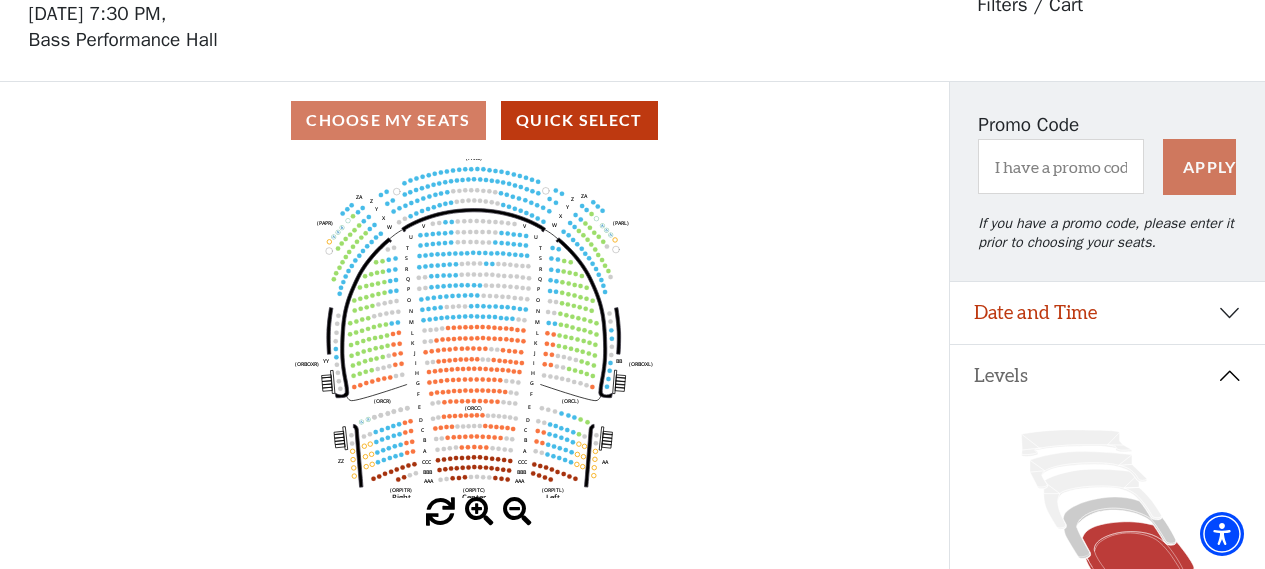 click at bounding box center [479, 512] 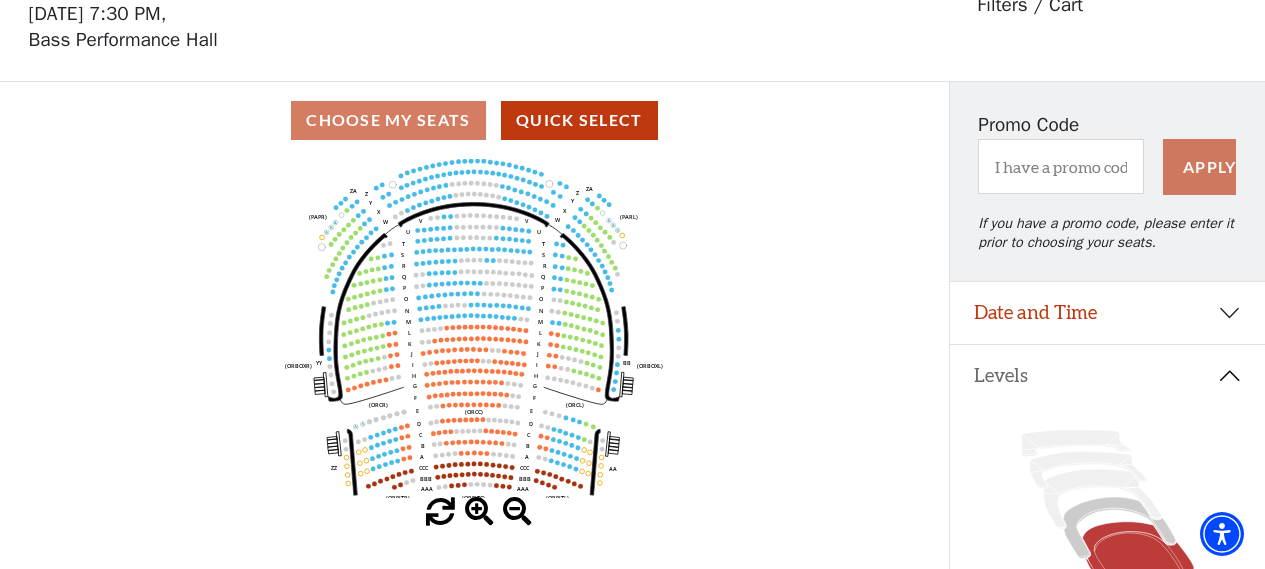 click at bounding box center [479, 512] 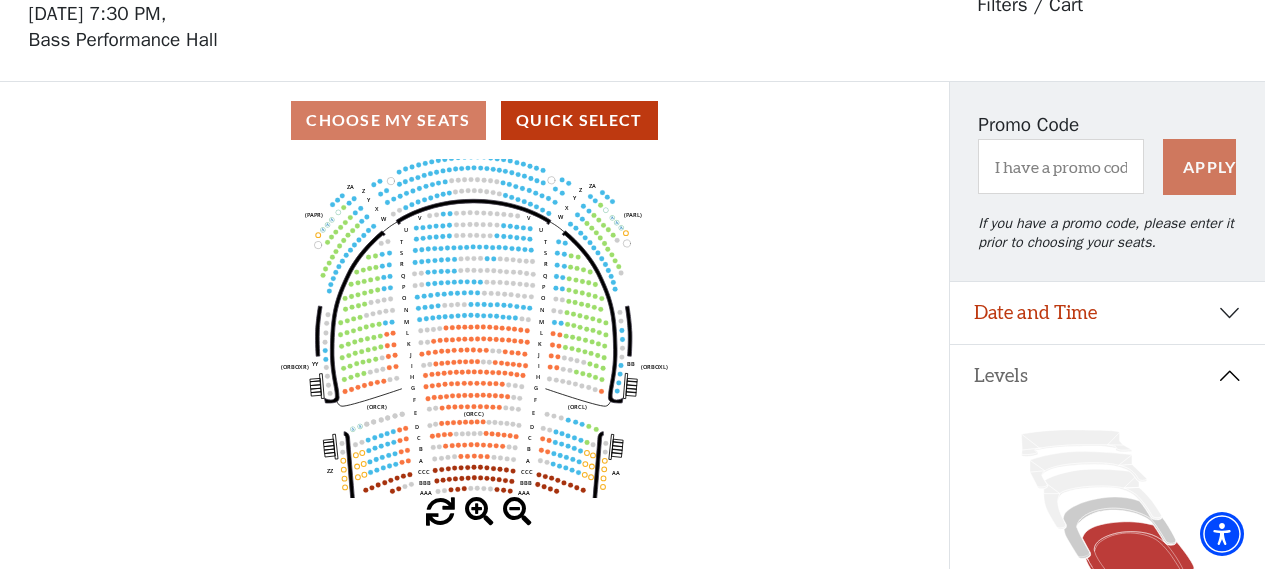 click at bounding box center [479, 512] 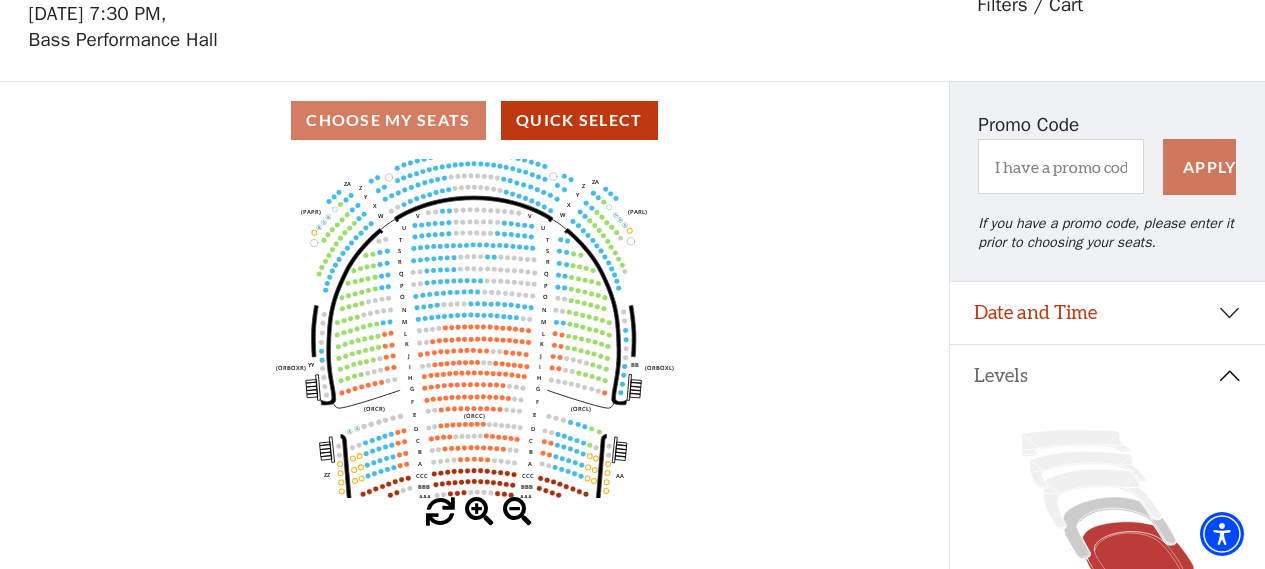 click at bounding box center [479, 512] 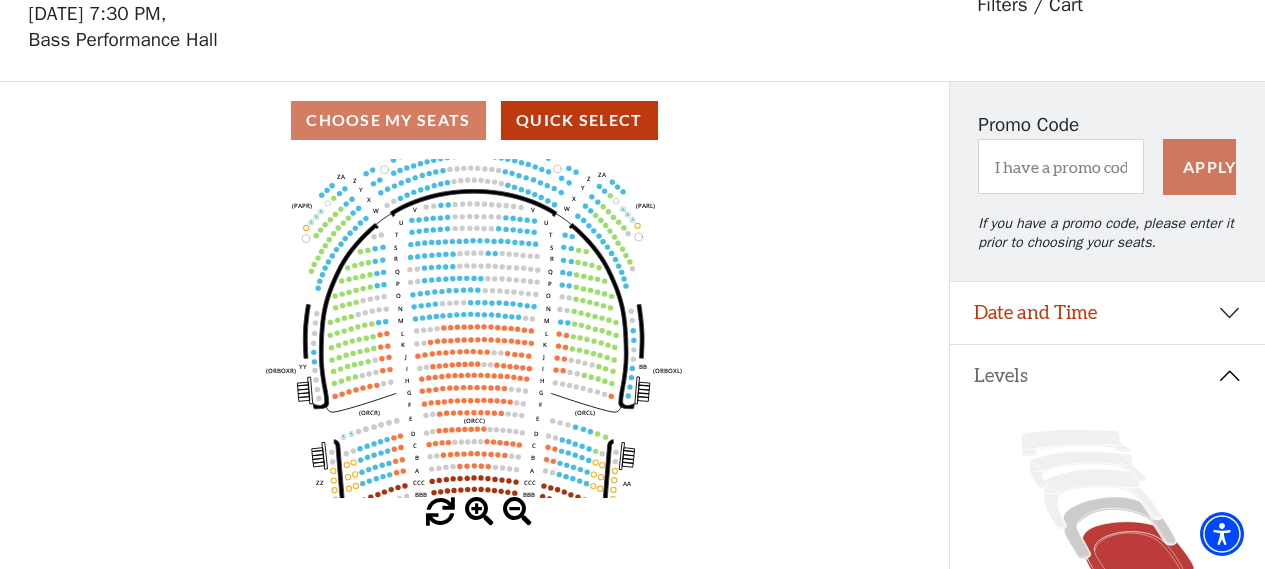 click at bounding box center [479, 512] 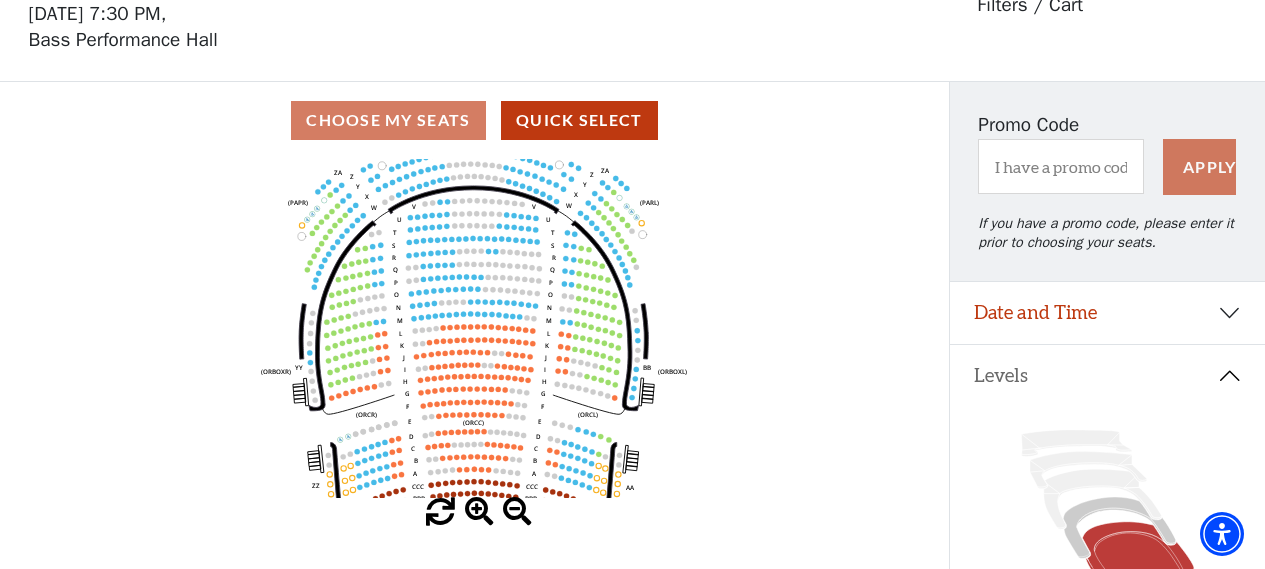 click at bounding box center [479, 512] 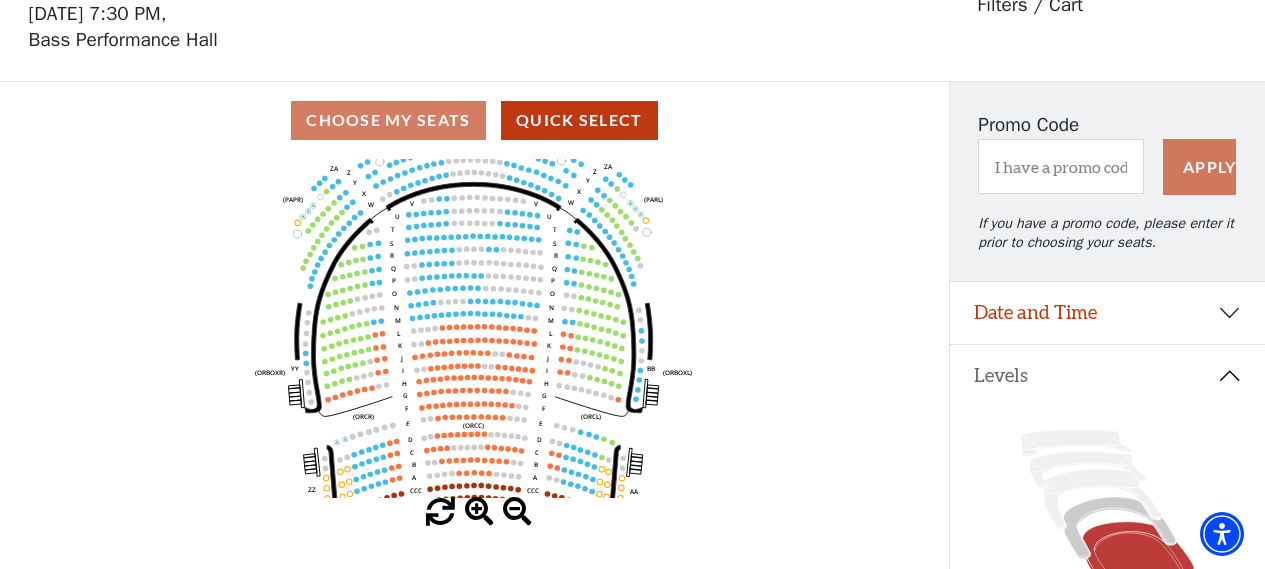 click at bounding box center [479, 512] 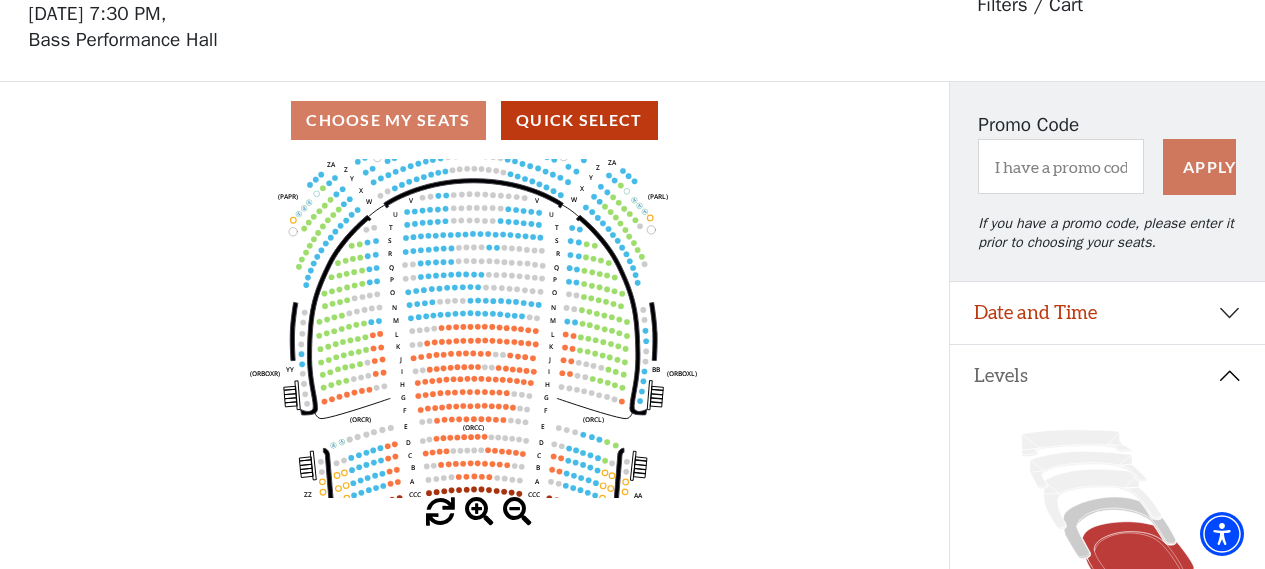 click at bounding box center (479, 512) 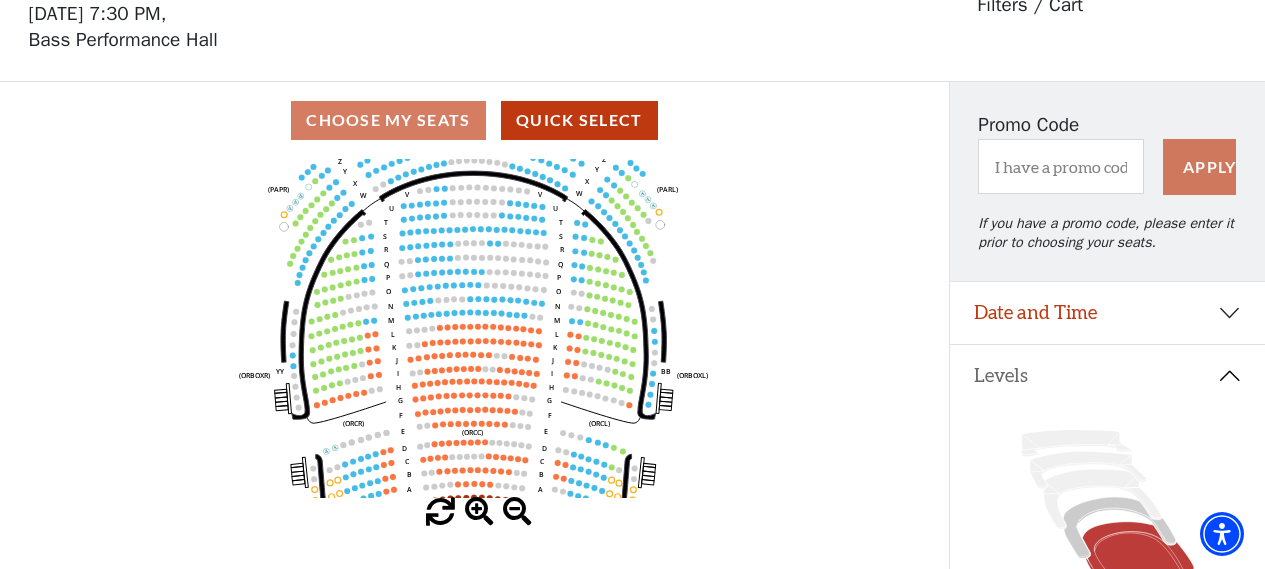 click at bounding box center (479, 512) 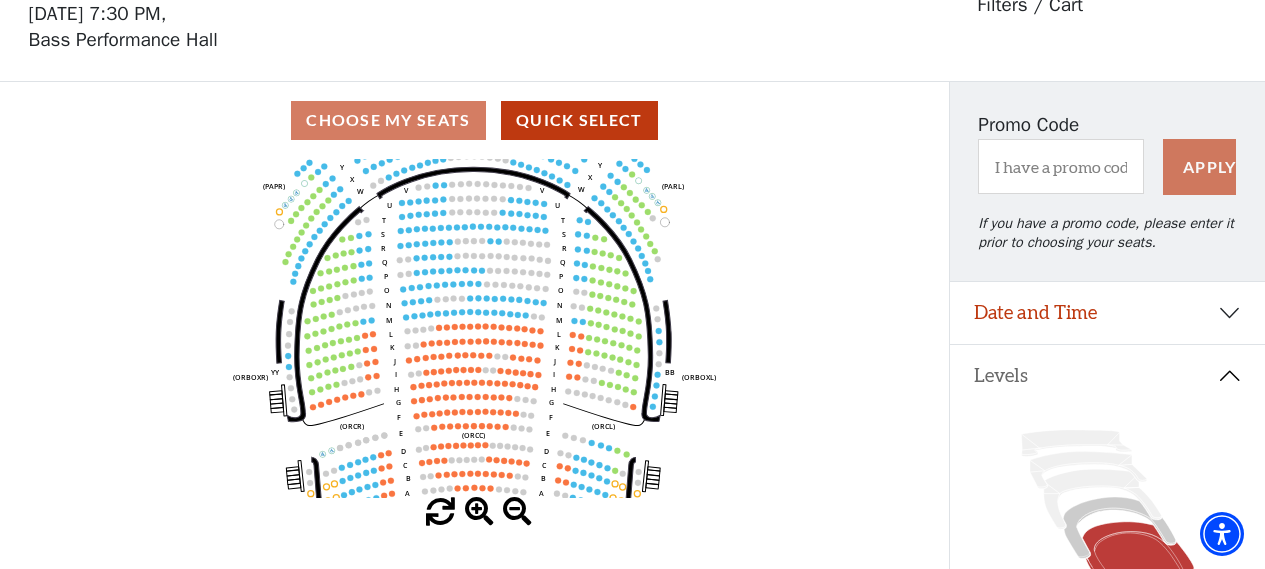 click at bounding box center (479, 512) 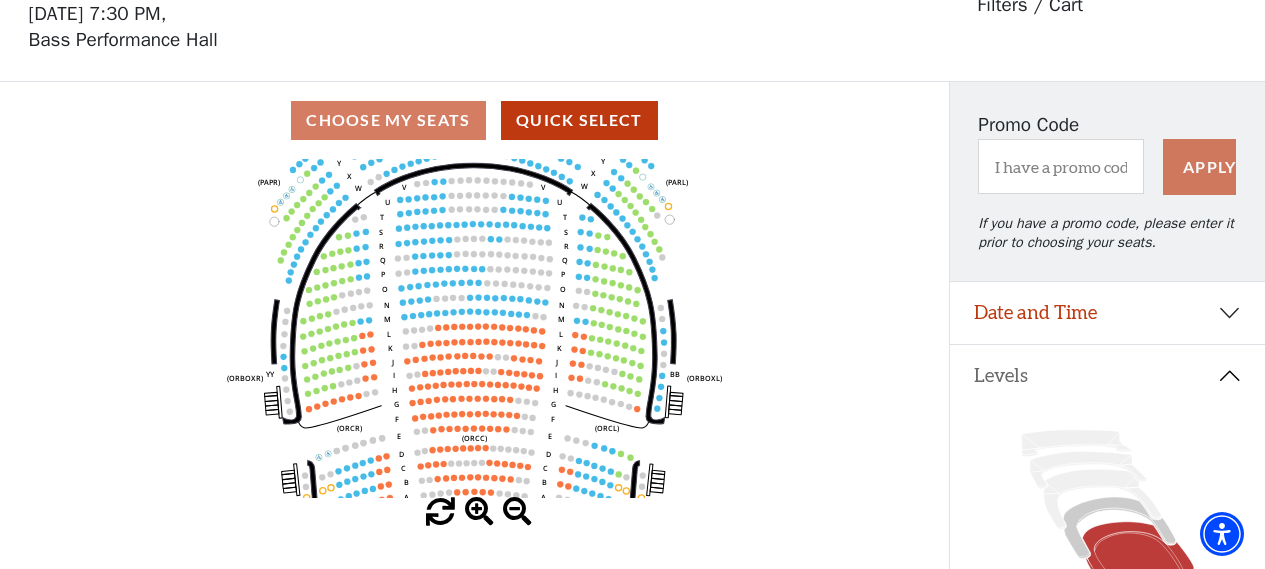 click at bounding box center [479, 512] 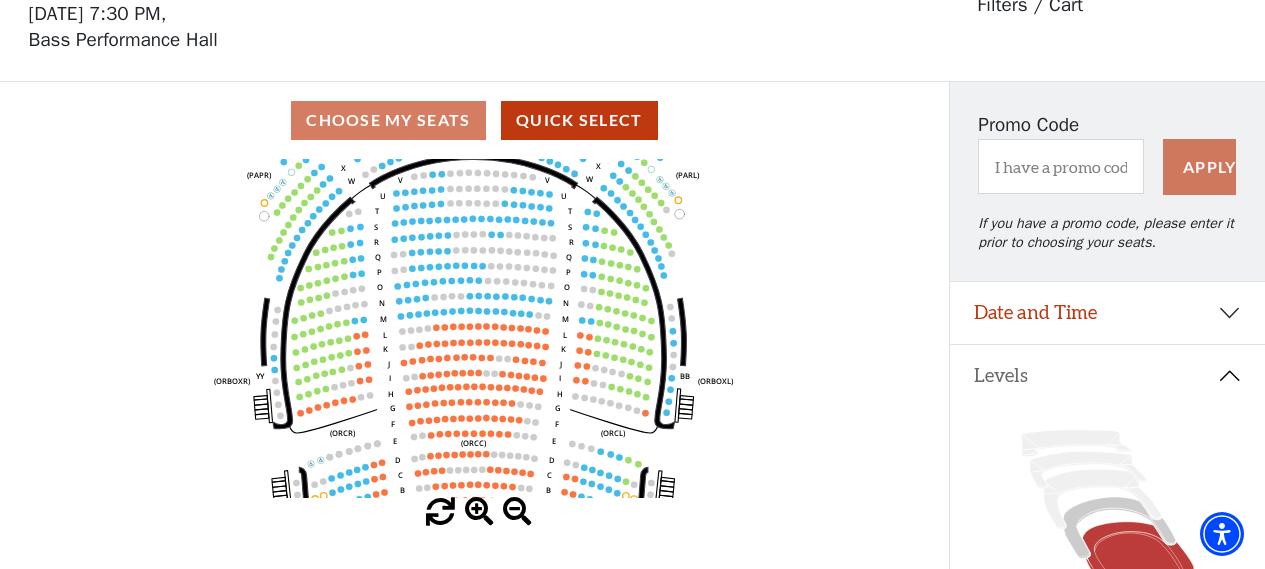 click at bounding box center [479, 512] 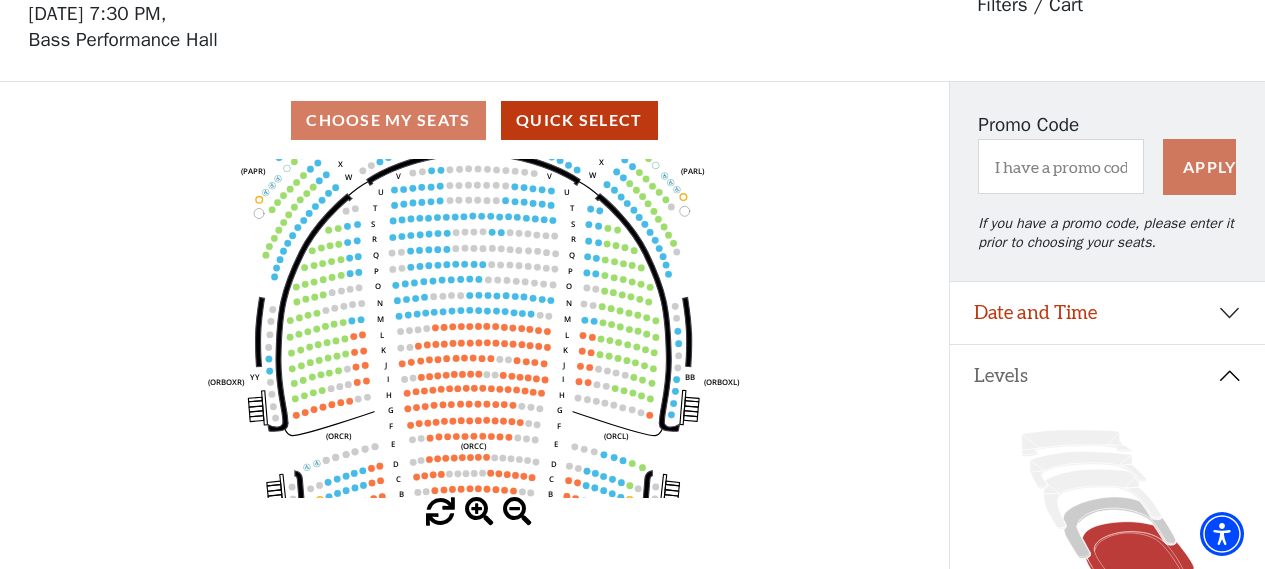 click at bounding box center (479, 512) 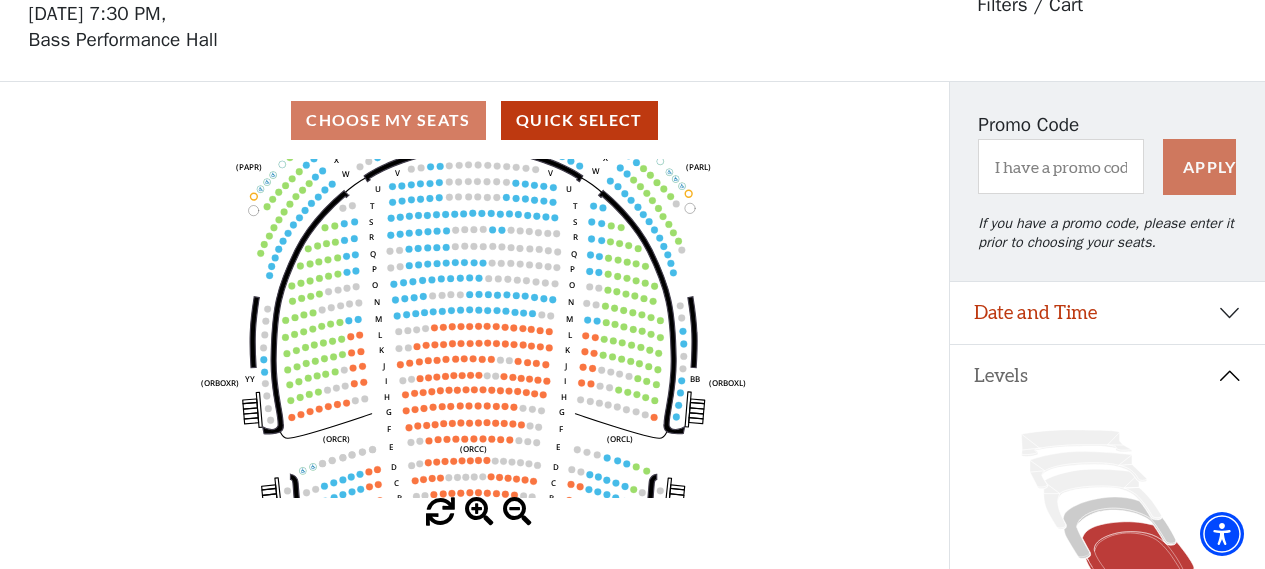 click at bounding box center (479, 512) 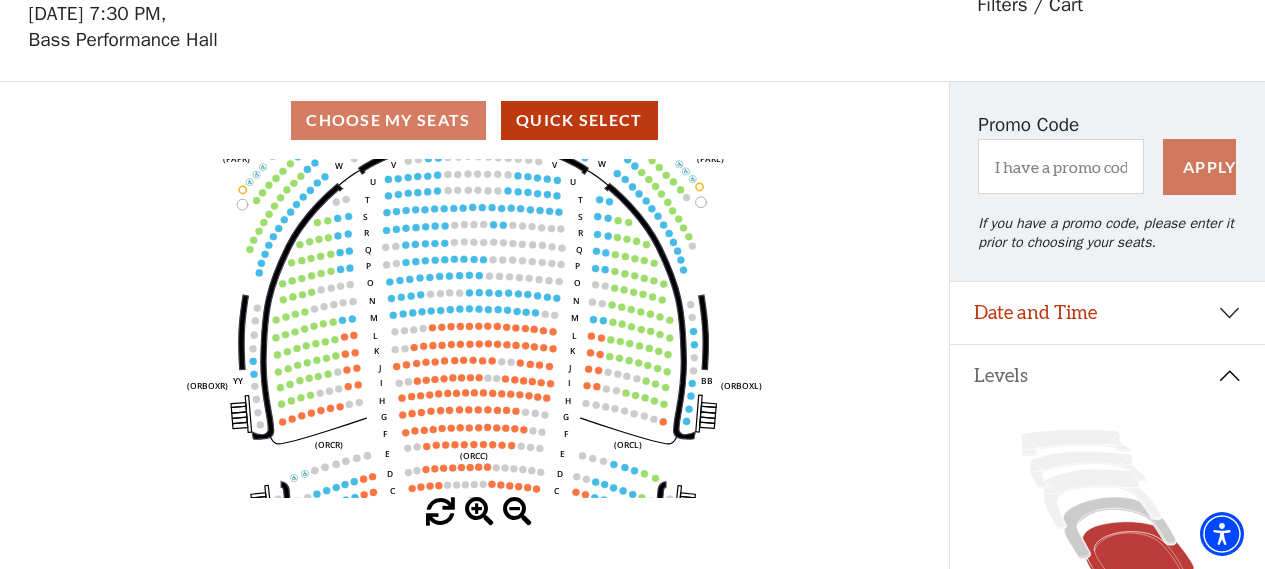 click at bounding box center [479, 512] 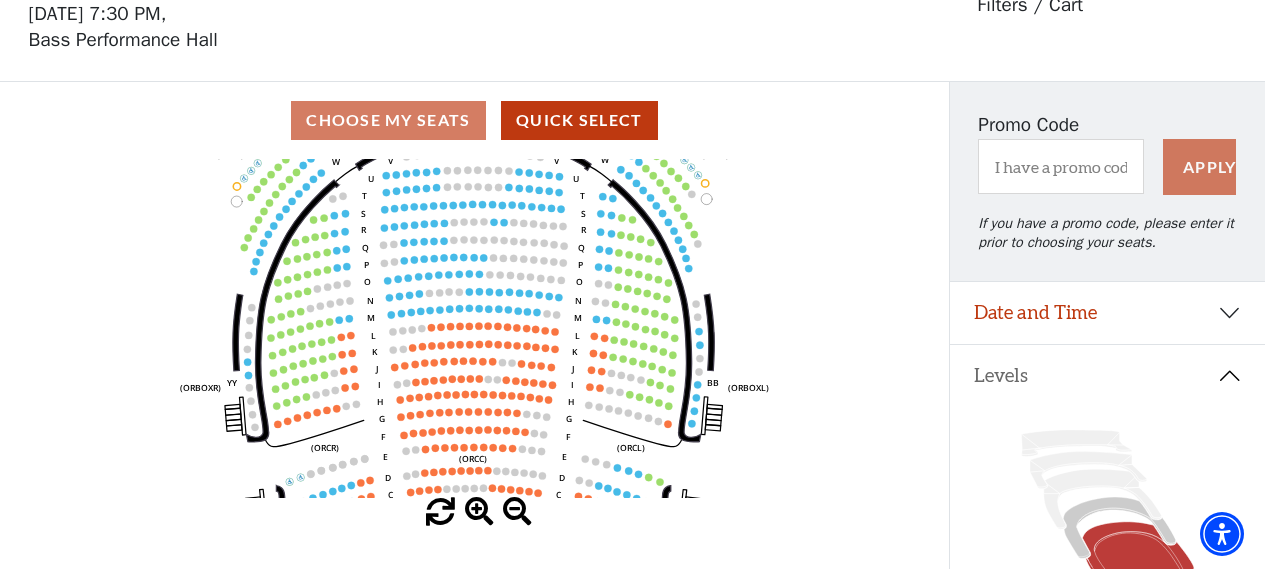 click at bounding box center [479, 512] 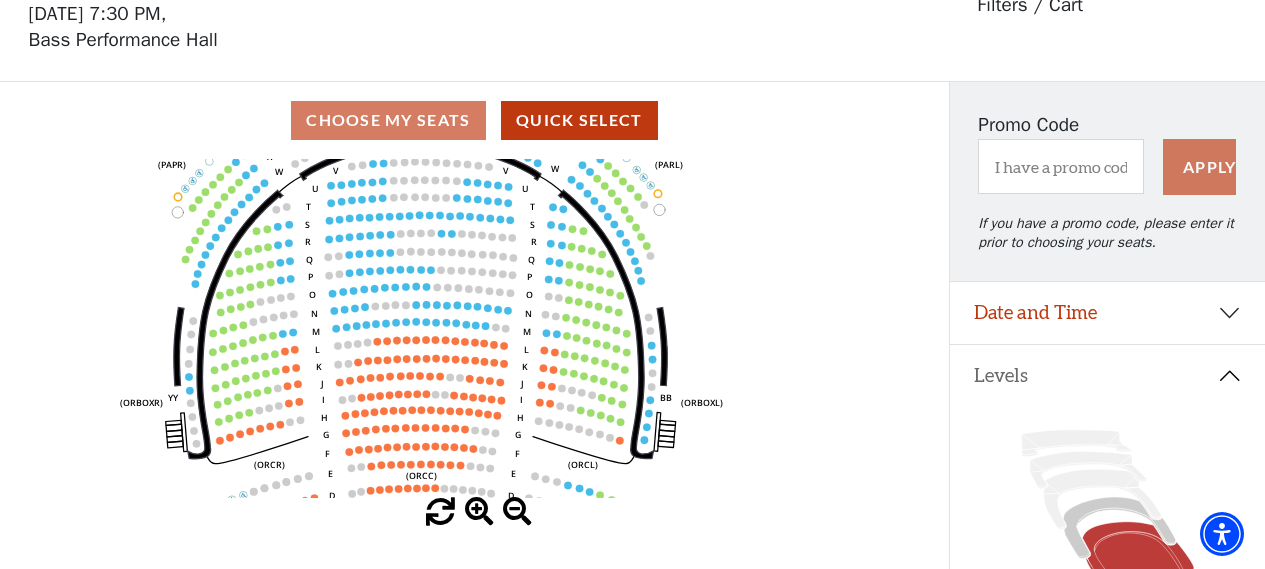 drag, startPoint x: 608, startPoint y: 423, endPoint x: 557, endPoint y: 441, distance: 54.08327 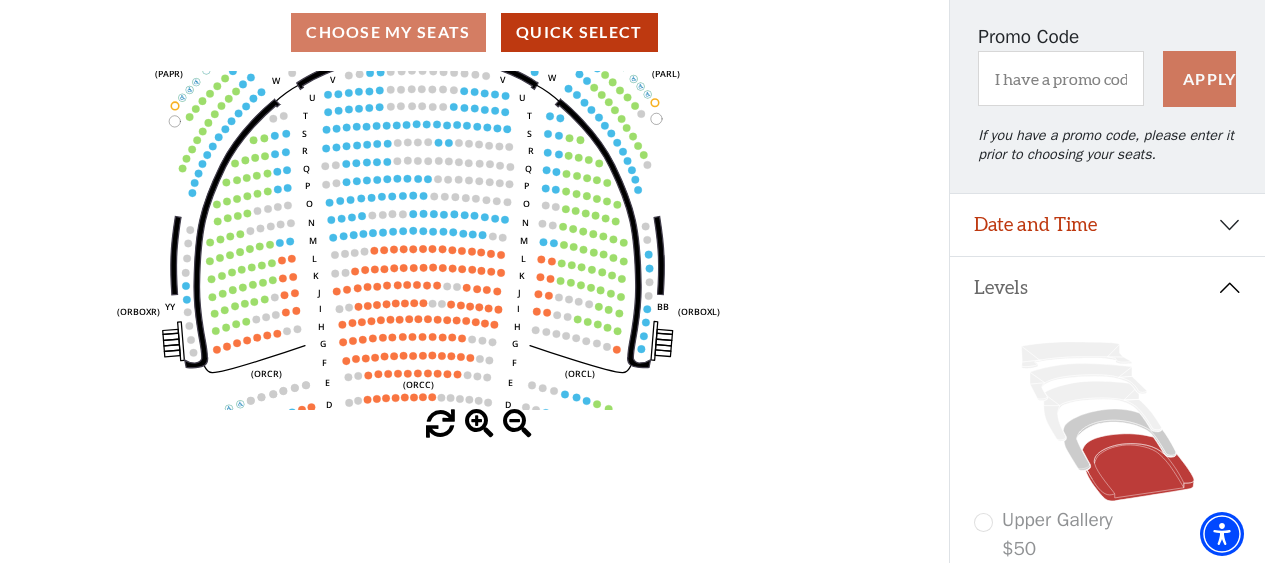 scroll, scrollTop: 300, scrollLeft: 0, axis: vertical 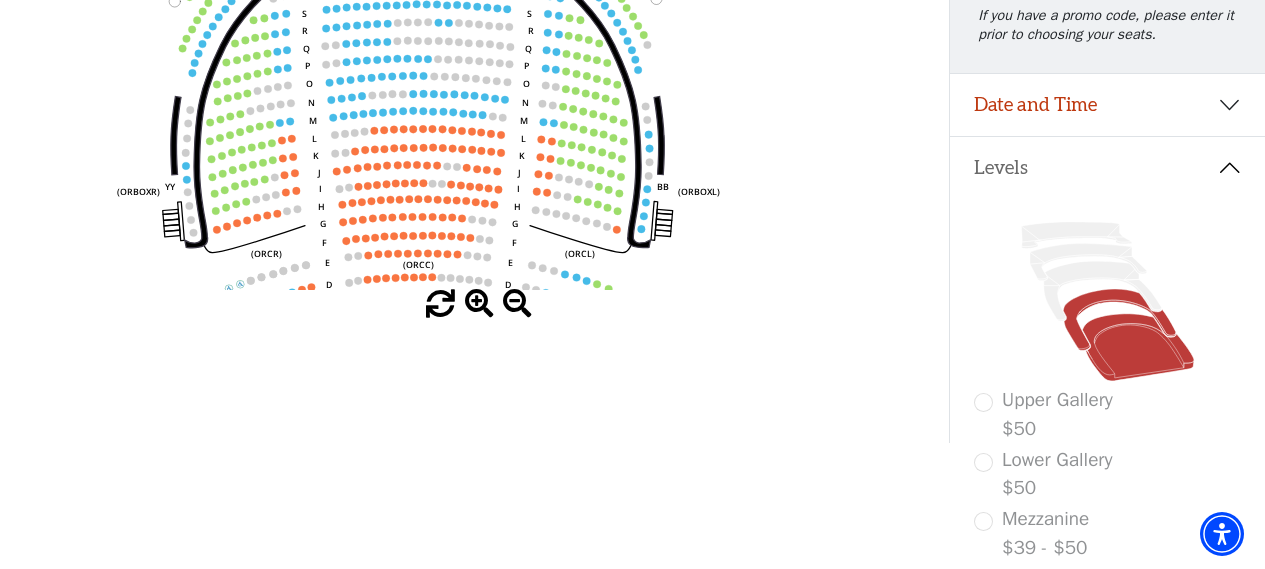 click 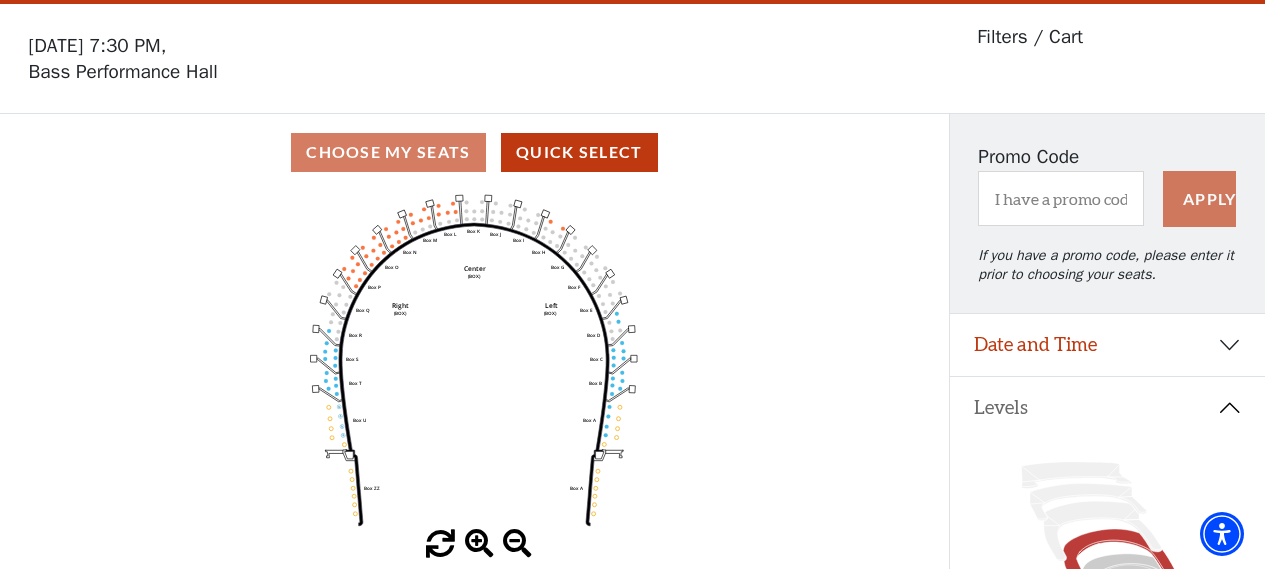 scroll, scrollTop: 92, scrollLeft: 0, axis: vertical 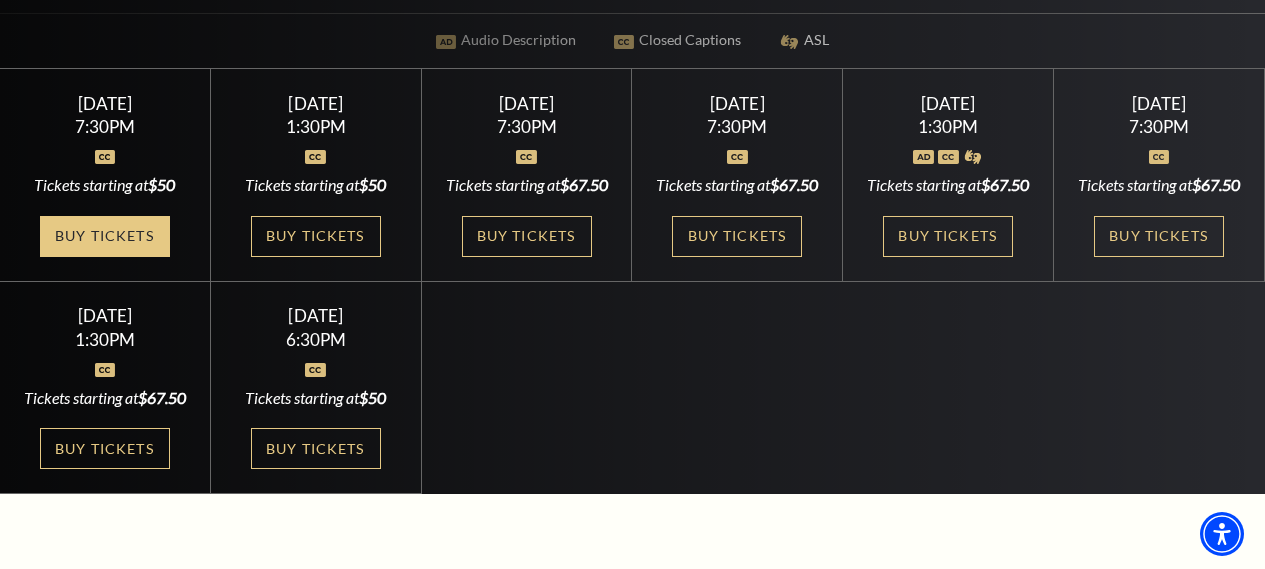 click on "Buy Tickets" at bounding box center [105, 236] 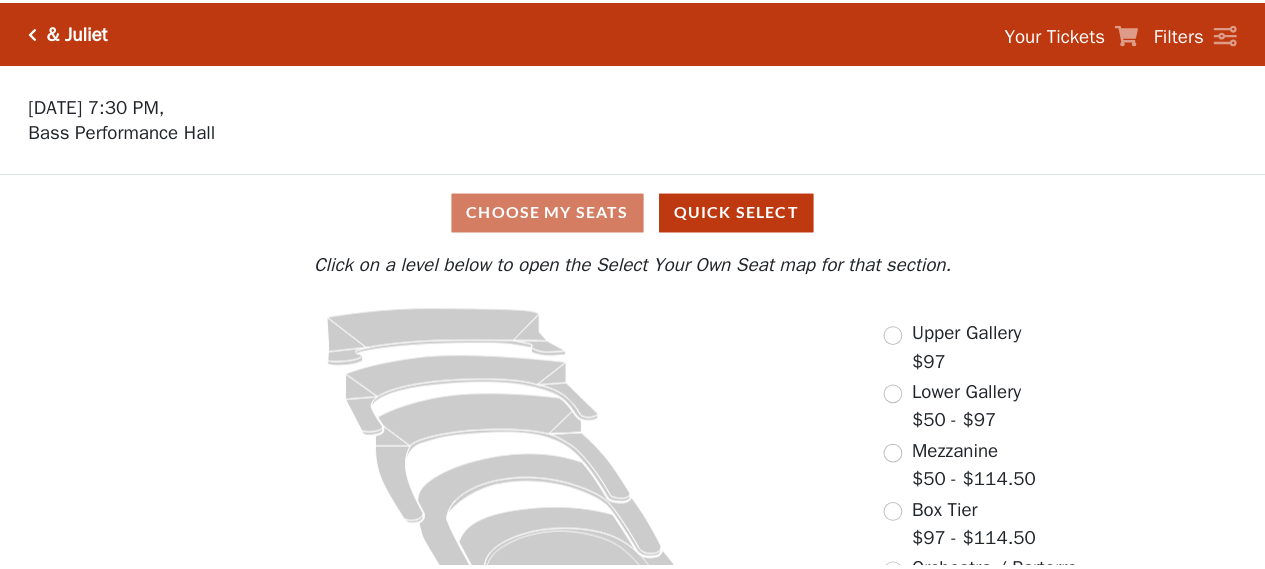 scroll, scrollTop: 0, scrollLeft: 0, axis: both 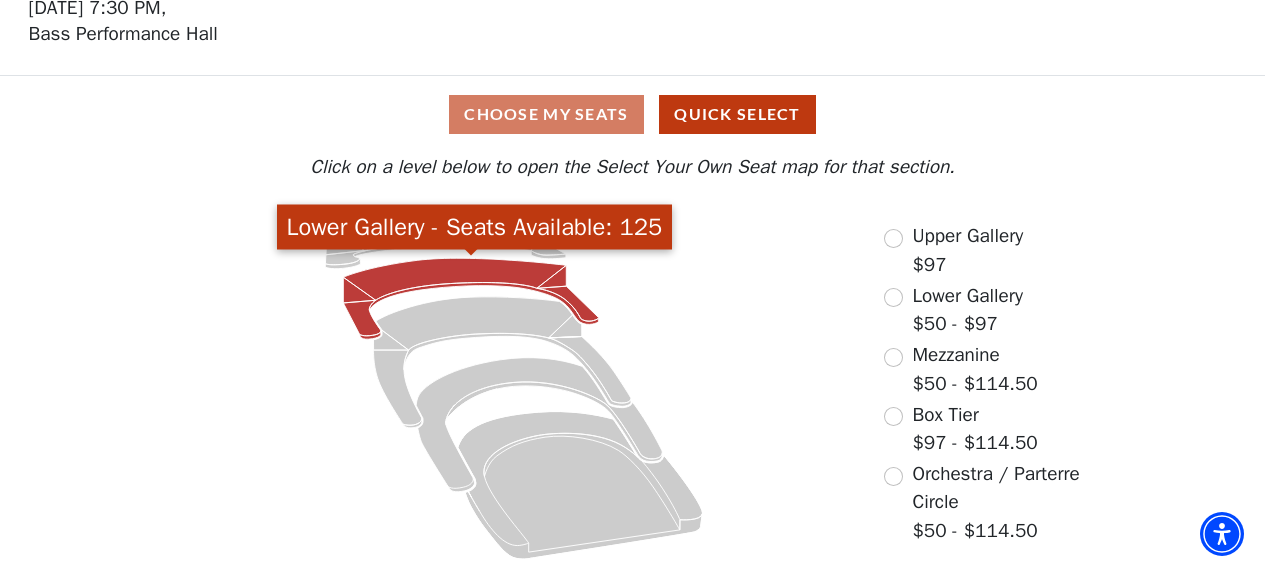click 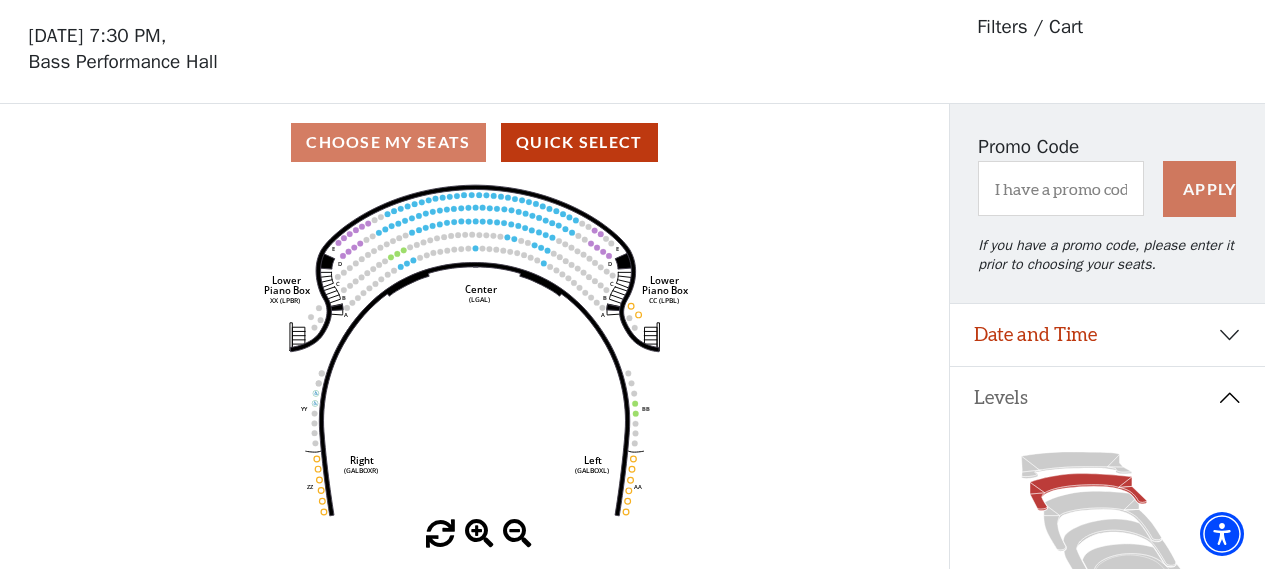 scroll, scrollTop: 92, scrollLeft: 0, axis: vertical 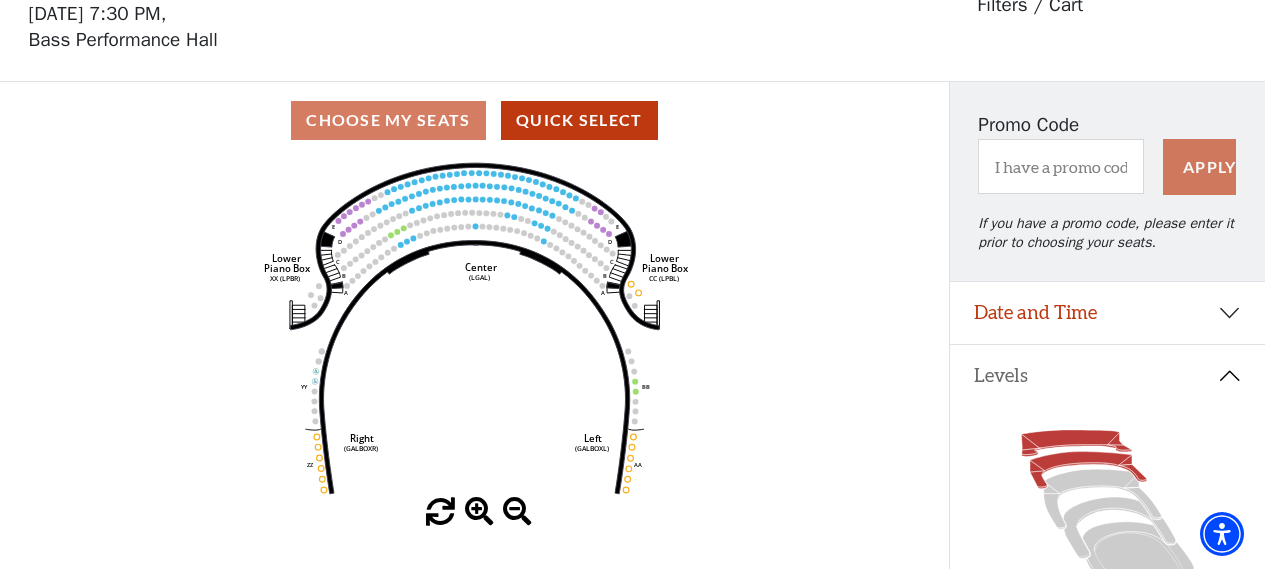click 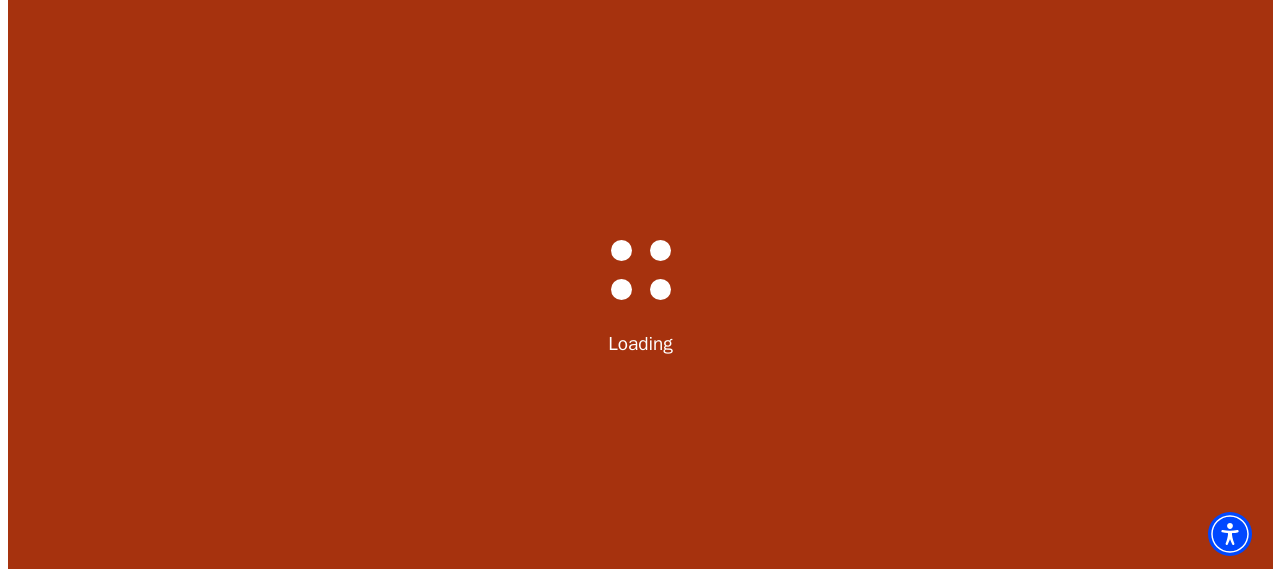 scroll, scrollTop: 0, scrollLeft: 0, axis: both 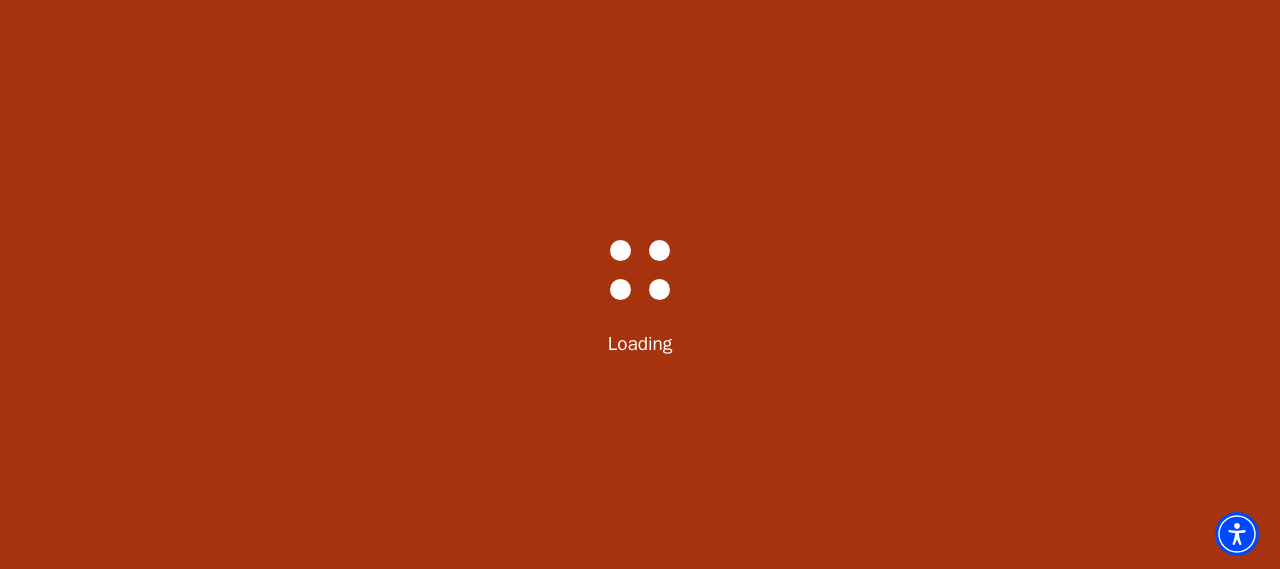 select on "6229" 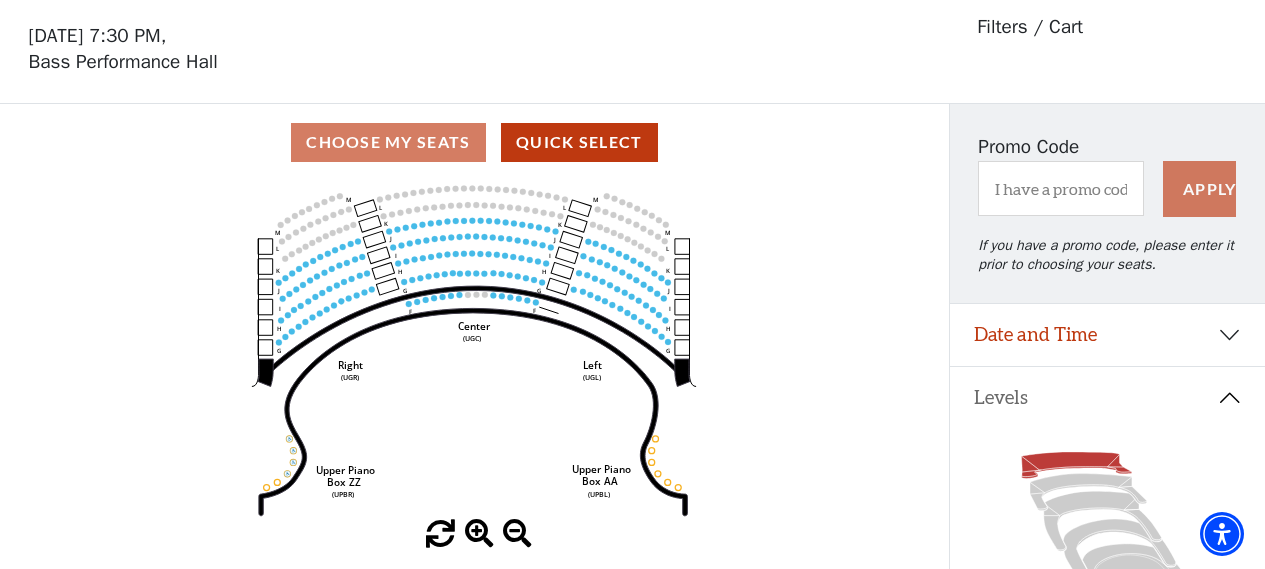 scroll, scrollTop: 92, scrollLeft: 0, axis: vertical 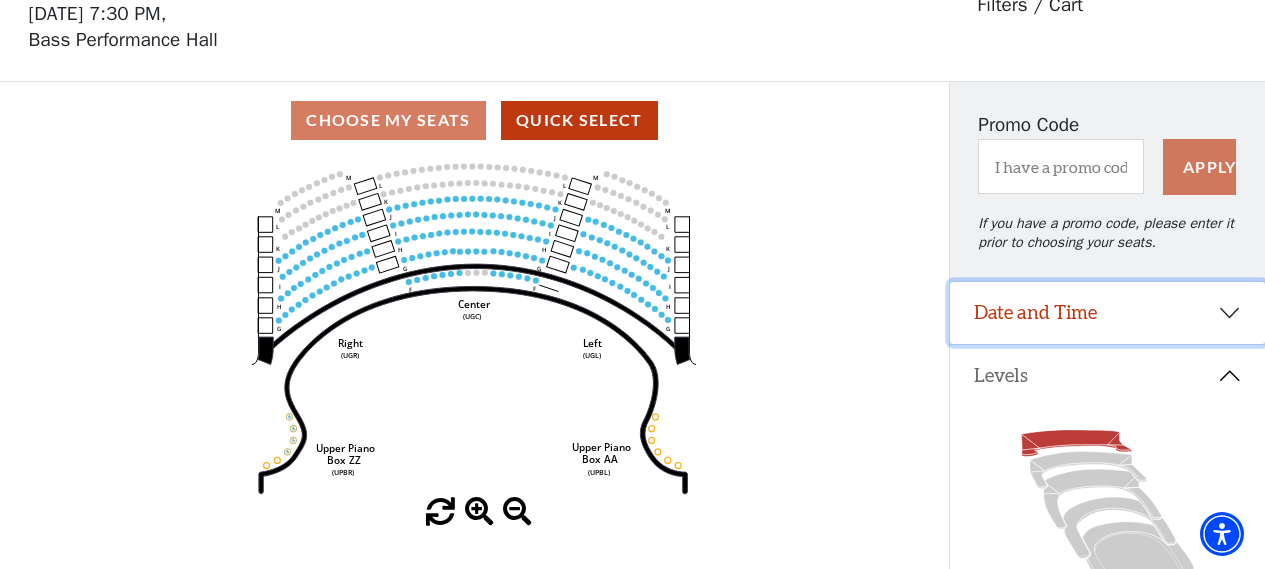 click on "Date and Time" at bounding box center [1107, 313] 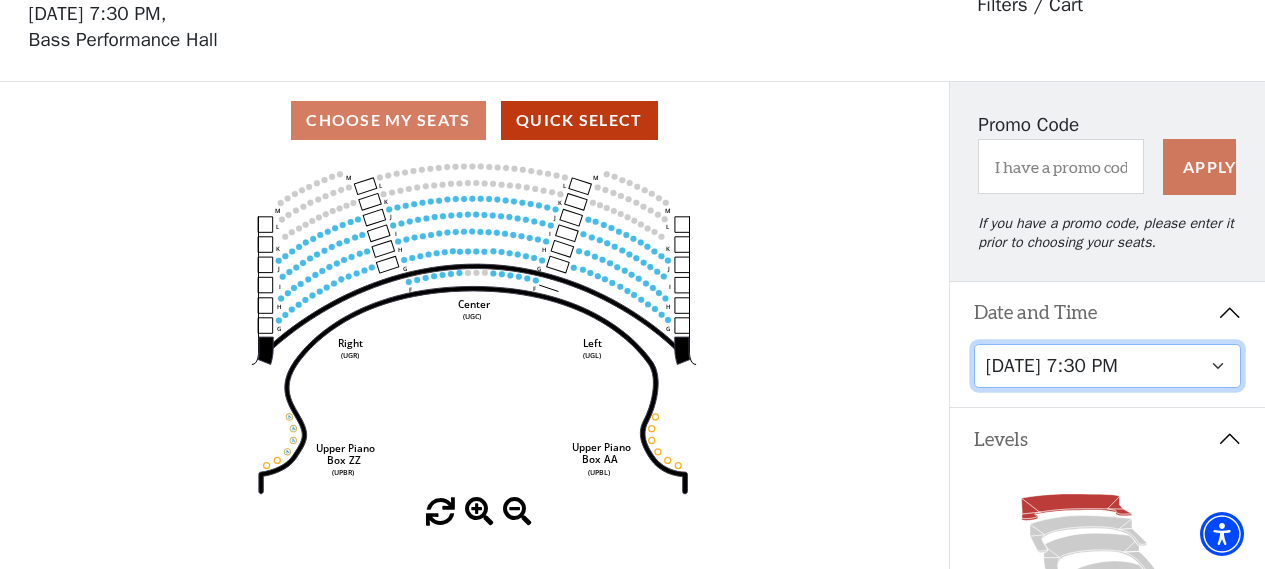 click on "Thursday, November 13 at 1:30 PM Wednesday, November 12 at 7:30 PM Thursday, November 13 at 7:30 PM Friday, November 14 at 7:30 PM Saturday, November 15 at 1:30 PM Saturday, November 15 at 7:30 PM Sunday, November 16 at 1:30 PM Sunday, November 16 at 6:30 PM" at bounding box center (1108, 366) 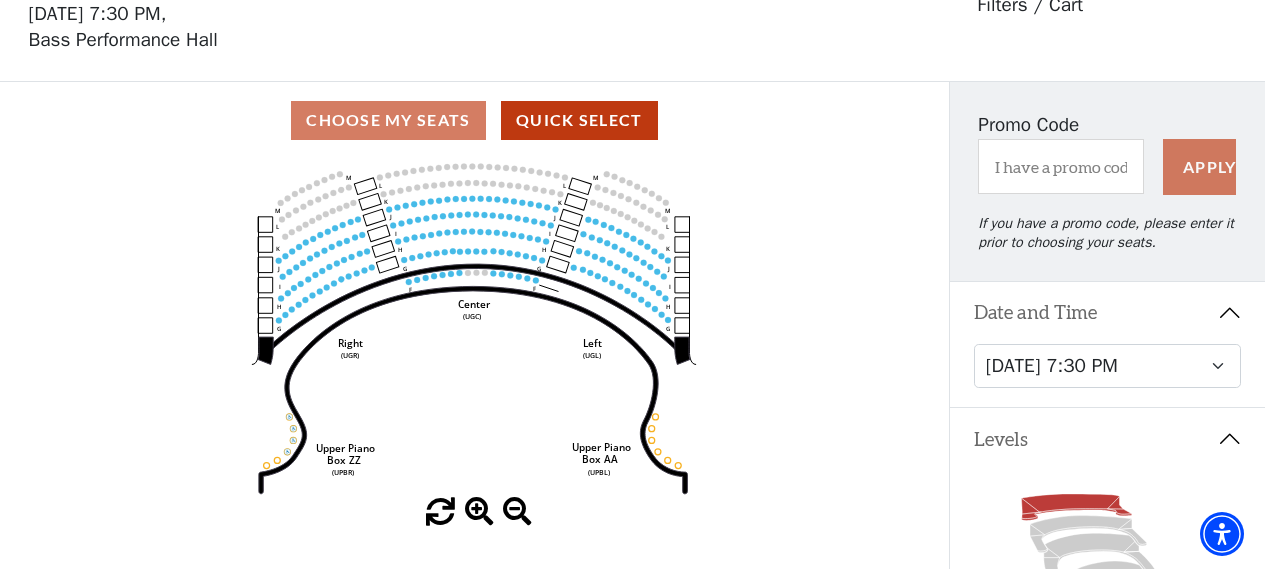 click on "Date and Time" at bounding box center (1107, 313) 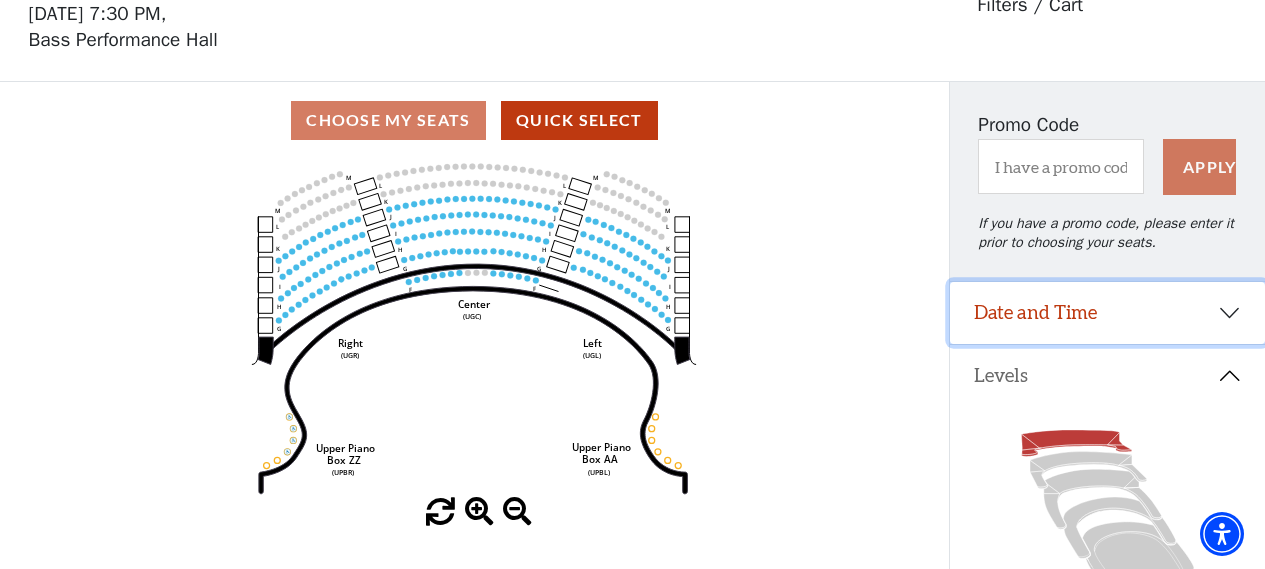 click on "Date and Time" at bounding box center [1107, 313] 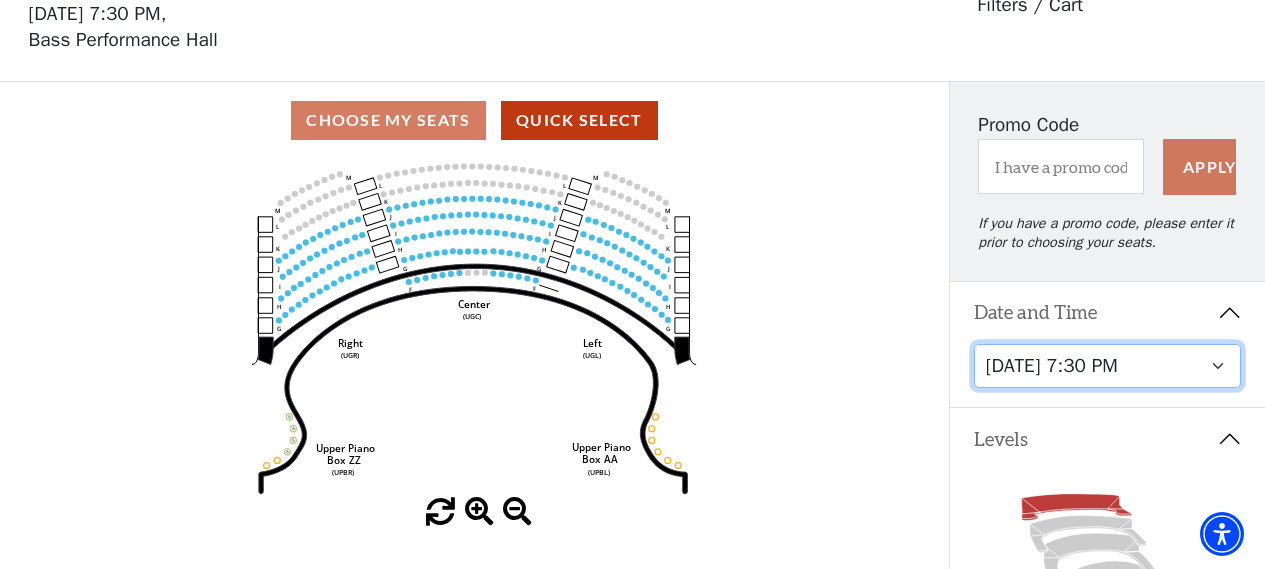 click on "Thursday, November 13 at 1:30 PM Wednesday, November 12 at 7:30 PM Thursday, November 13 at 7:30 PM Friday, November 14 at 7:30 PM Saturday, November 15 at 1:30 PM Saturday, November 15 at 7:30 PM Sunday, November 16 at 1:30 PM Sunday, November 16 at 6:30 PM" at bounding box center (1108, 366) 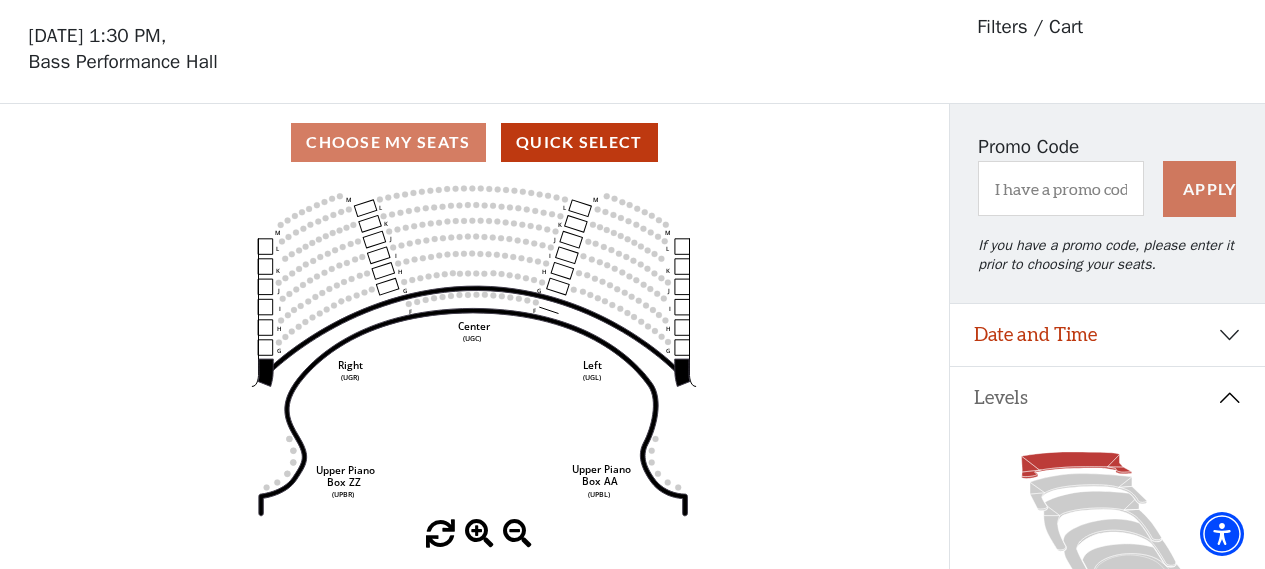 scroll, scrollTop: 92, scrollLeft: 0, axis: vertical 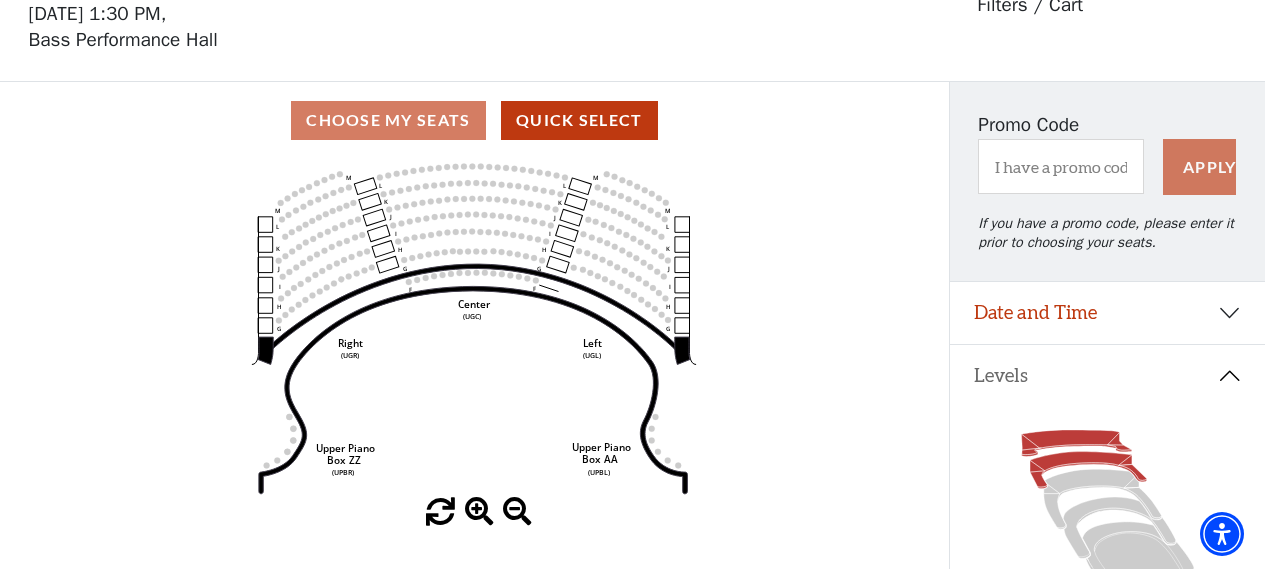 click 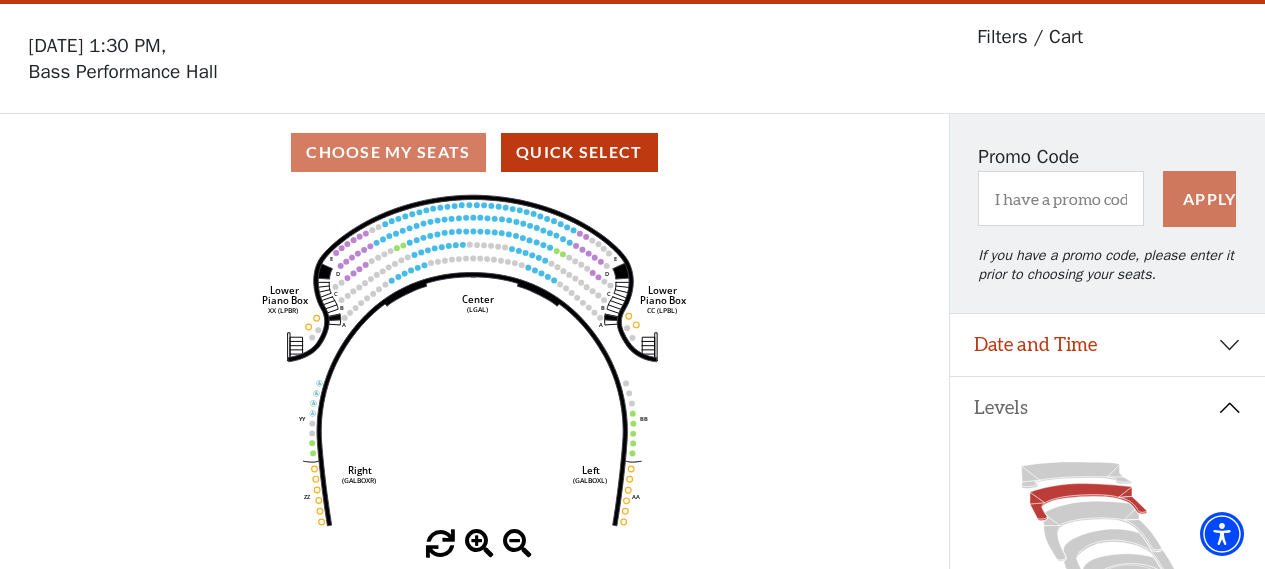 scroll, scrollTop: 92, scrollLeft: 0, axis: vertical 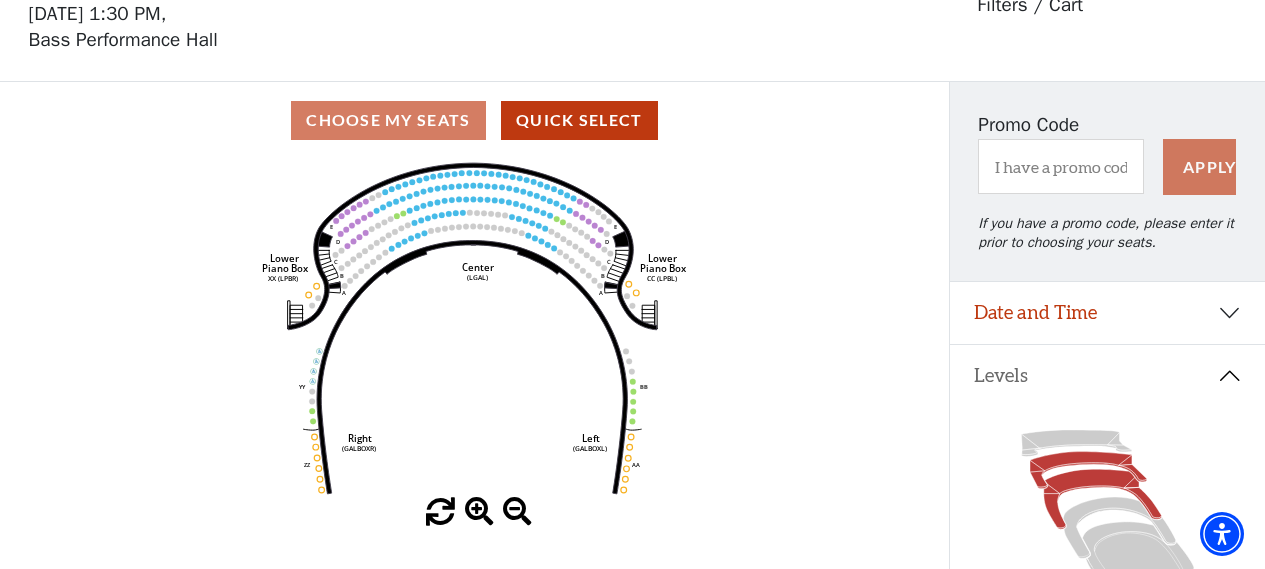 click 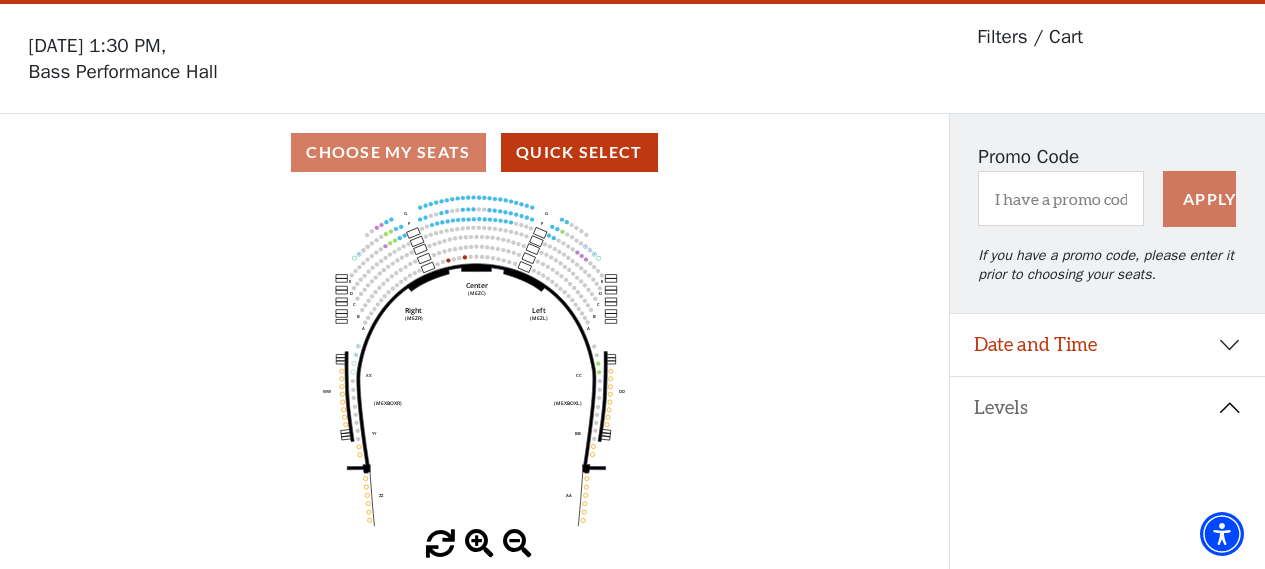 scroll, scrollTop: 92, scrollLeft: 0, axis: vertical 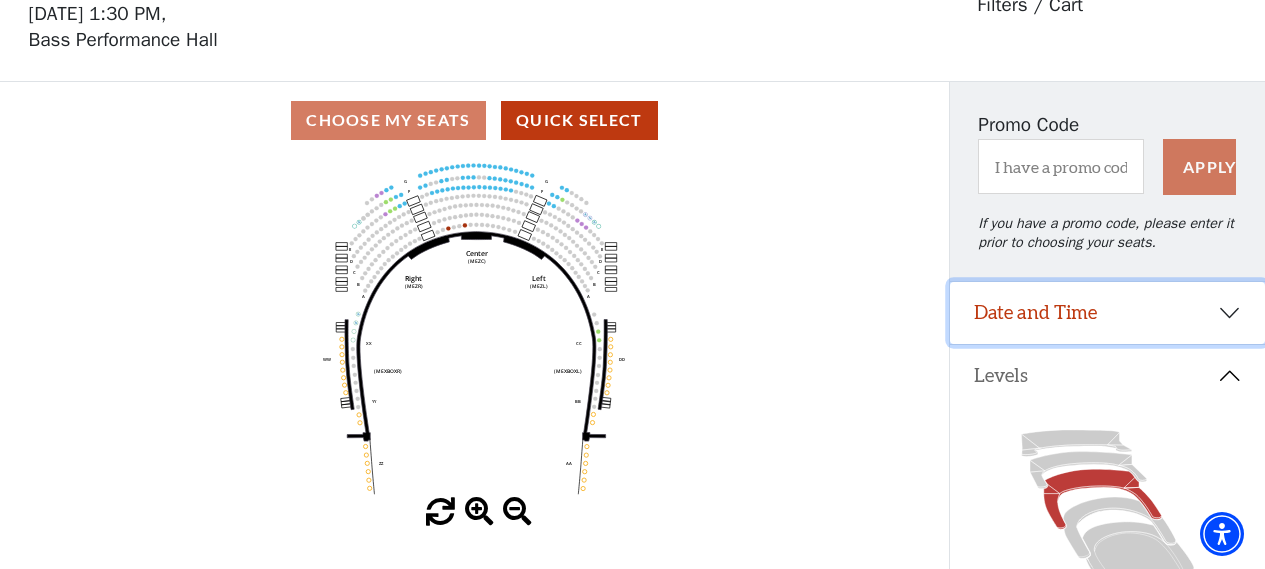 click on "Date and Time" at bounding box center [1107, 313] 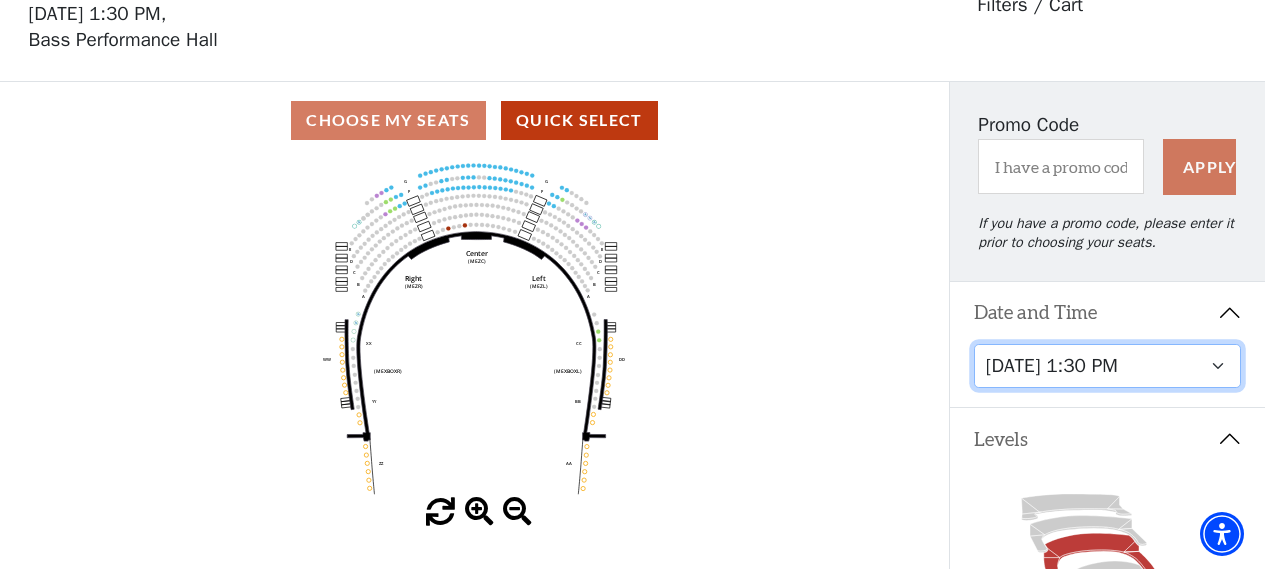 click on "Thursday, November 13 at 1:30 PM Wednesday, November 12 at 7:30 PM Thursday, November 13 at 7:30 PM Friday, November 14 at 7:30 PM Saturday, November 15 at 1:30 PM Saturday, November 15 at 7:30 PM Sunday, November 16 at 1:30 PM Sunday, November 16 at 6:30 PM" at bounding box center (1108, 366) 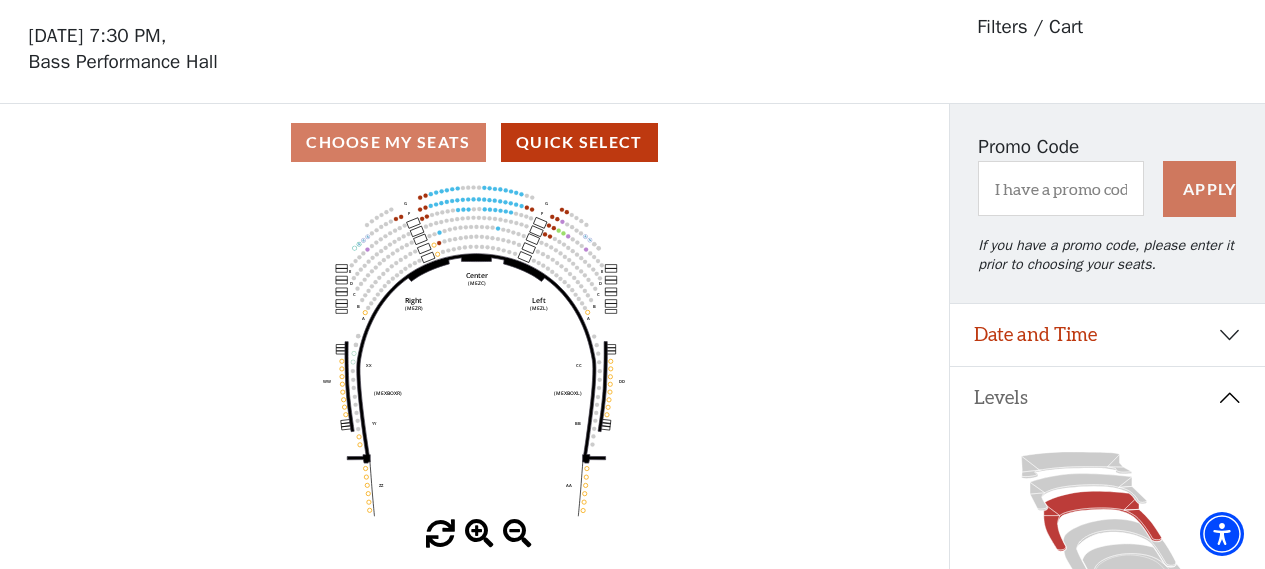 scroll, scrollTop: 92, scrollLeft: 0, axis: vertical 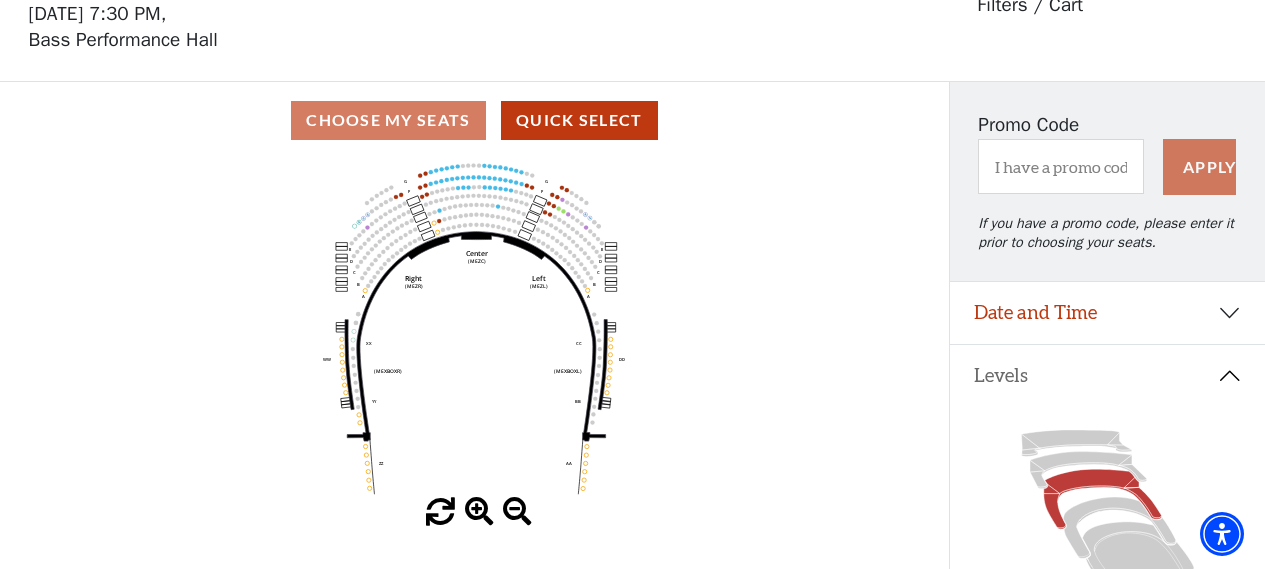 click 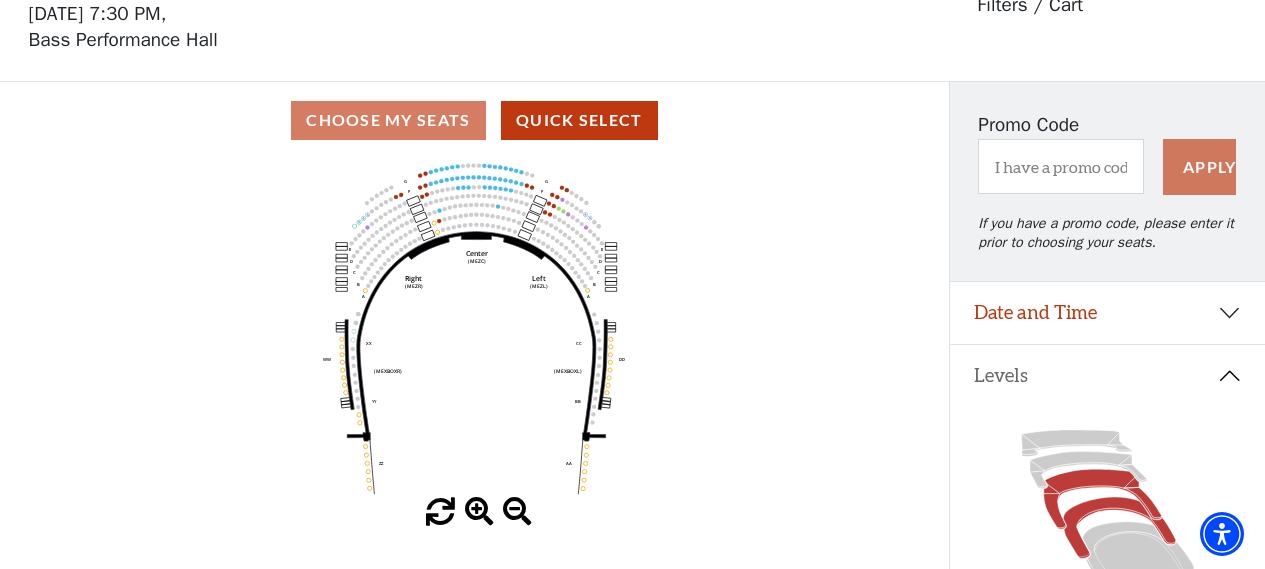 click 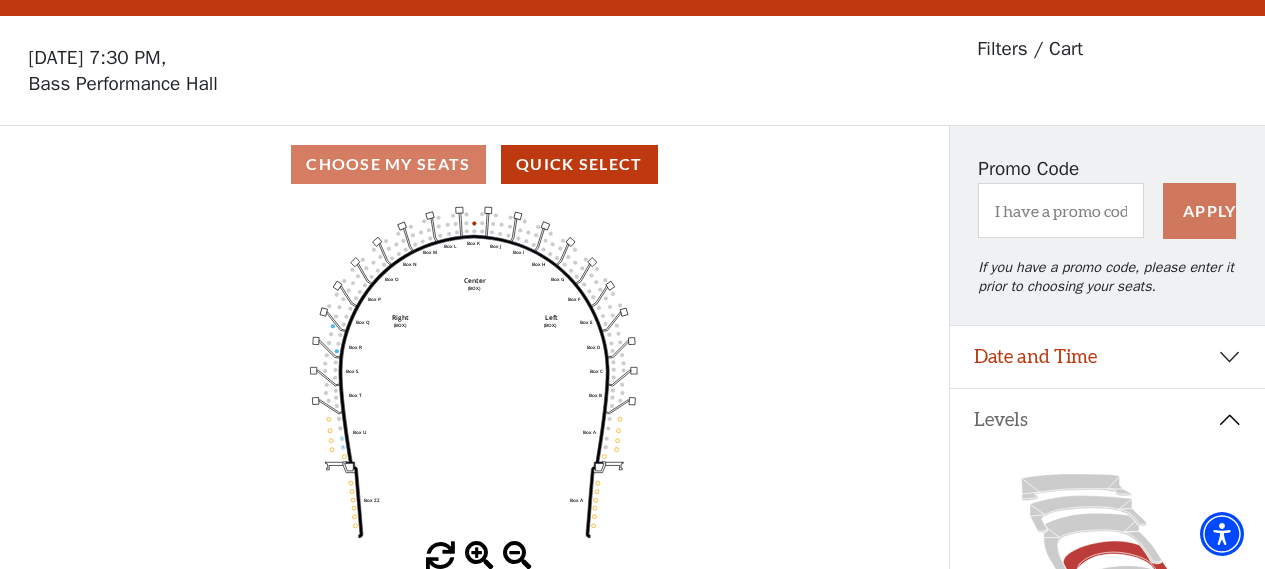 scroll, scrollTop: 92, scrollLeft: 0, axis: vertical 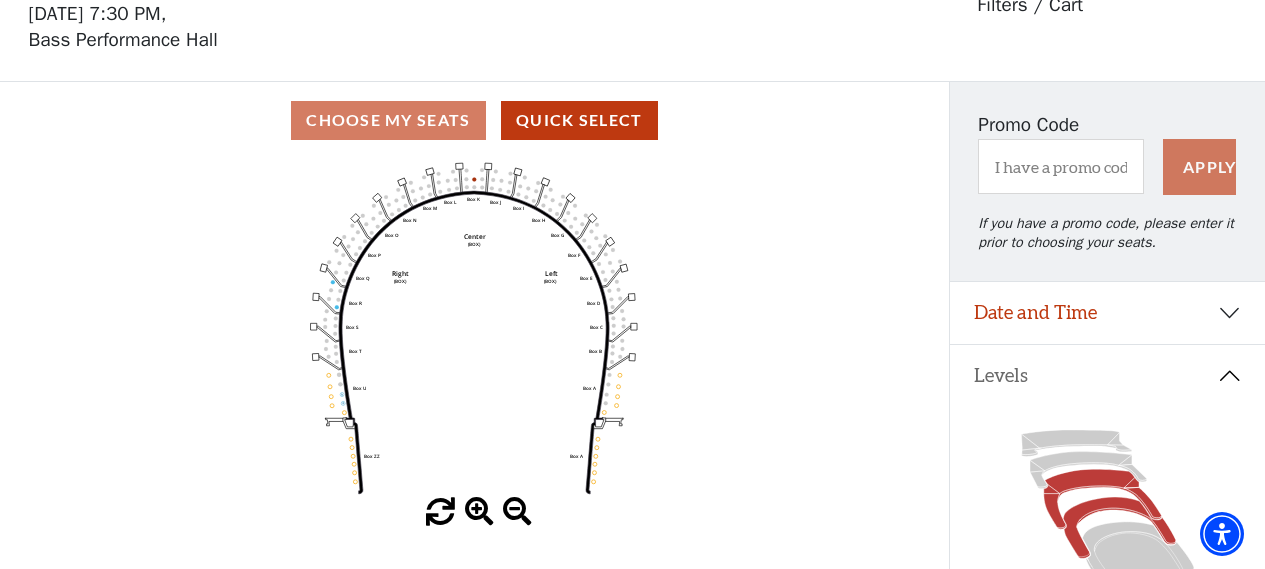 click 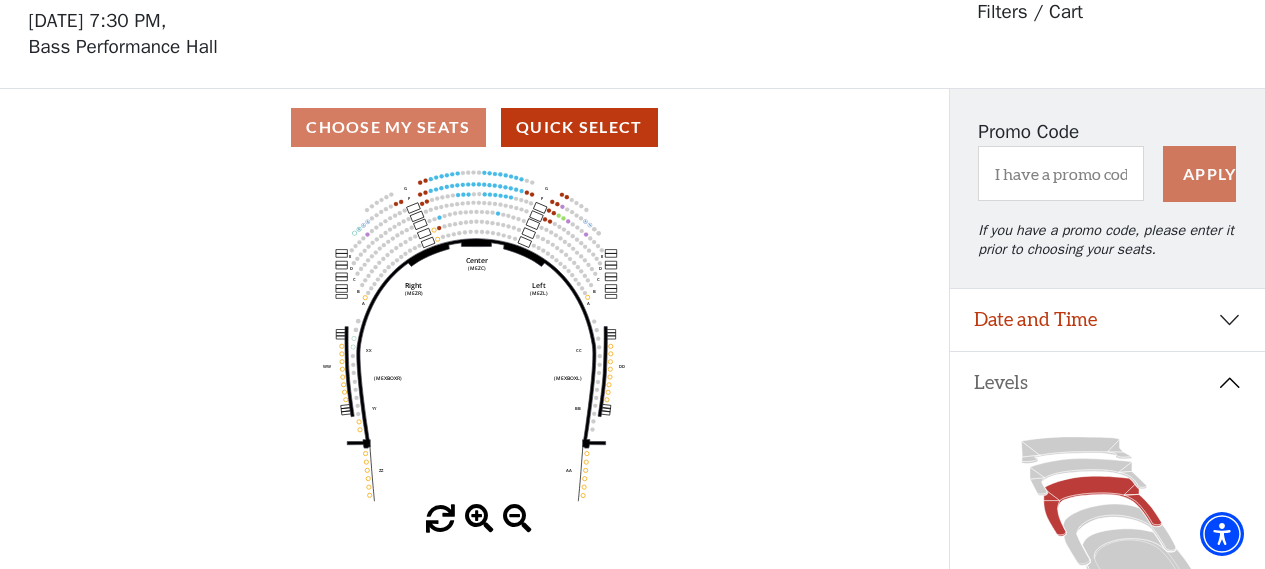 scroll, scrollTop: 100, scrollLeft: 0, axis: vertical 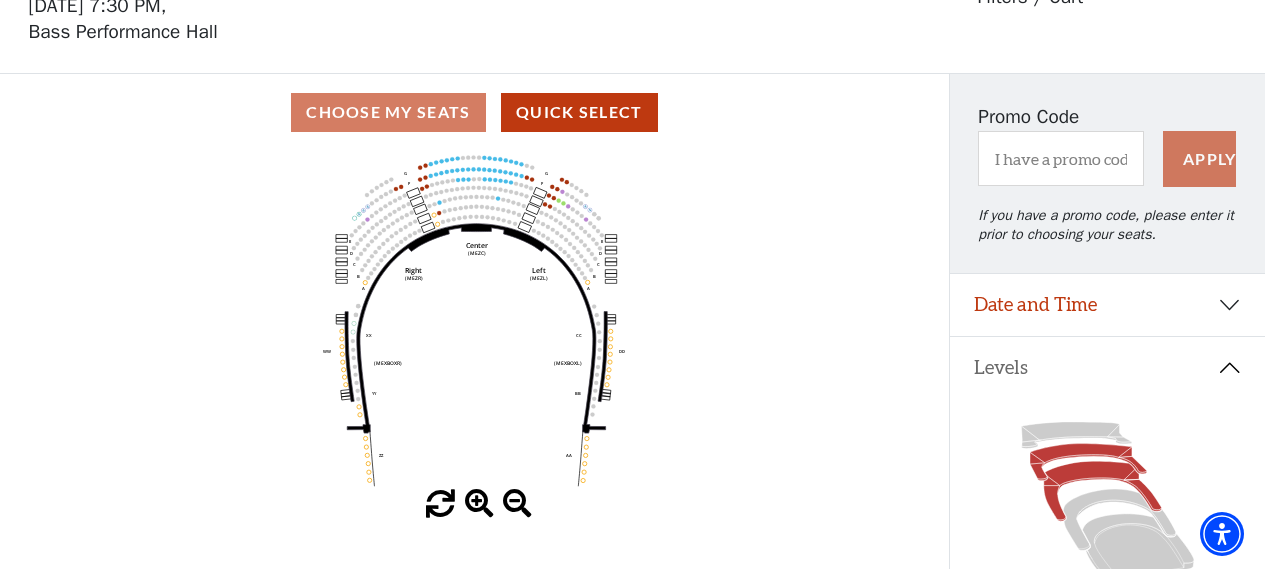 click 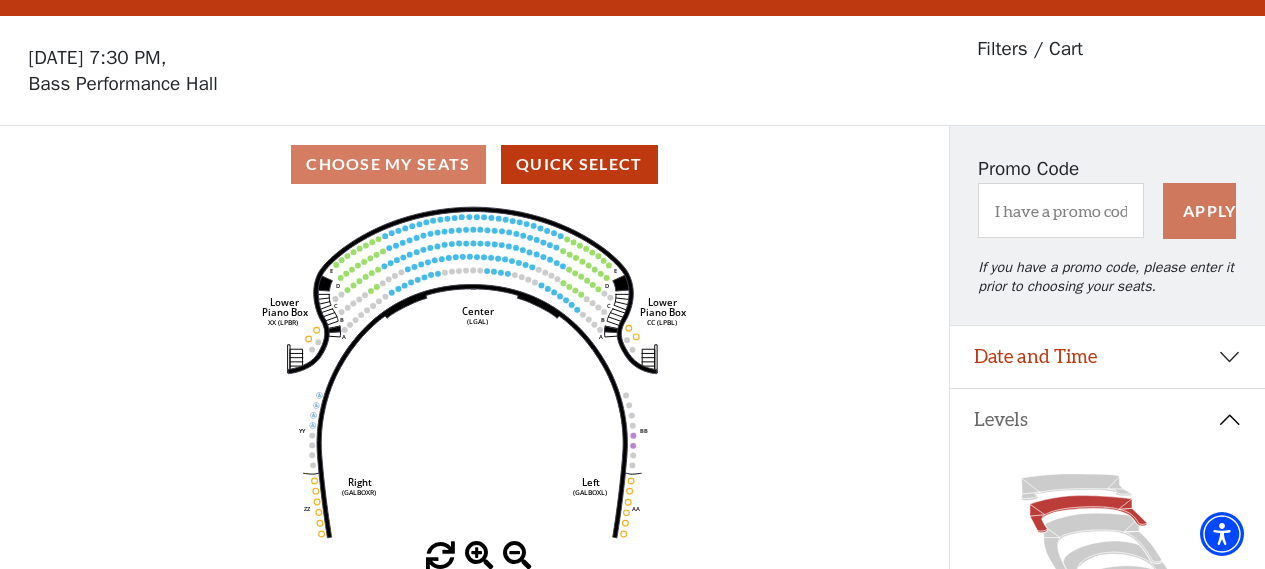scroll, scrollTop: 92, scrollLeft: 0, axis: vertical 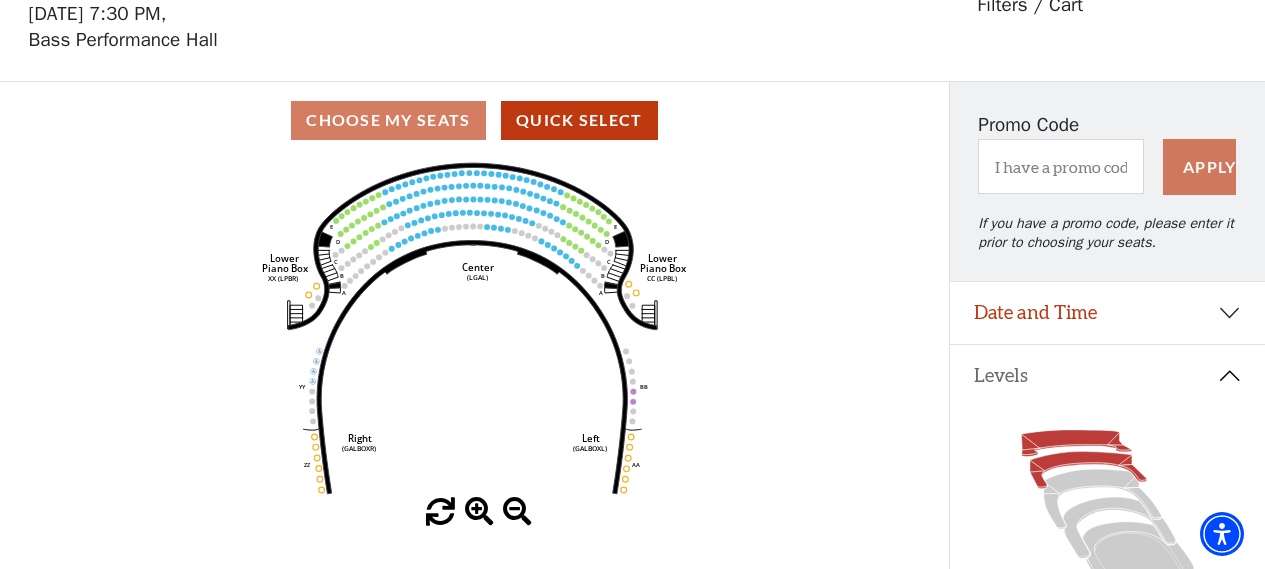 click 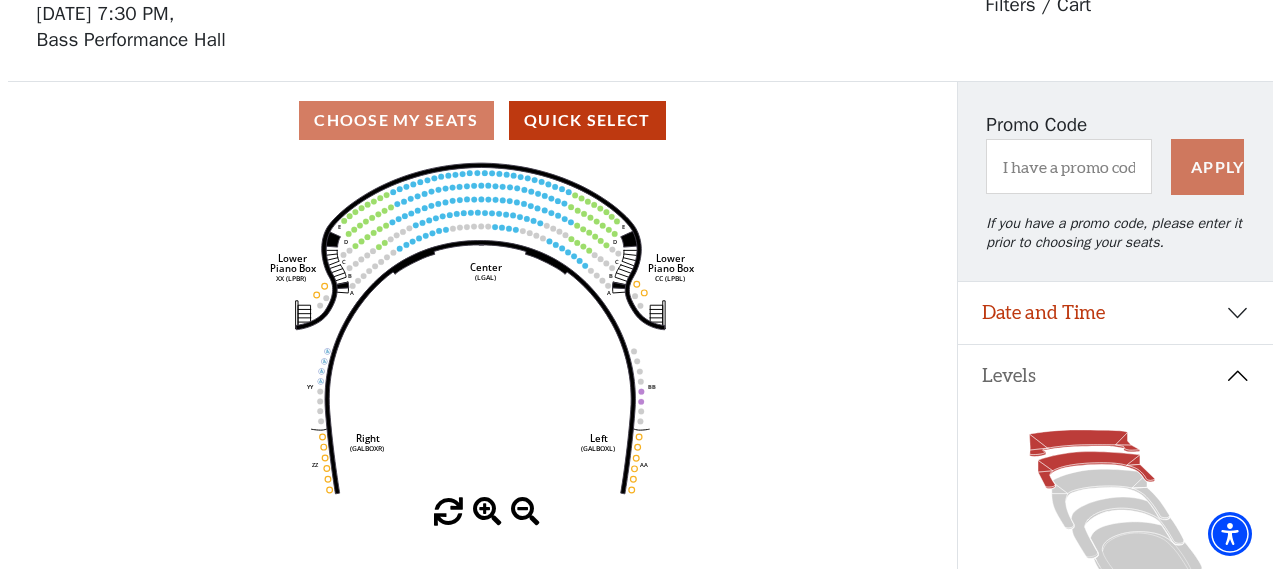 scroll, scrollTop: 0, scrollLeft: 0, axis: both 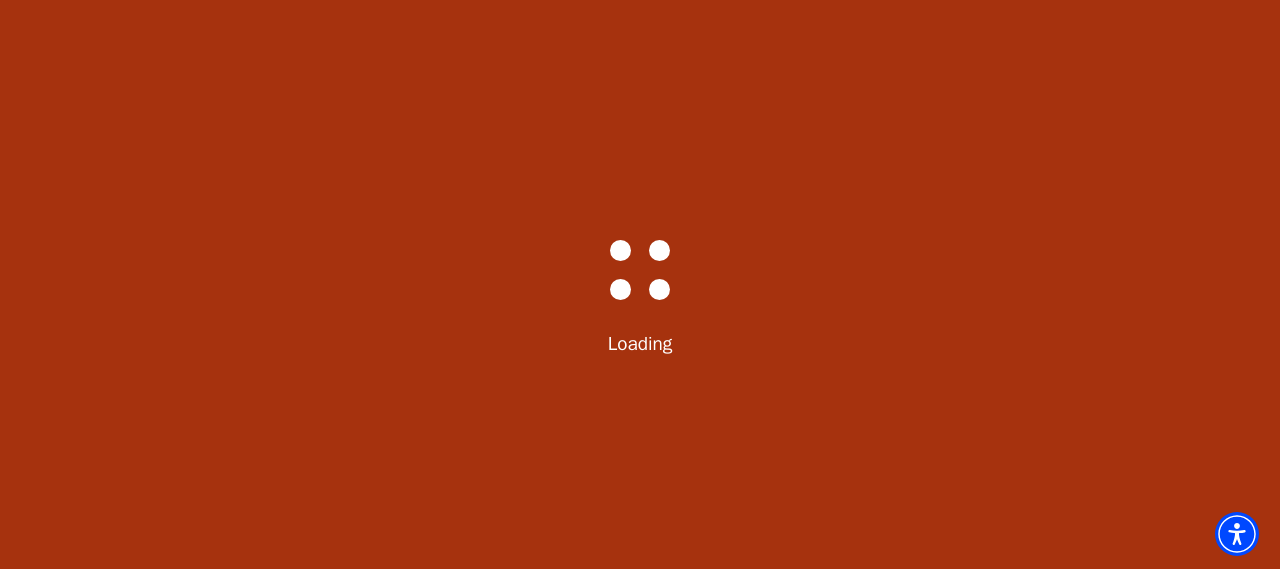 select on "6230" 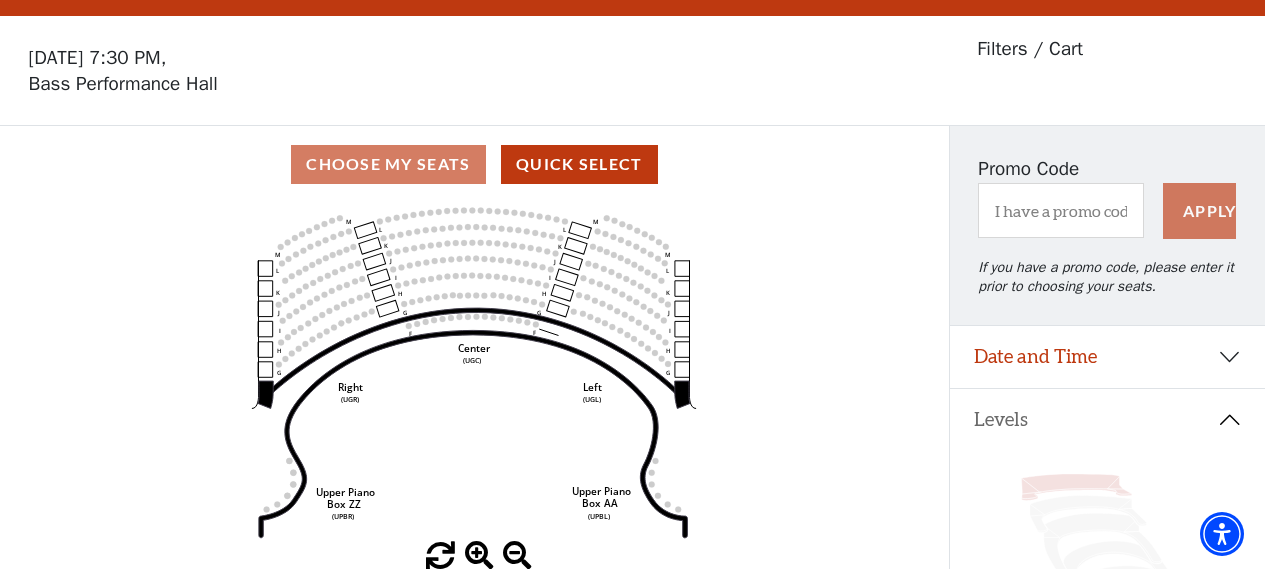 scroll, scrollTop: 92, scrollLeft: 0, axis: vertical 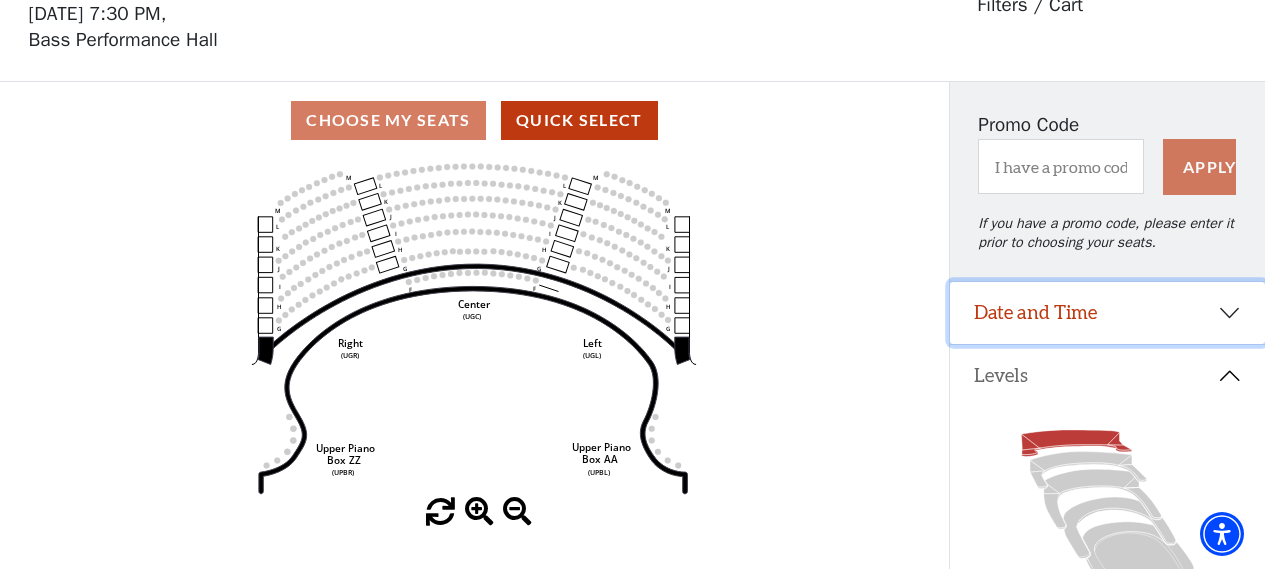 click on "Date and Time" at bounding box center [1107, 313] 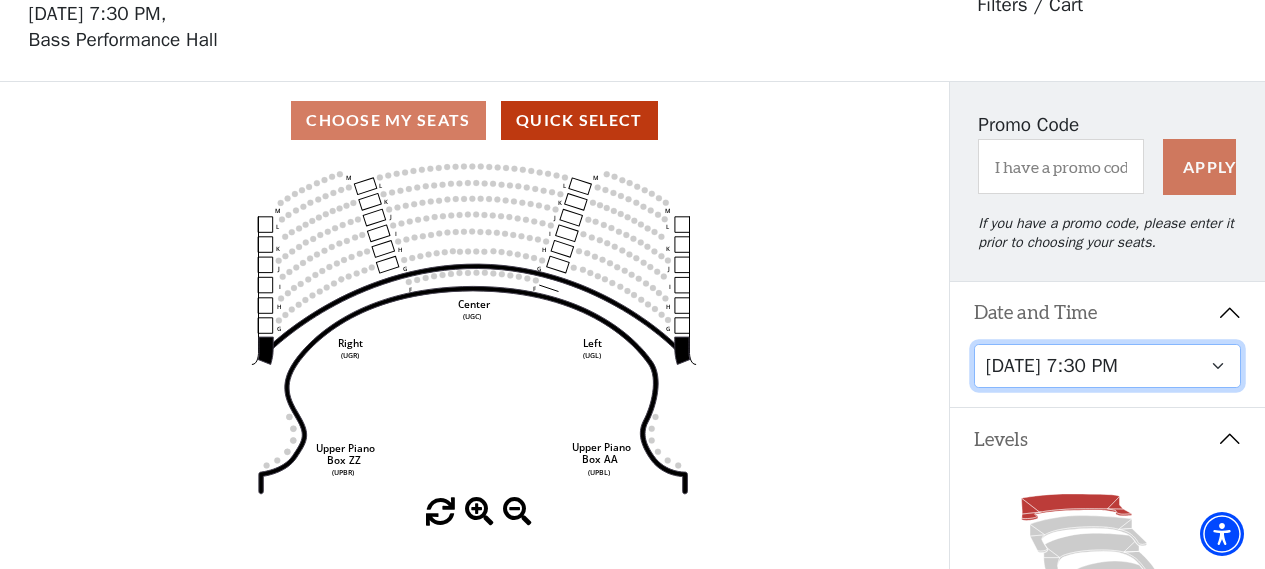 click on "Thursday, November 13 at 1:30 PM Wednesday, November 12 at 7:30 PM Thursday, November 13 at 7:30 PM Friday, November 14 at 7:30 PM Saturday, November 15 at 1:30 PM Saturday, November 15 at 7:30 PM Sunday, November 16 at 1:30 PM Sunday, November 16 at 6:30 PM" at bounding box center (1108, 366) 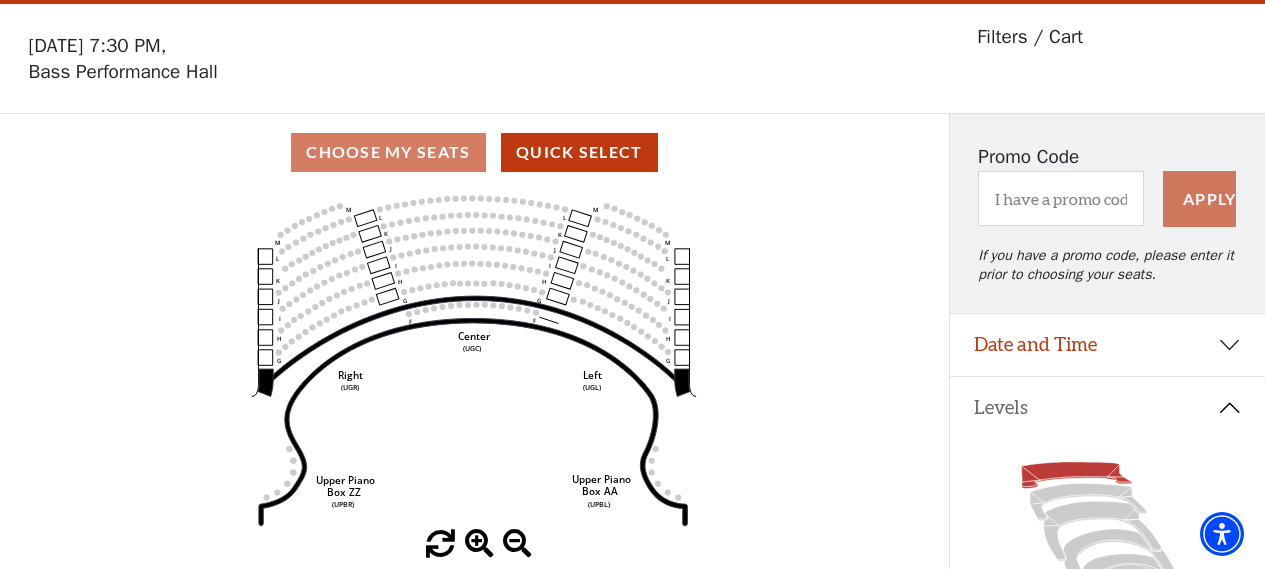 scroll, scrollTop: 92, scrollLeft: 0, axis: vertical 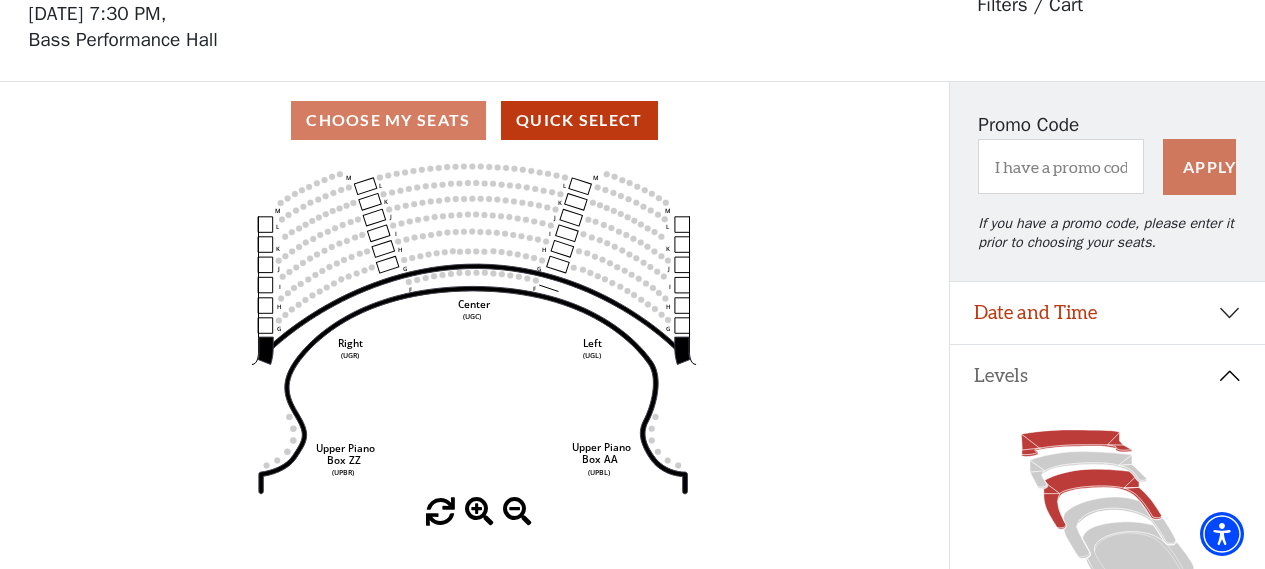 click 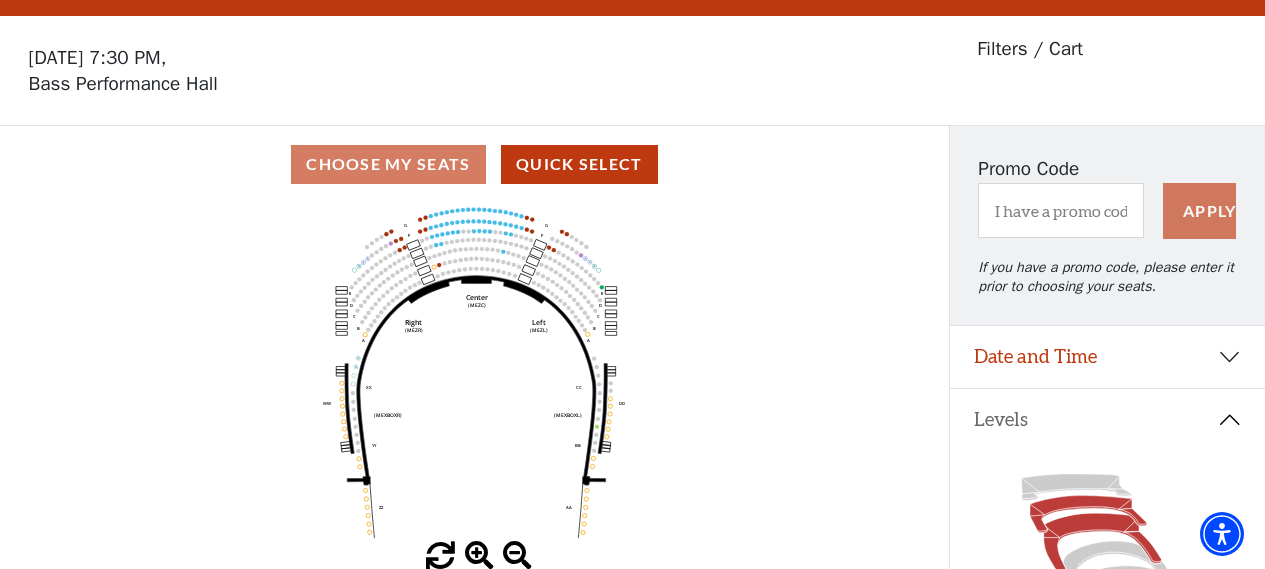 scroll, scrollTop: 92, scrollLeft: 0, axis: vertical 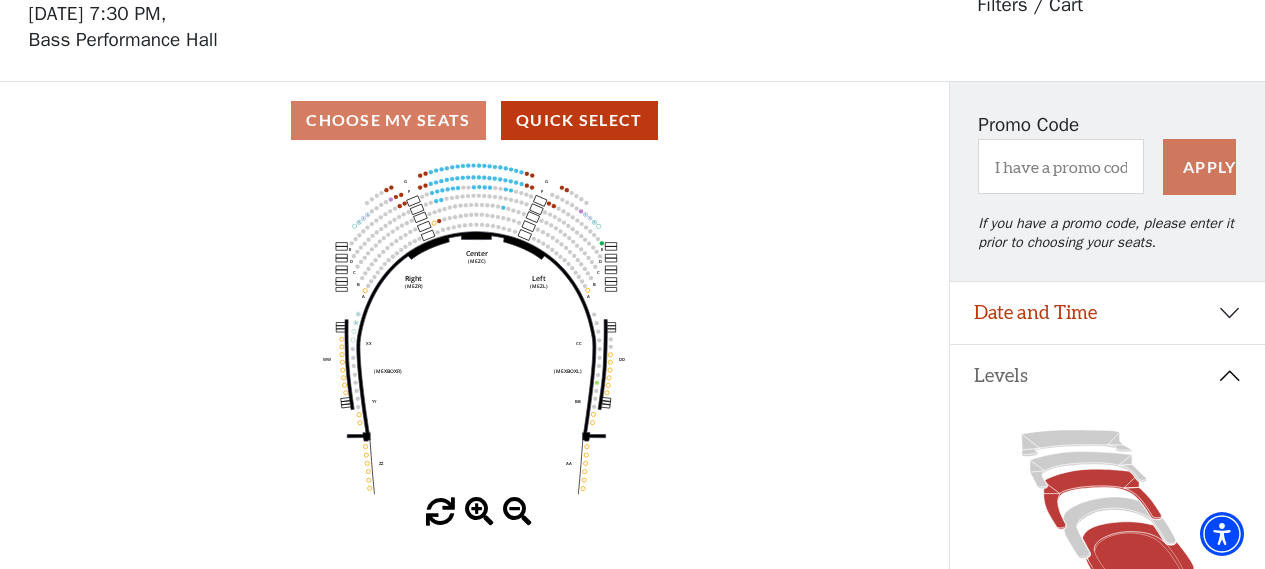 click 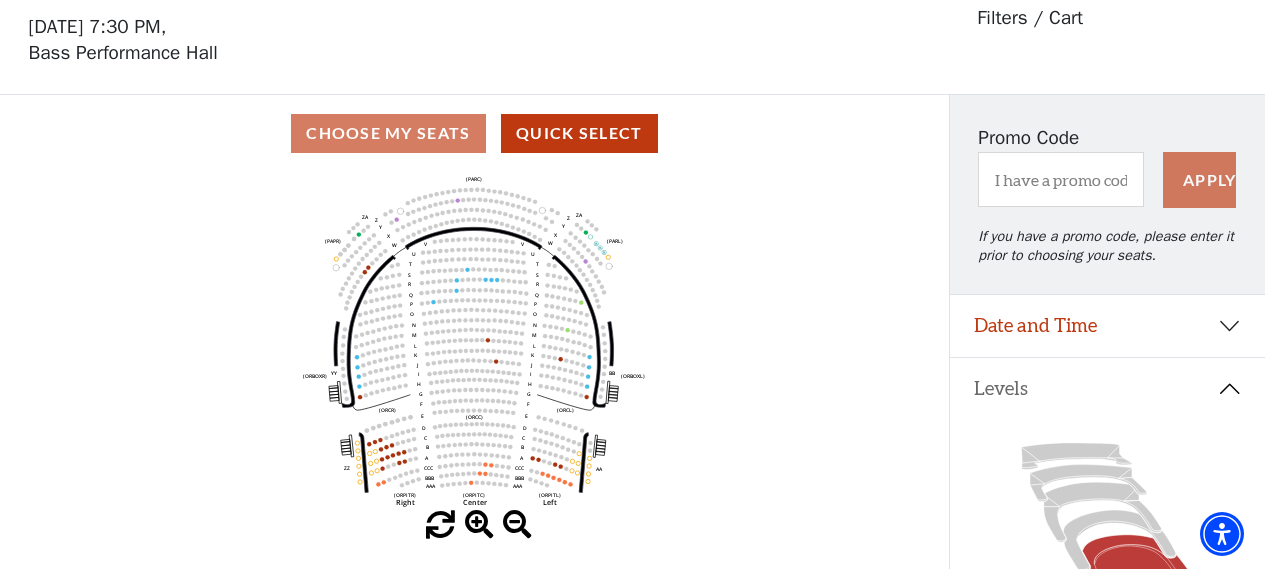 scroll, scrollTop: 92, scrollLeft: 0, axis: vertical 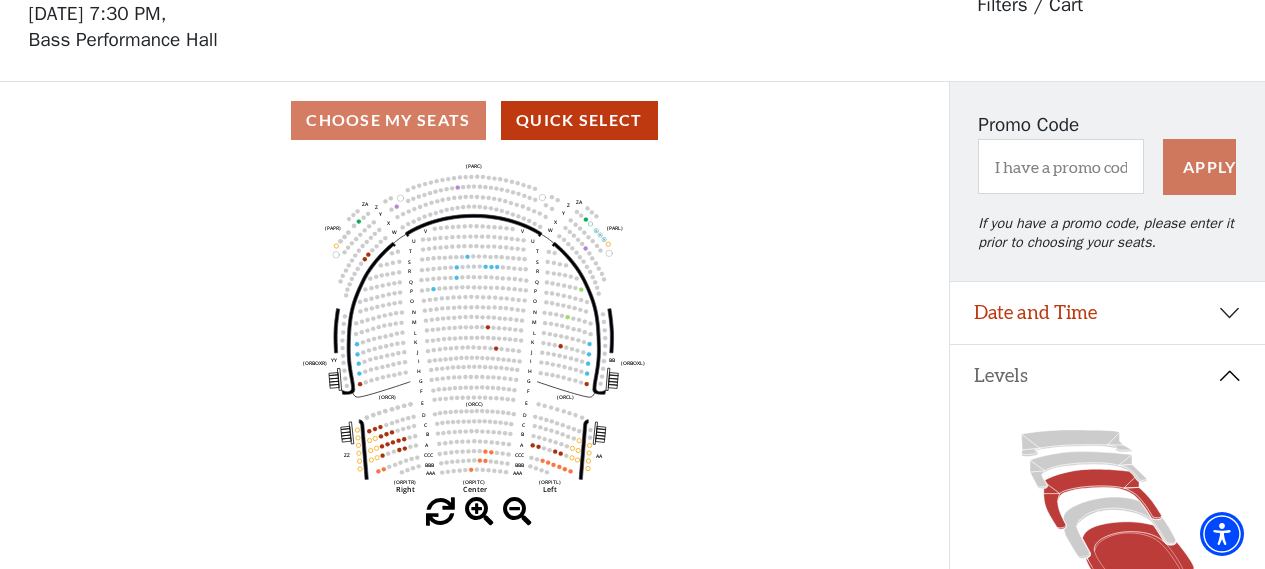 click 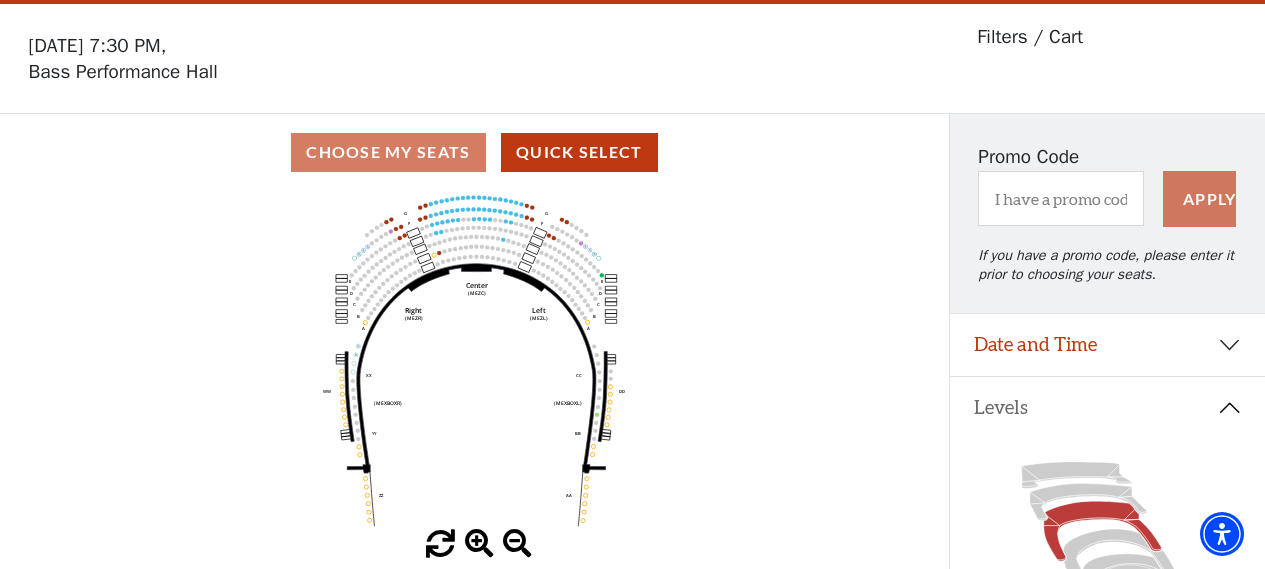 scroll, scrollTop: 92, scrollLeft: 0, axis: vertical 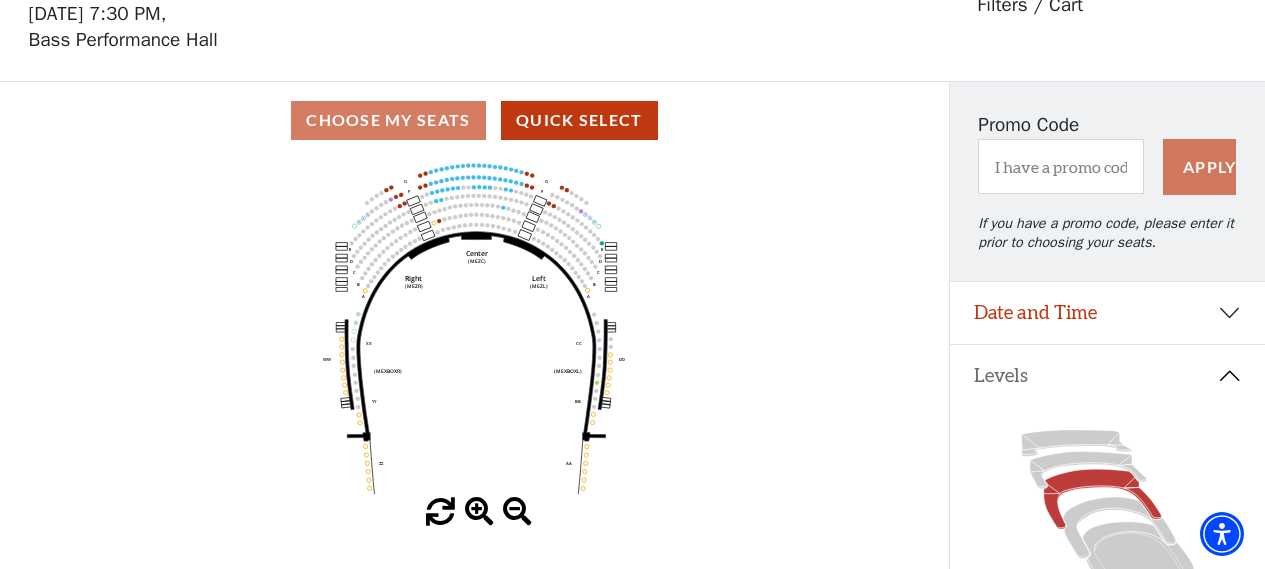 click 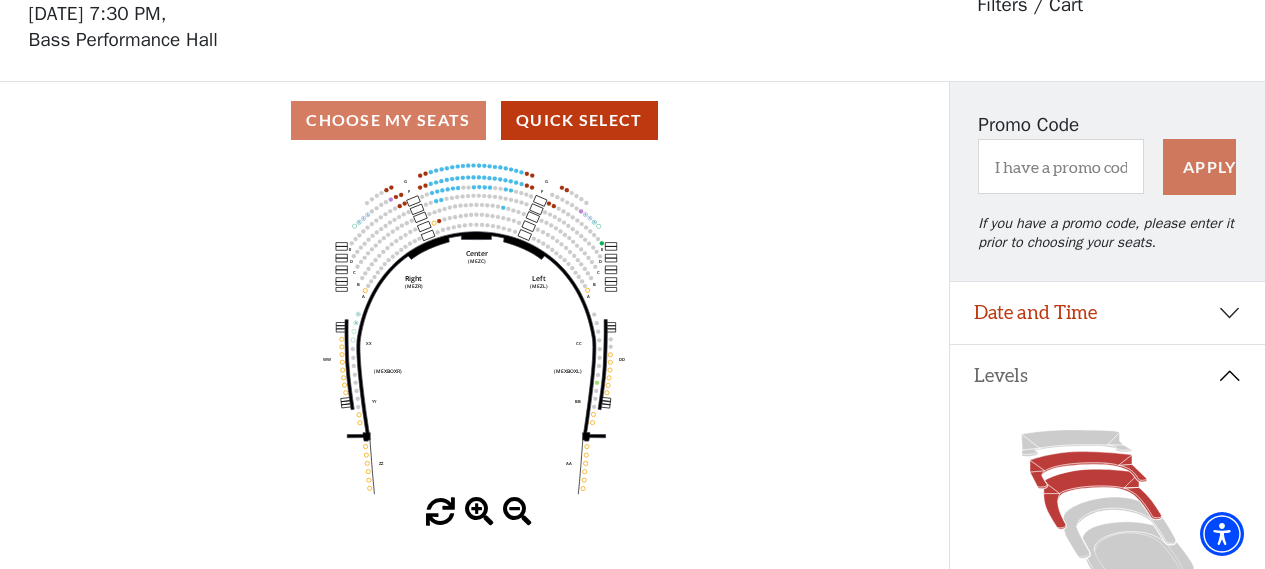 click 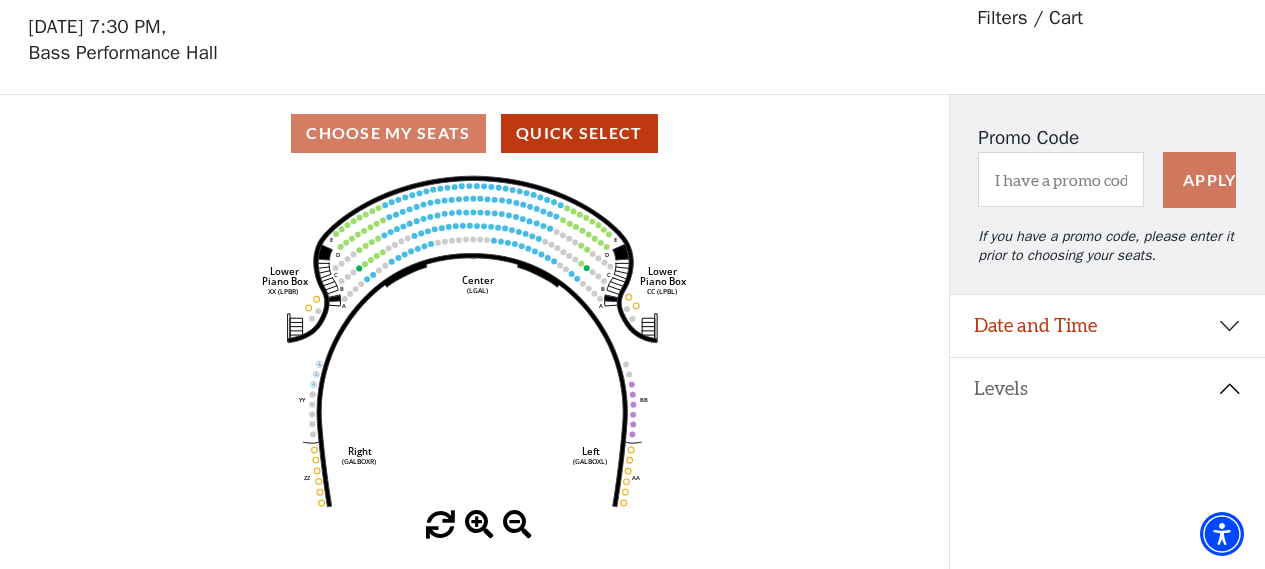 scroll, scrollTop: 92, scrollLeft: 0, axis: vertical 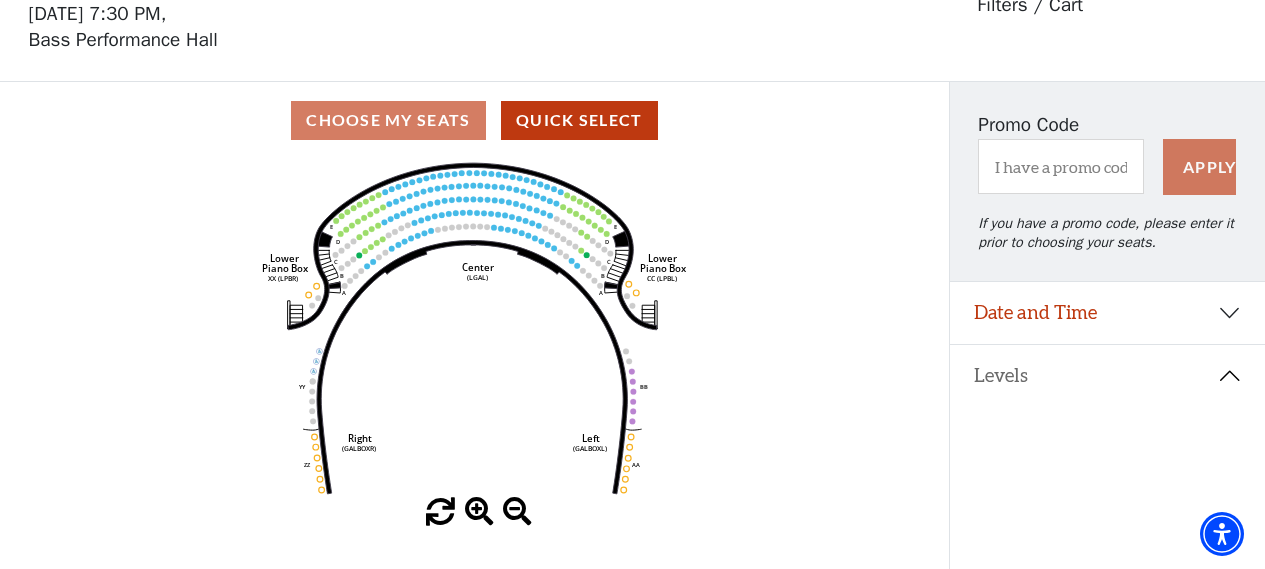 click 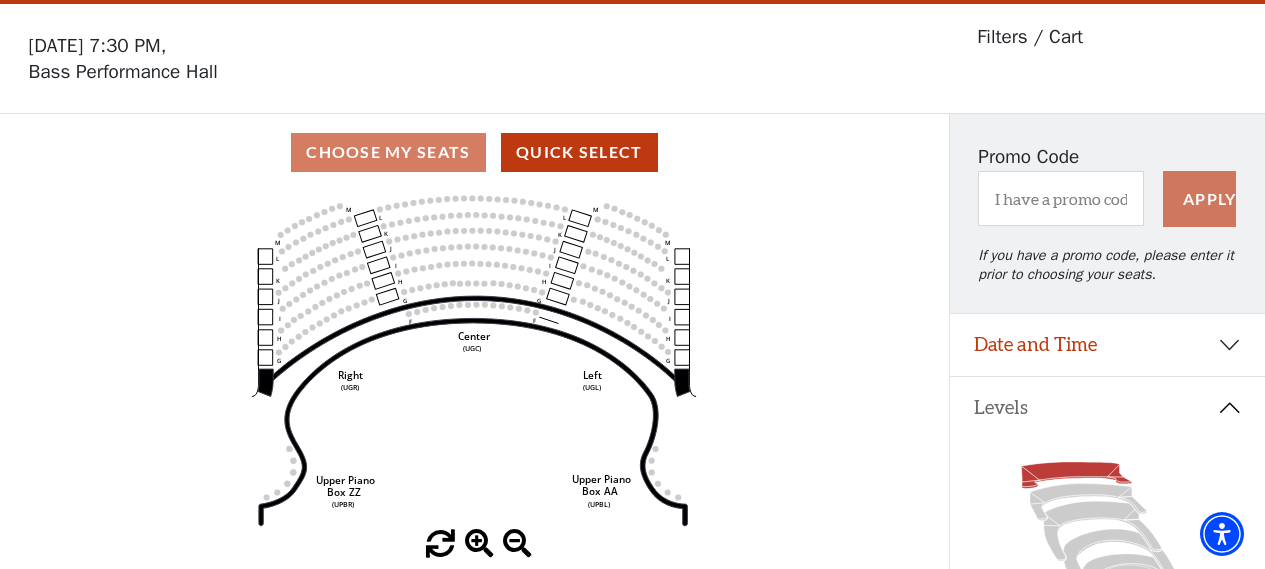 scroll, scrollTop: 92, scrollLeft: 0, axis: vertical 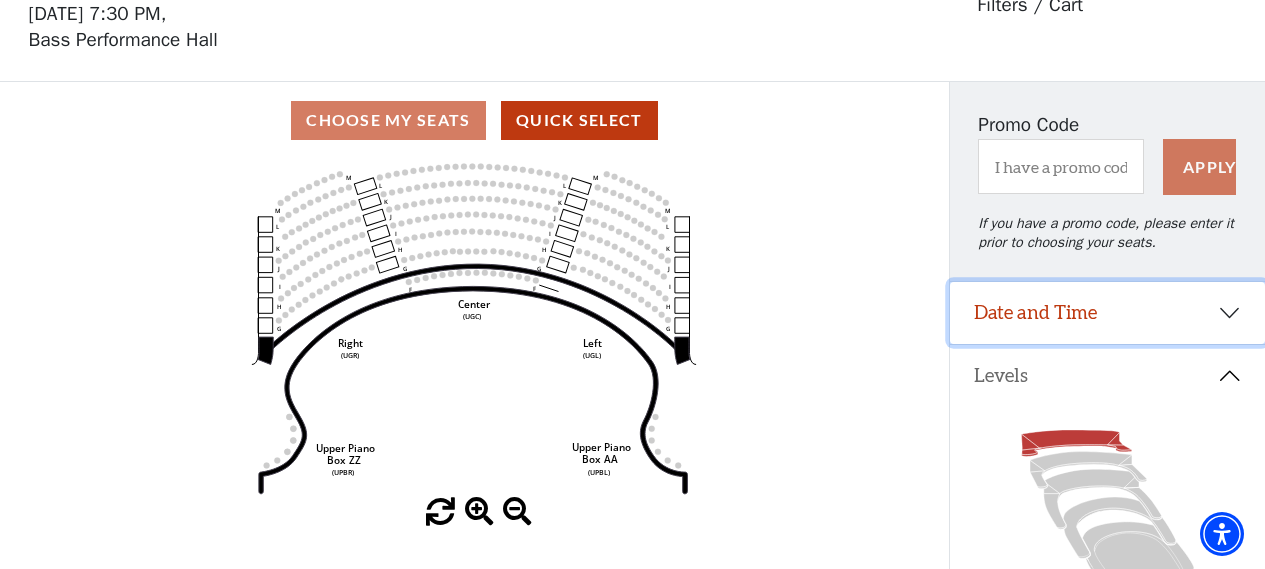 click on "Date and Time" at bounding box center (1107, 313) 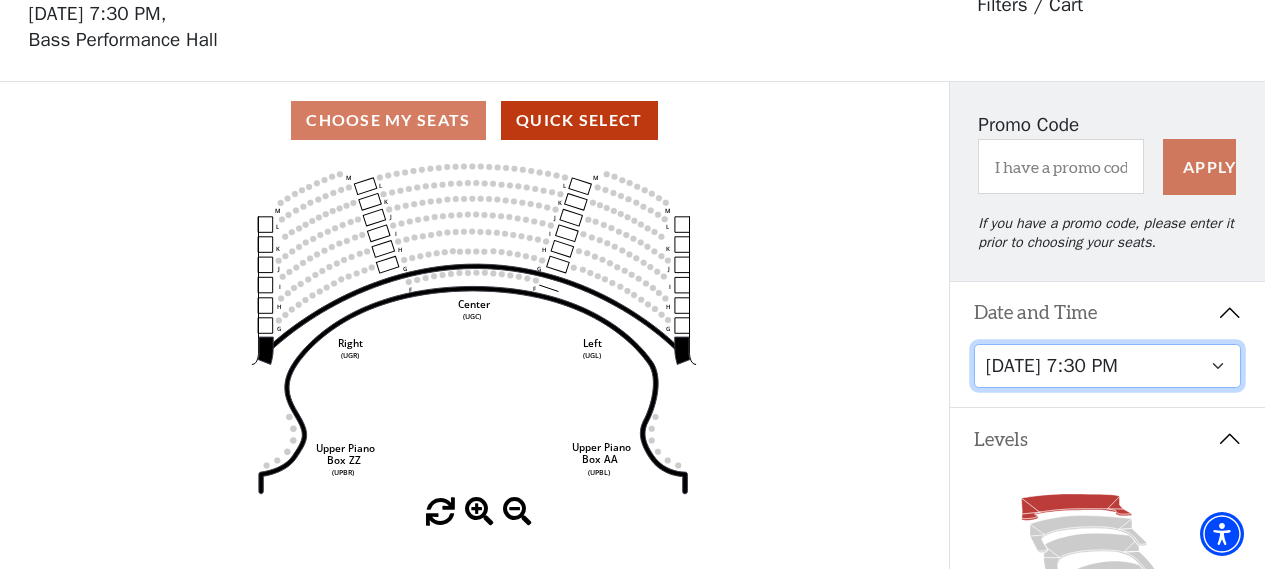 click on "Thursday, November 13 at 1:30 PM Wednesday, November 12 at 7:30 PM Thursday, November 13 at 7:30 PM Friday, November 14 at 7:30 PM Saturday, November 15 at 1:30 PM Saturday, November 15 at 7:30 PM Sunday, November 16 at 1:30 PM Sunday, November 16 at 6:30 PM" at bounding box center (1108, 366) 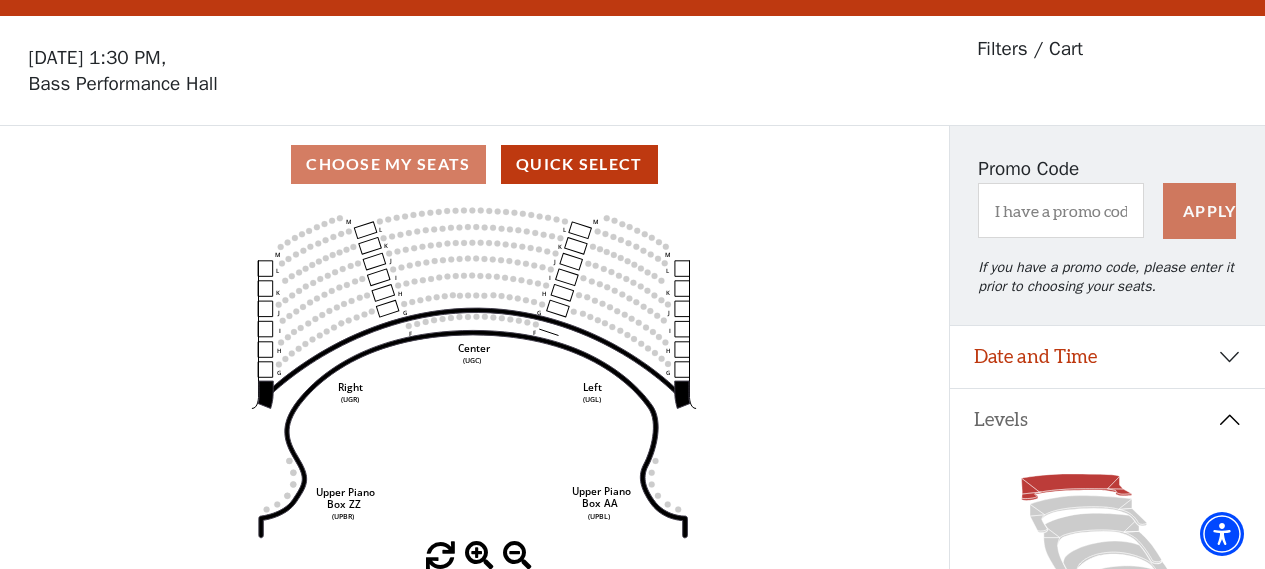 scroll, scrollTop: 92, scrollLeft: 0, axis: vertical 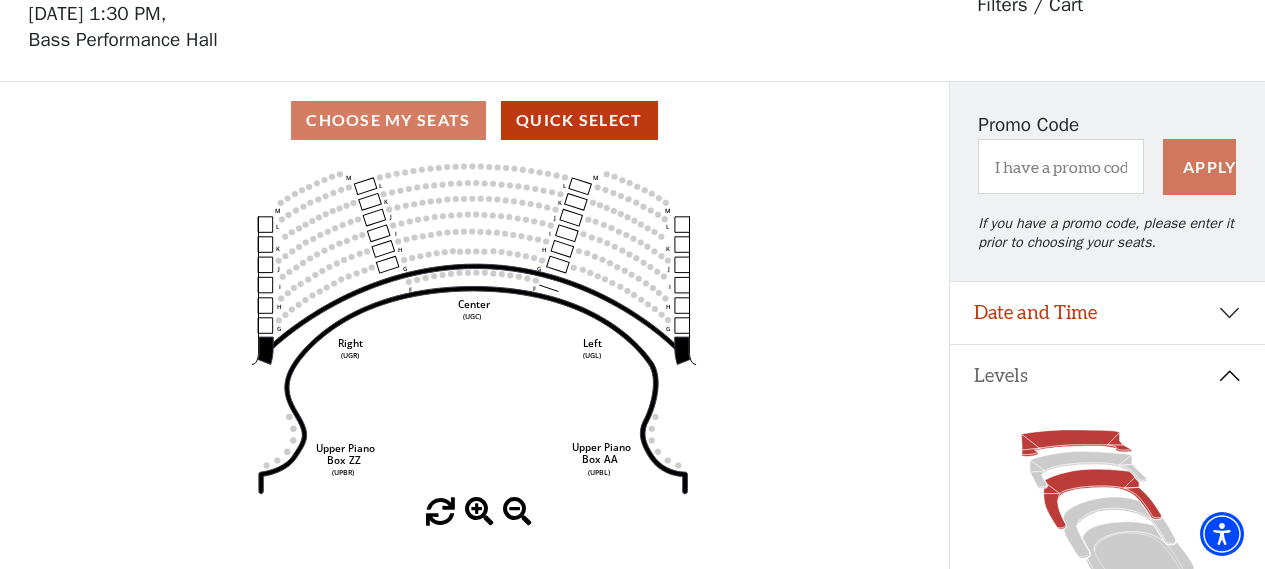 click 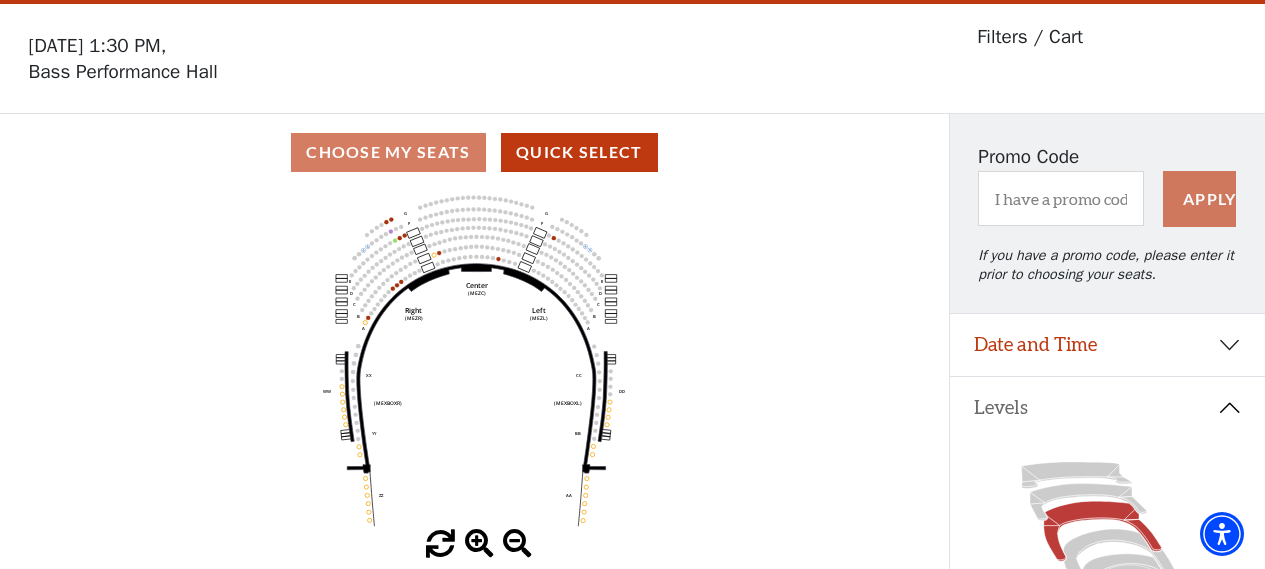 scroll, scrollTop: 92, scrollLeft: 0, axis: vertical 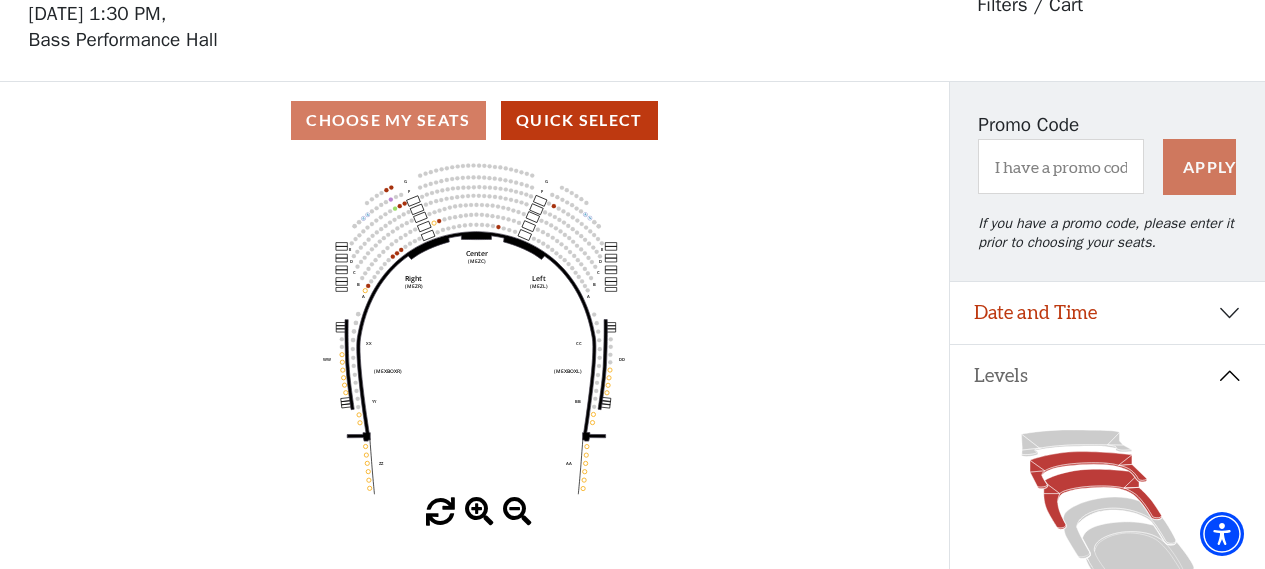 click 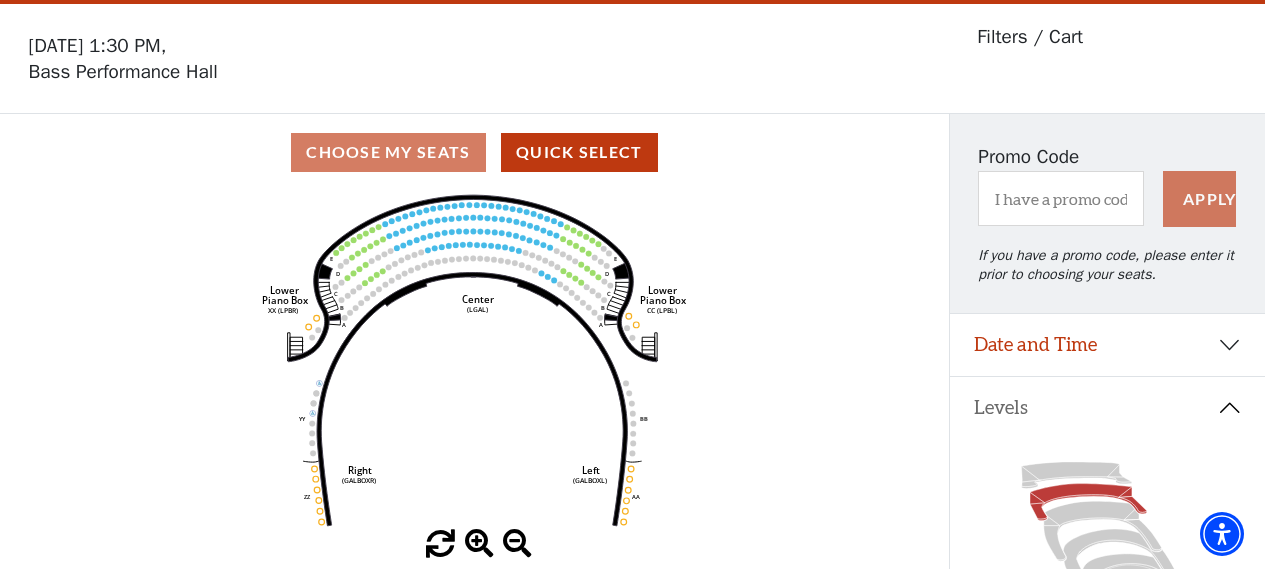 scroll, scrollTop: 92, scrollLeft: 0, axis: vertical 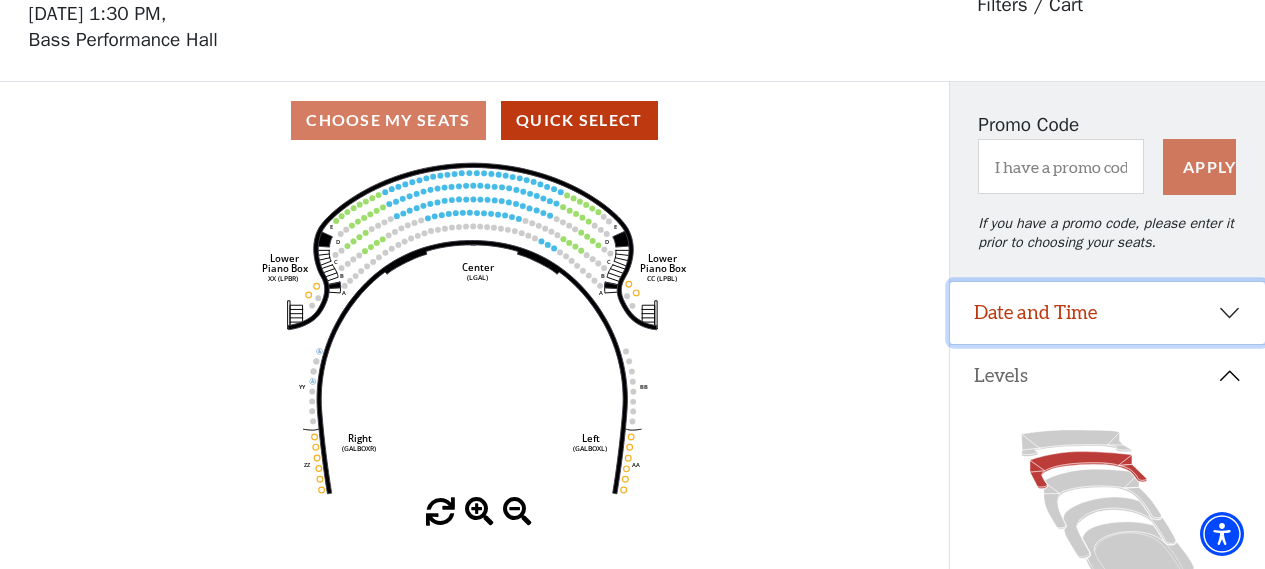 click on "Date and Time" at bounding box center [1107, 313] 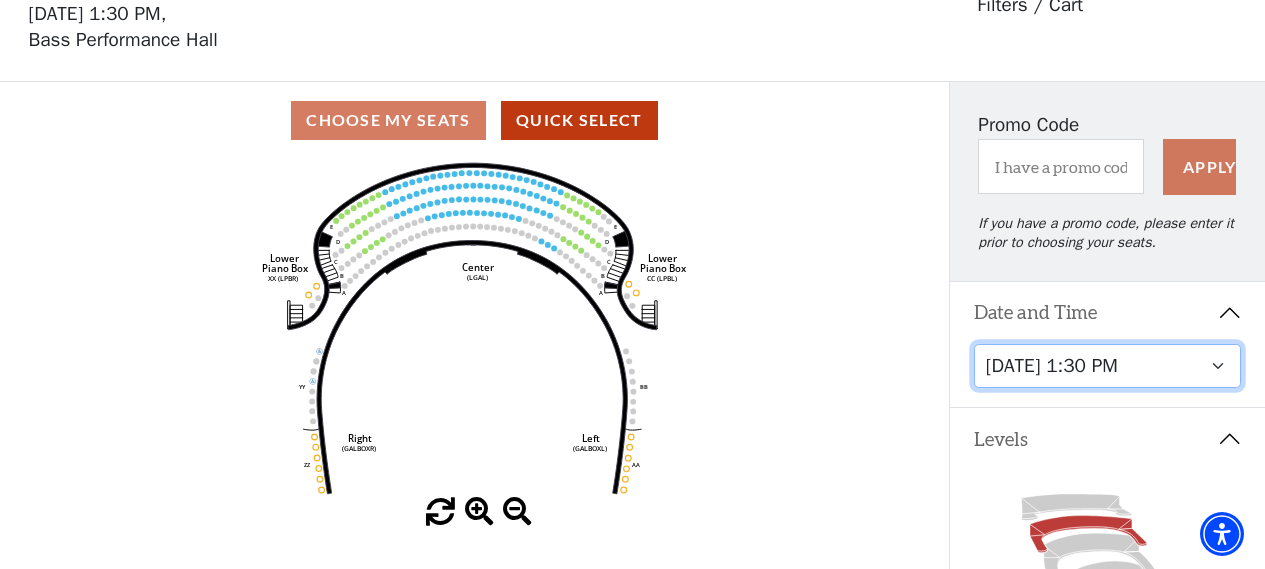 click on "Thursday, November 13 at 1:30 PM Wednesday, November 12 at 7:30 PM Thursday, November 13 at 7:30 PM Friday, November 14 at 7:30 PM Saturday, November 15 at 1:30 PM Saturday, November 15 at 7:30 PM Sunday, November 16 at 1:30 PM Sunday, November 16 at 6:30 PM" at bounding box center (1108, 366) 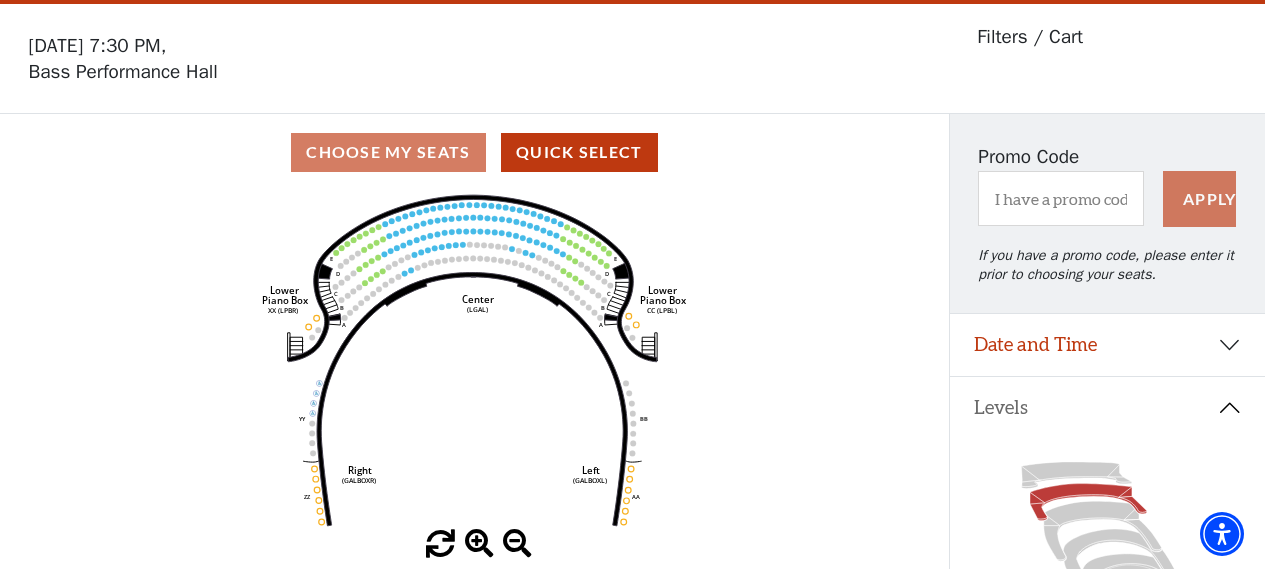 scroll, scrollTop: 92, scrollLeft: 0, axis: vertical 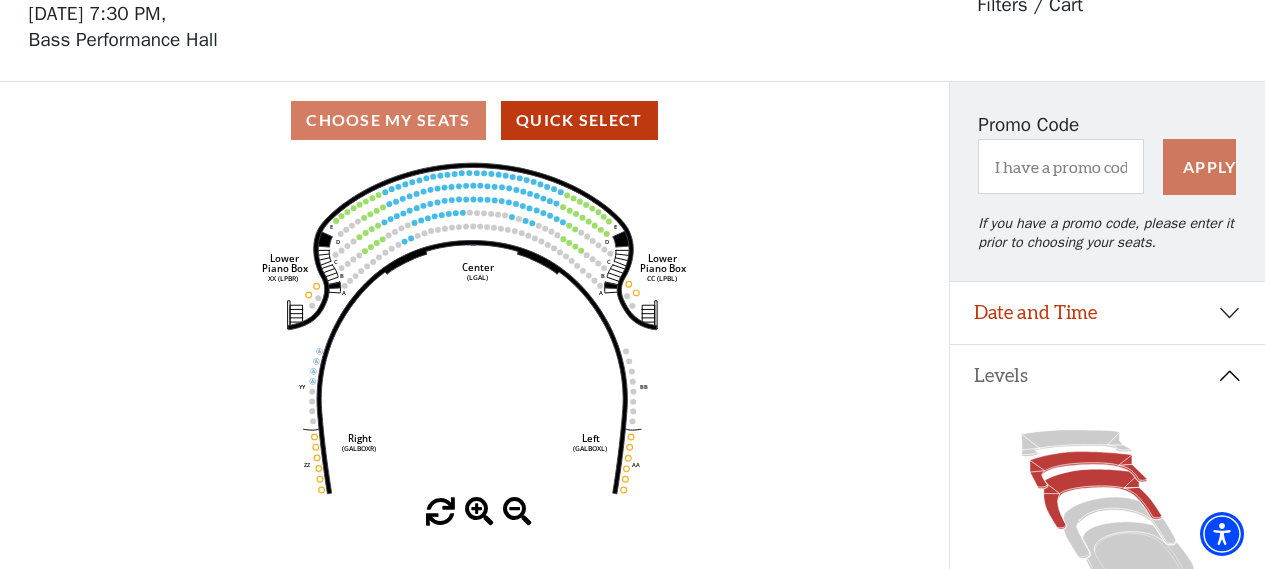 click 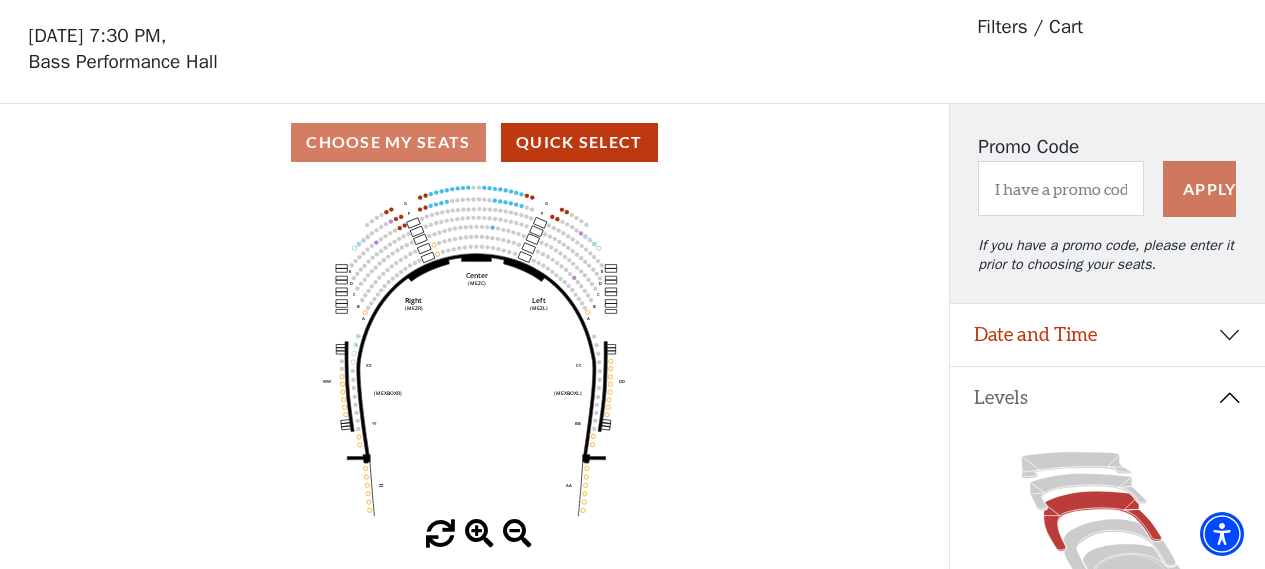 scroll, scrollTop: 92, scrollLeft: 0, axis: vertical 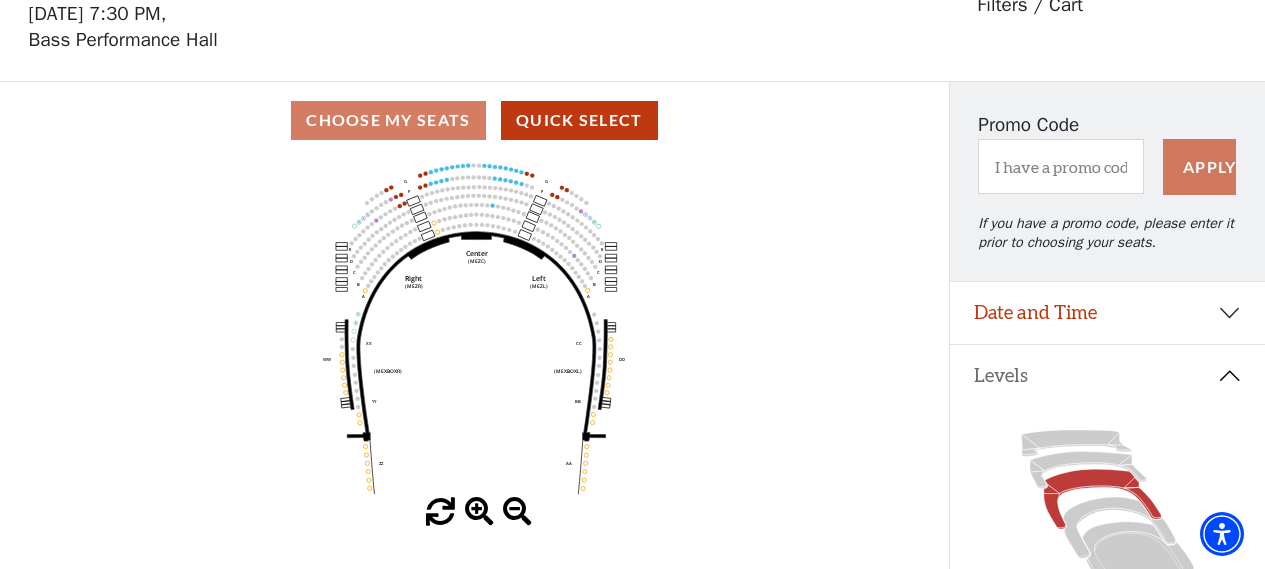 click at bounding box center [474, 512] 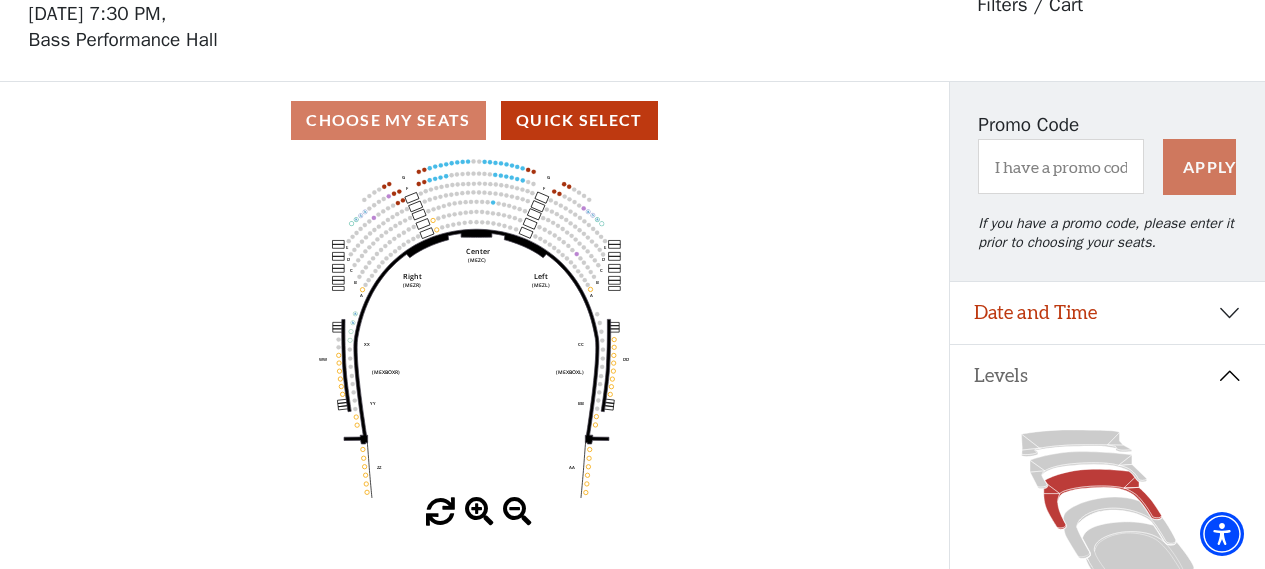 click at bounding box center [479, 512] 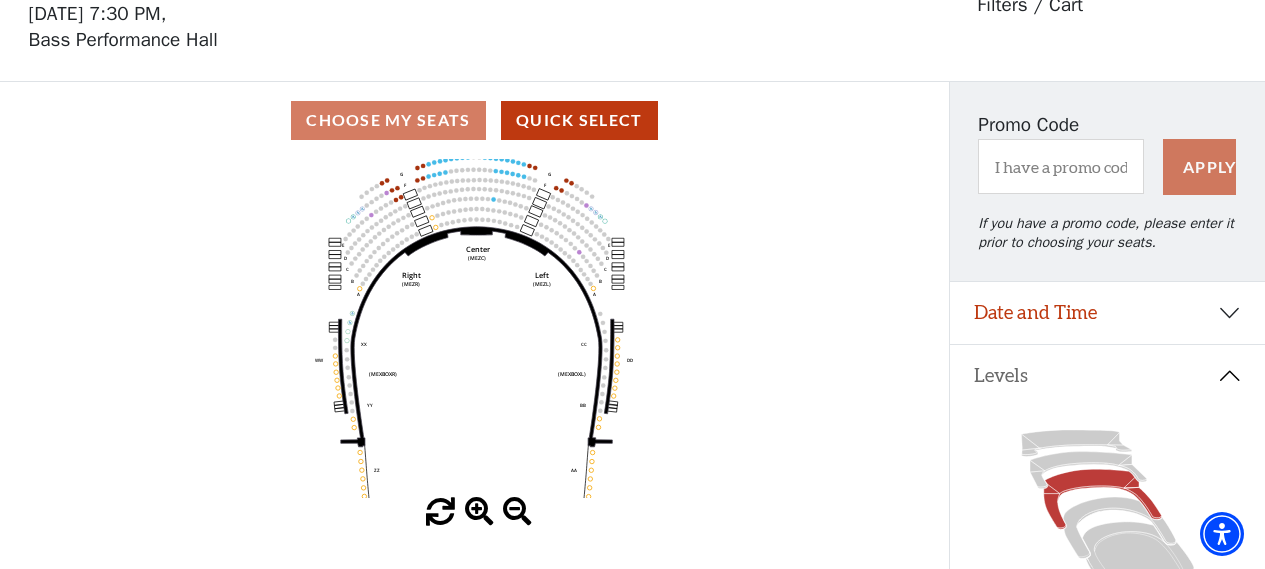 click at bounding box center (479, 512) 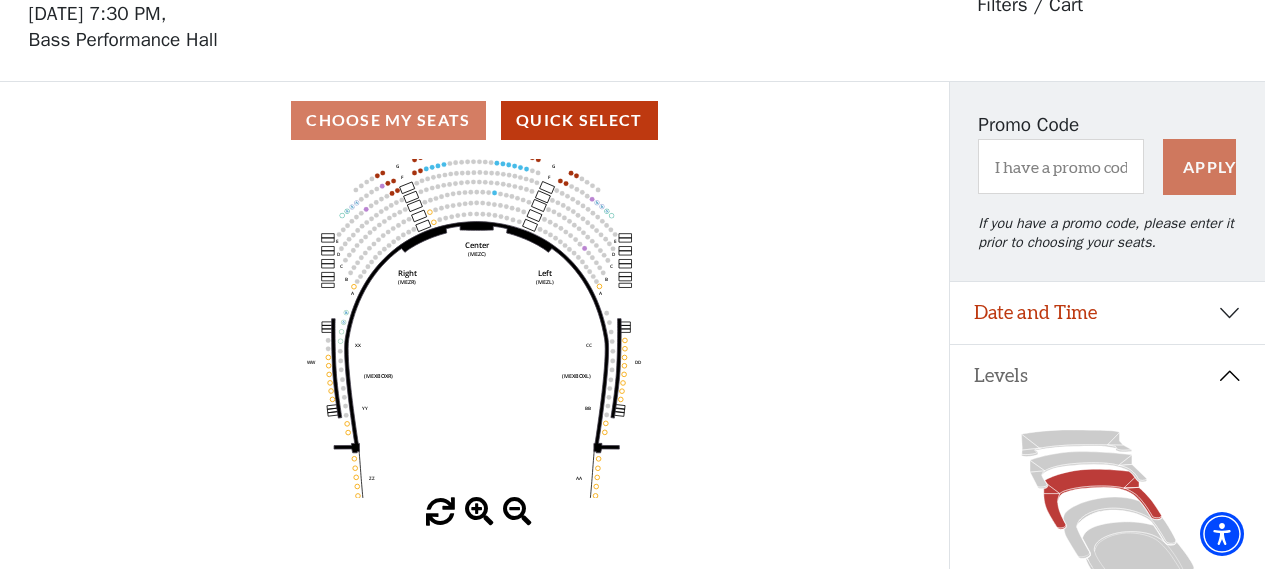 click at bounding box center (479, 512) 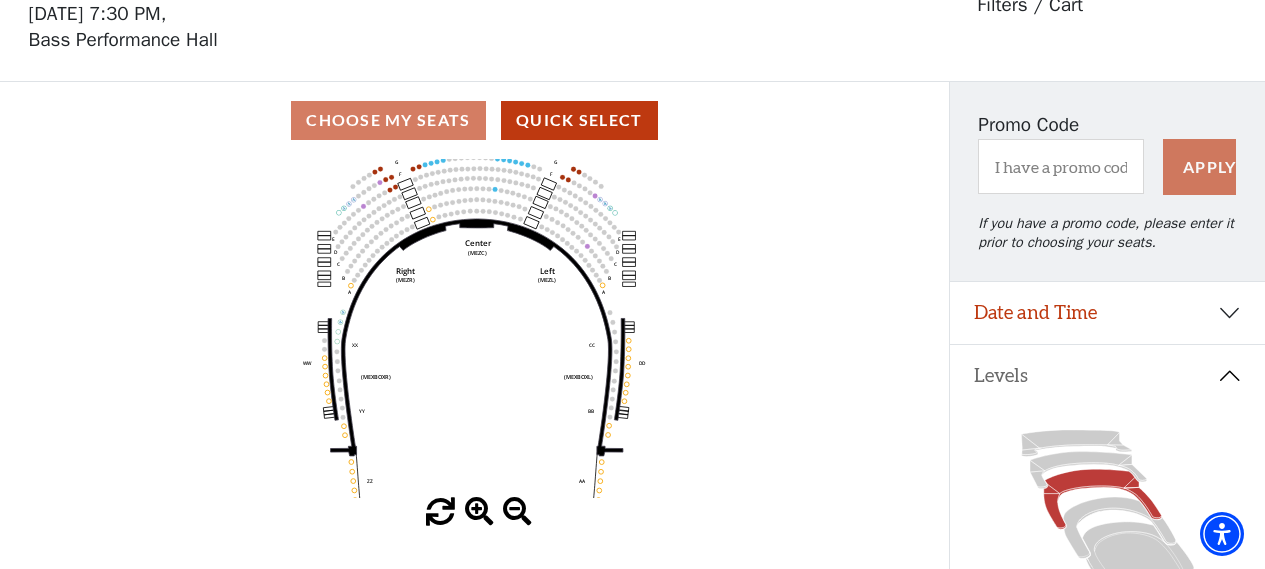click at bounding box center [479, 512] 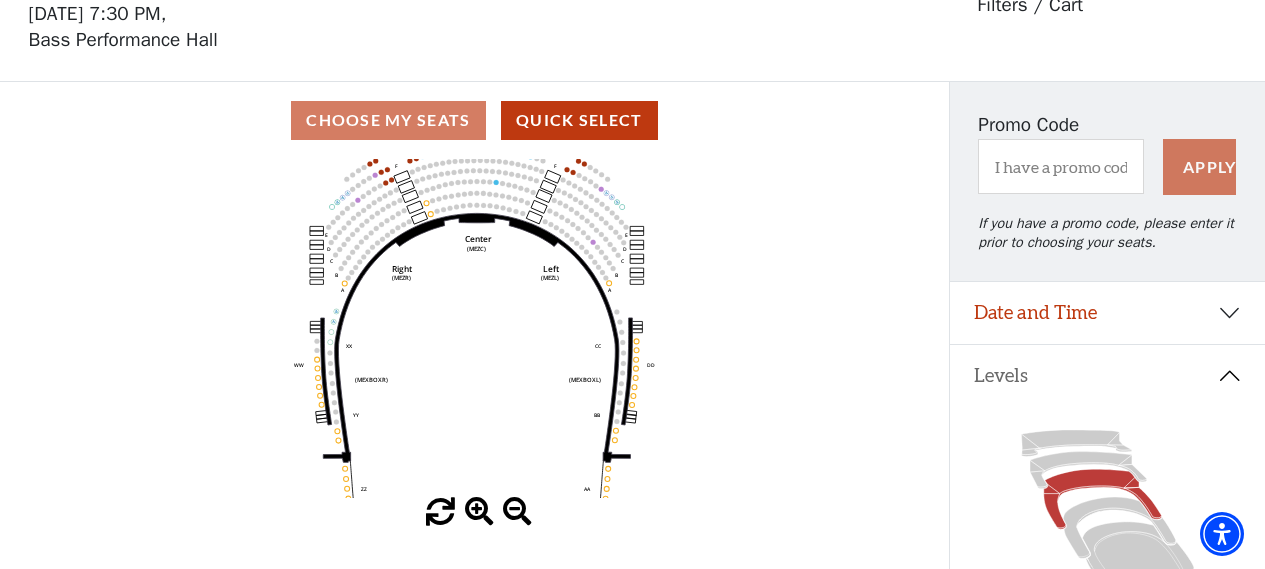 click at bounding box center (479, 512) 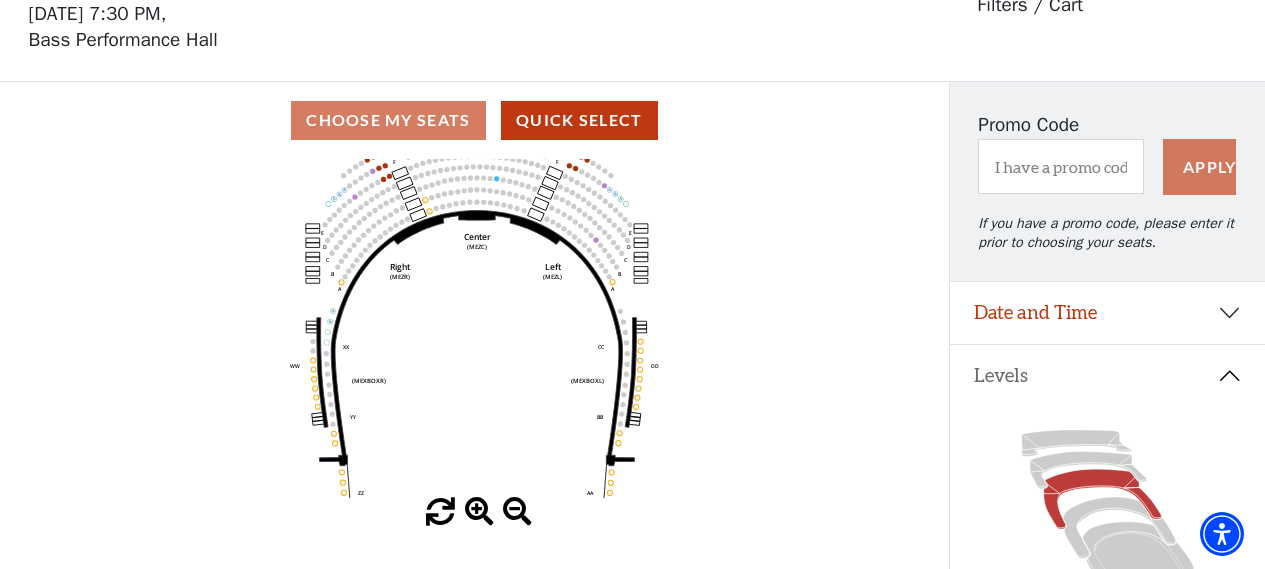 click at bounding box center (479, 512) 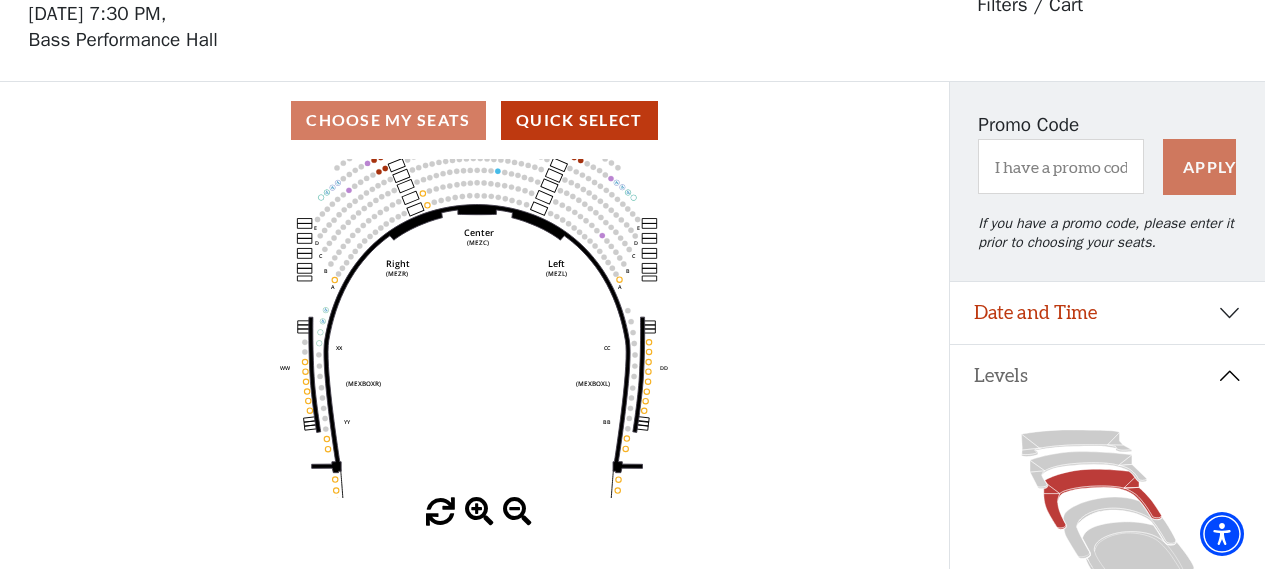 click at bounding box center (479, 512) 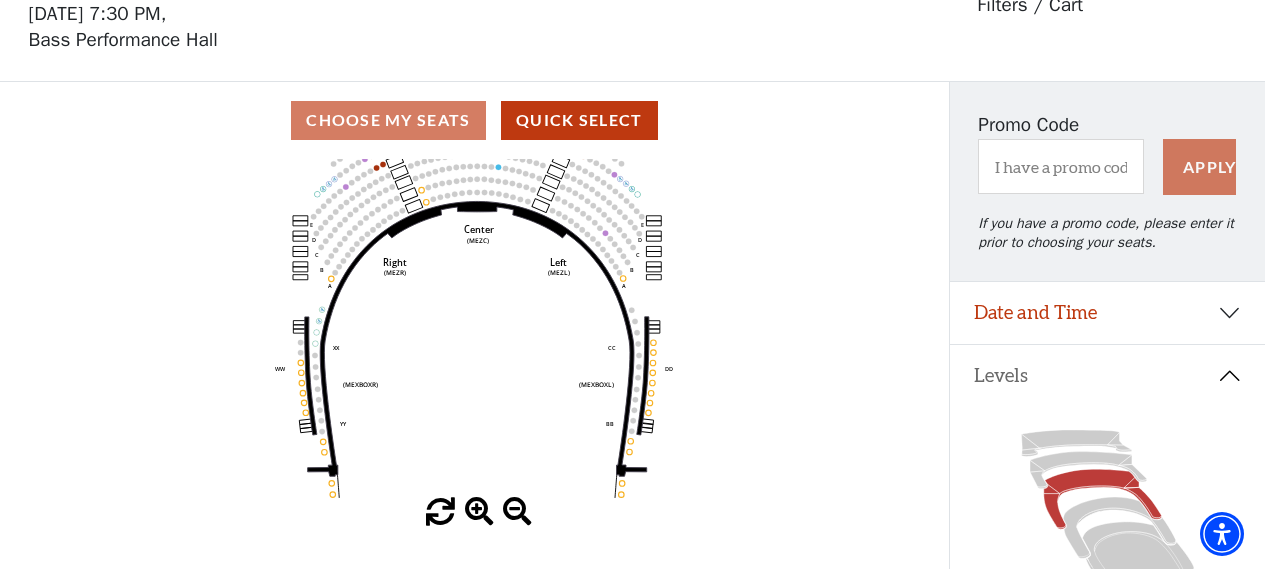 click at bounding box center (479, 512) 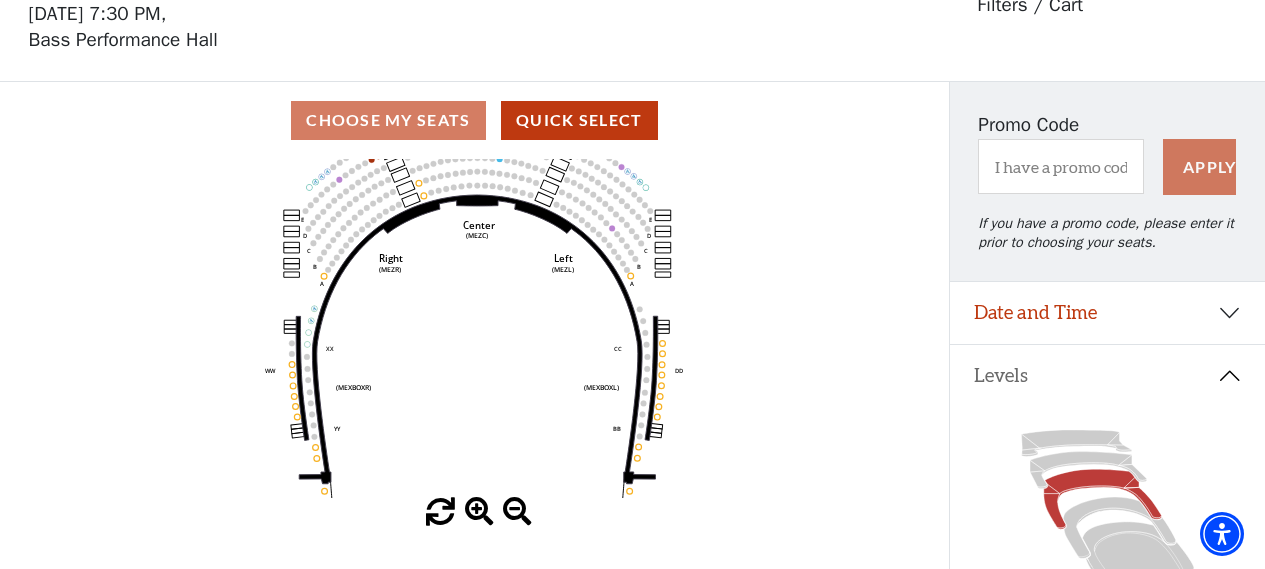 click at bounding box center (479, 512) 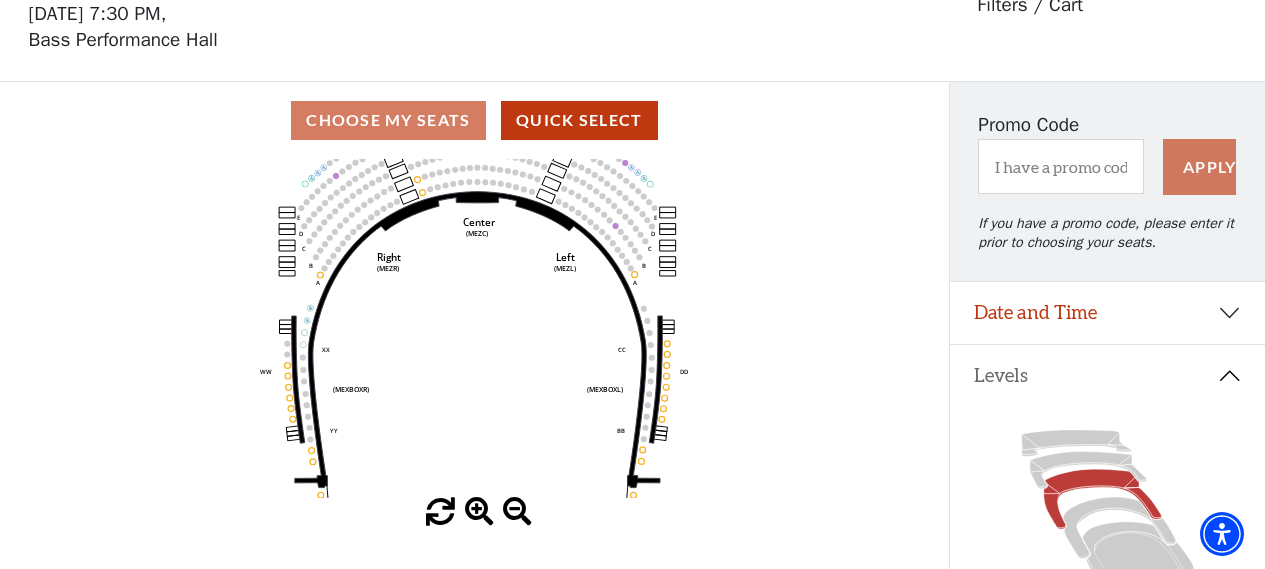 click at bounding box center (479, 512) 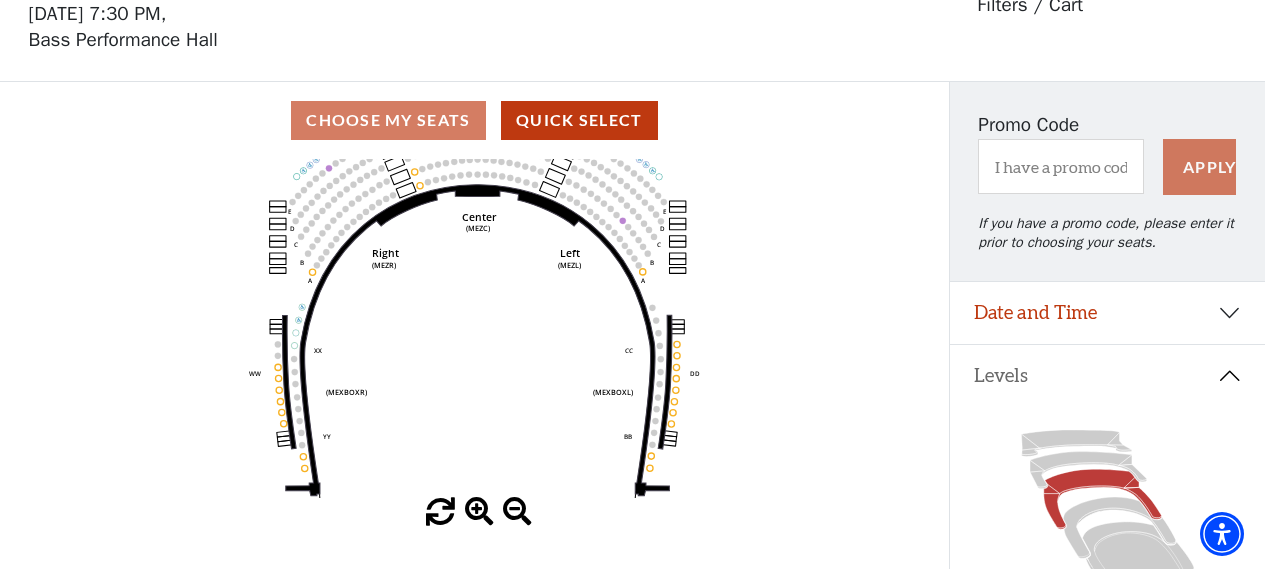 click at bounding box center [479, 512] 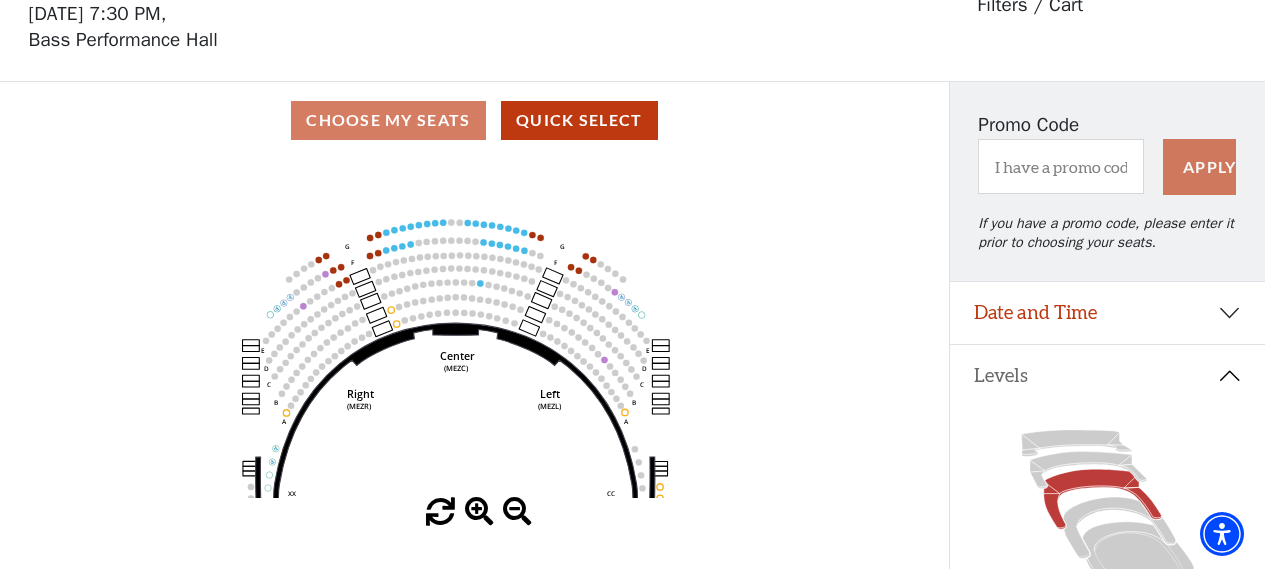 drag, startPoint x: 475, startPoint y: 294, endPoint x: 452, endPoint y: 442, distance: 149.7765 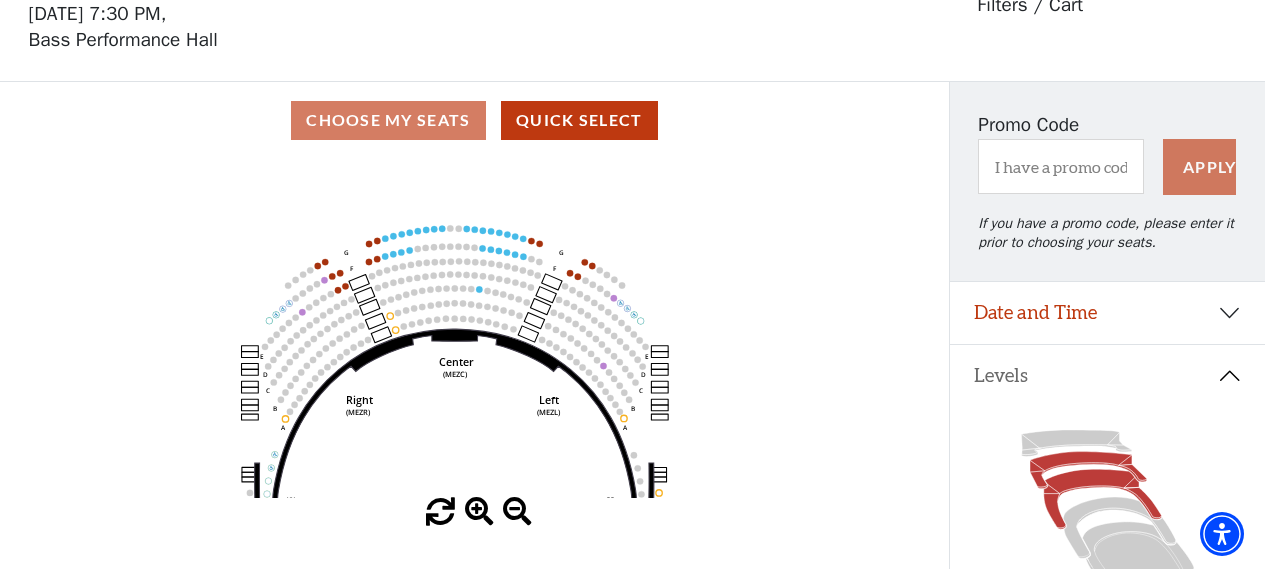 click 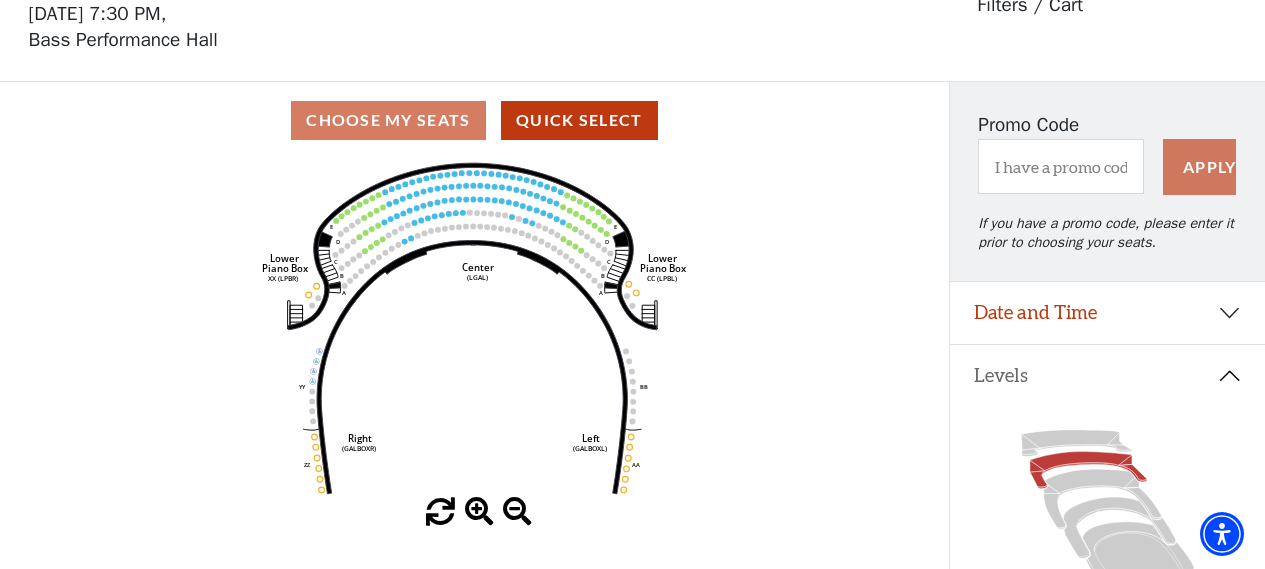 scroll, scrollTop: 92, scrollLeft: 0, axis: vertical 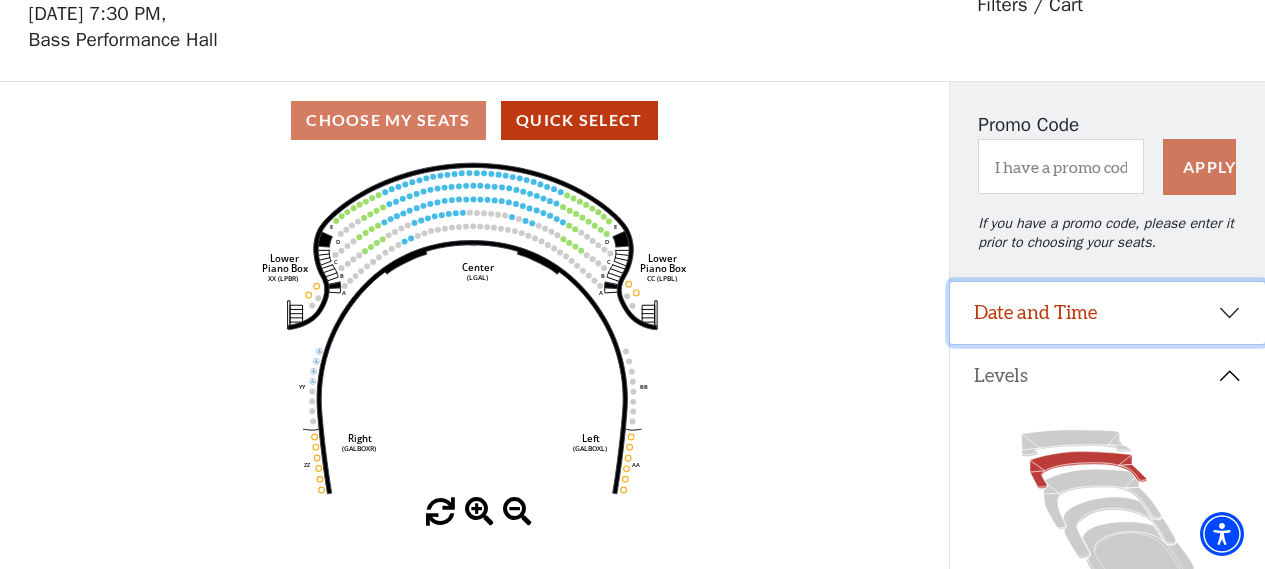 click on "Date and Time" at bounding box center [1107, 313] 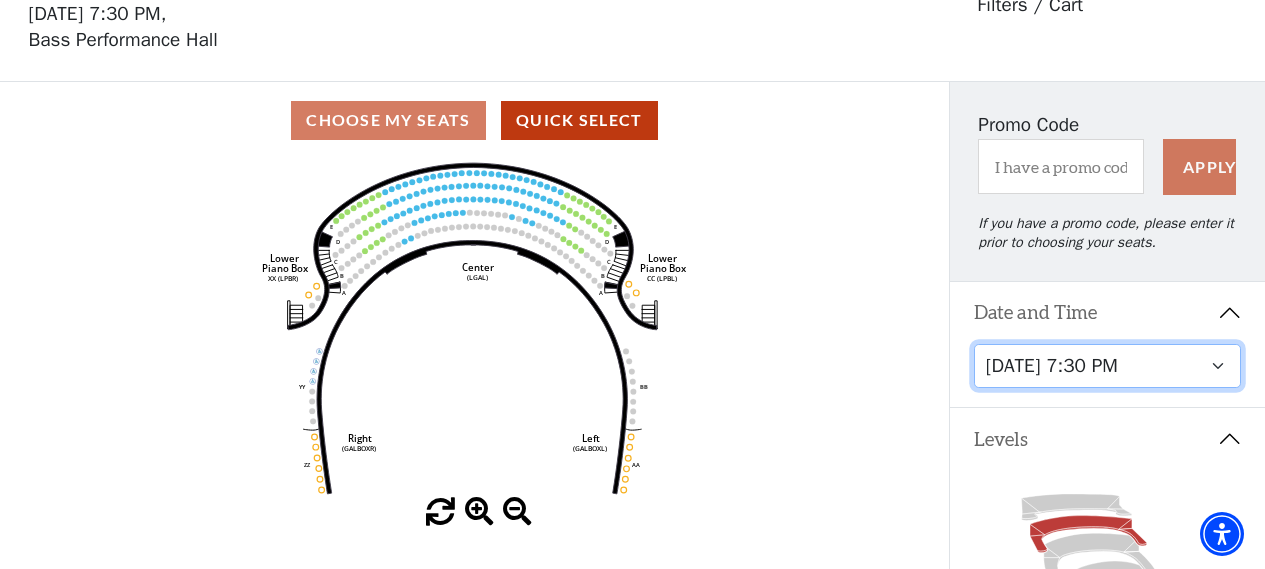click on "Thursday, November 13 at 1:30 PM Wednesday, November 12 at 7:30 PM Thursday, November 13 at 7:30 PM Friday, November 14 at 7:30 PM Saturday, November 15 at 1:30 PM Saturday, November 15 at 7:30 PM Sunday, November 16 at 1:30 PM Sunday, November 16 at 6:30 PM" at bounding box center [1108, 366] 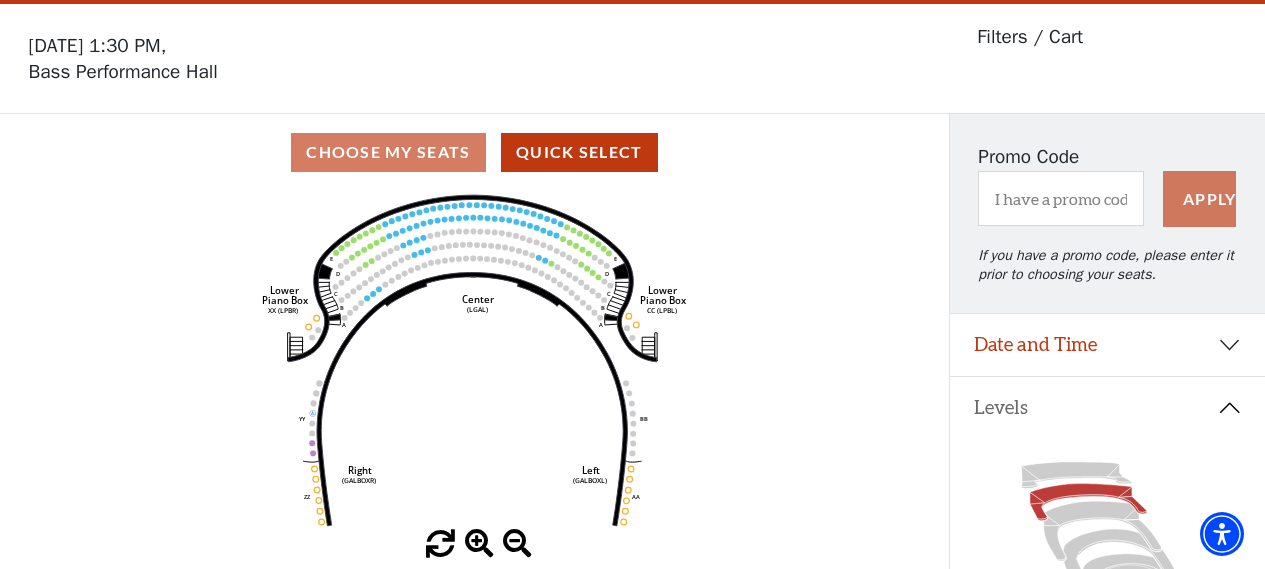 scroll, scrollTop: 92, scrollLeft: 0, axis: vertical 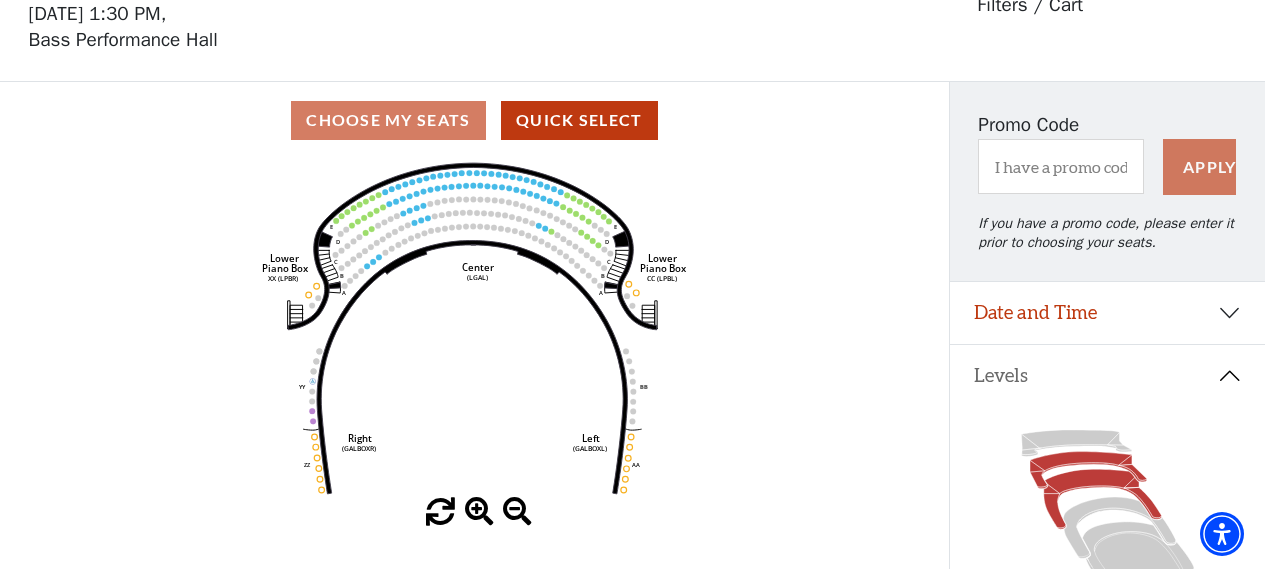 click 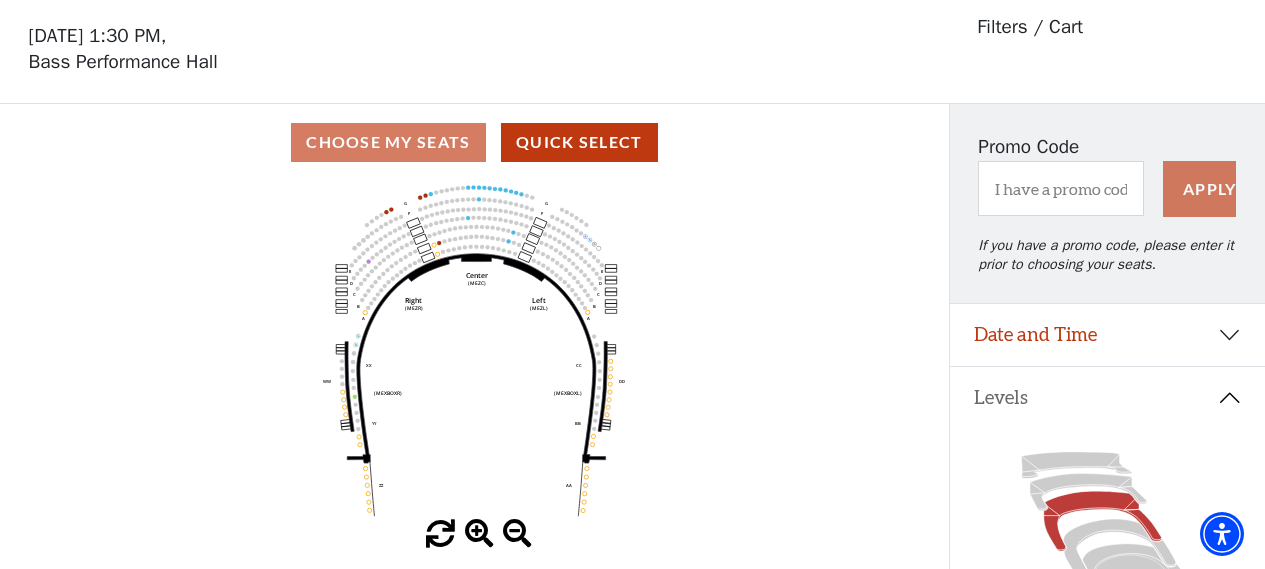 scroll, scrollTop: 92, scrollLeft: 0, axis: vertical 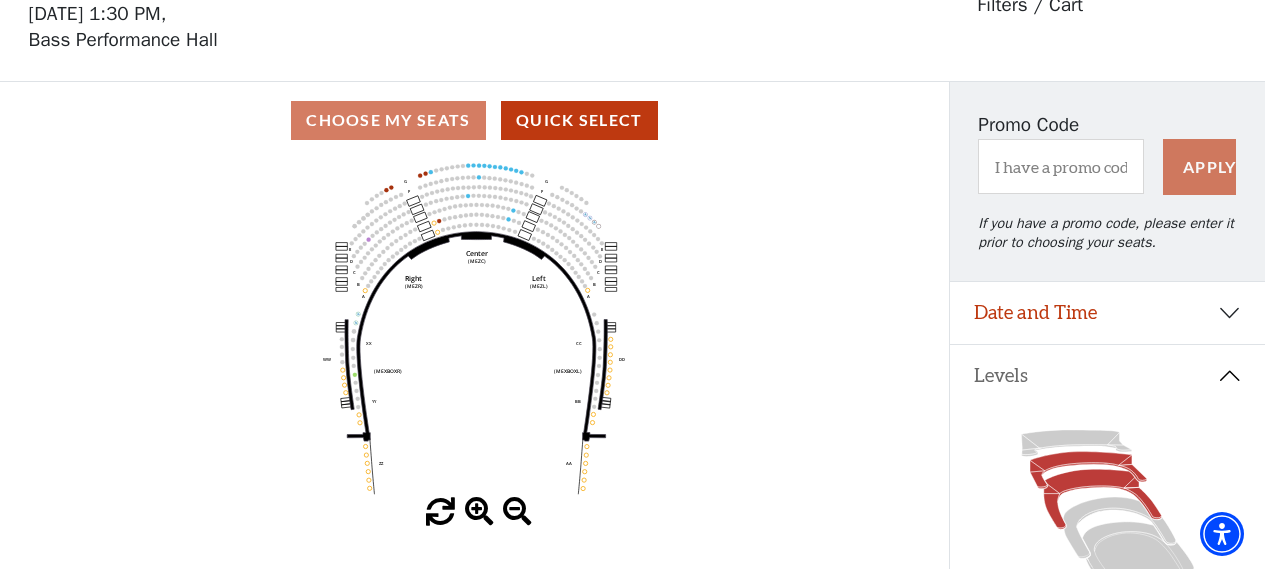 click 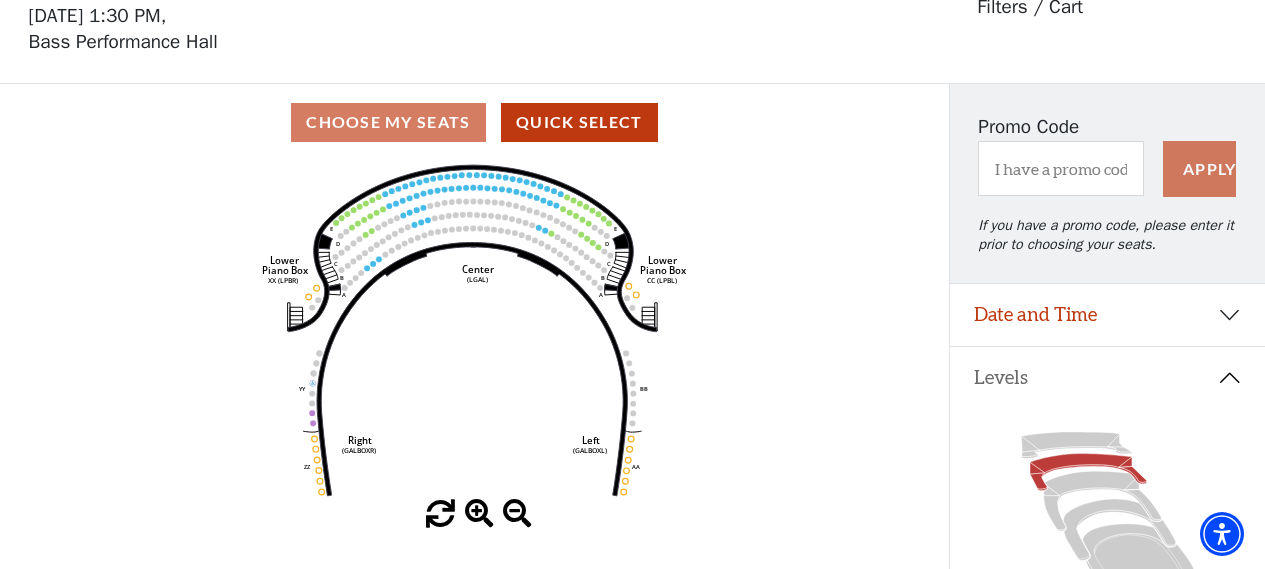 scroll, scrollTop: 92, scrollLeft: 0, axis: vertical 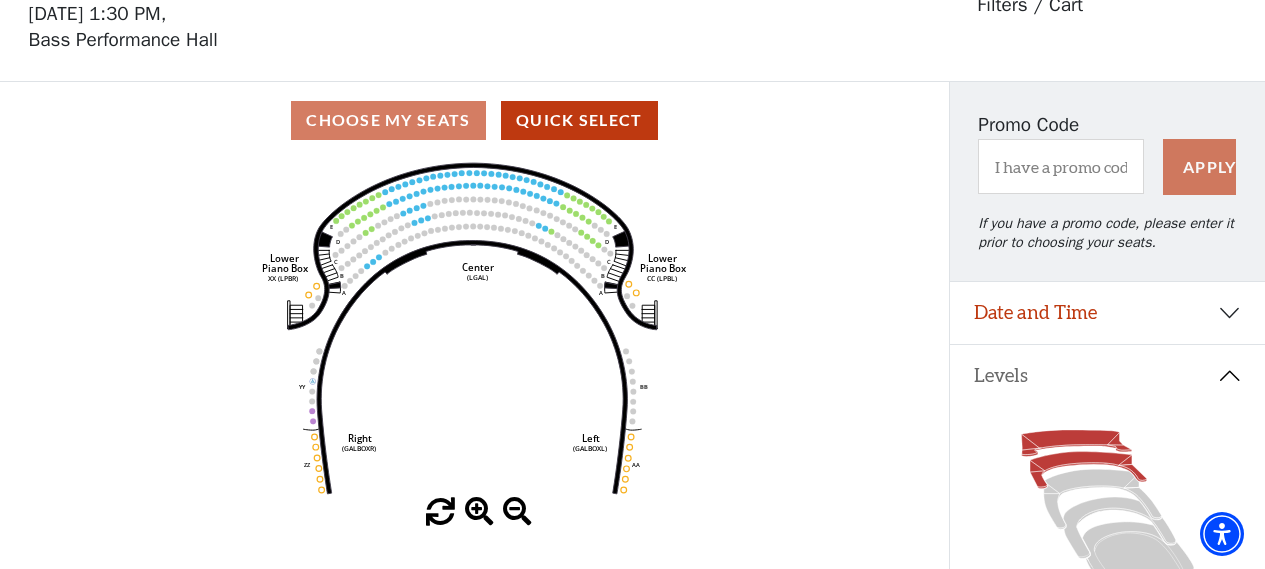 click 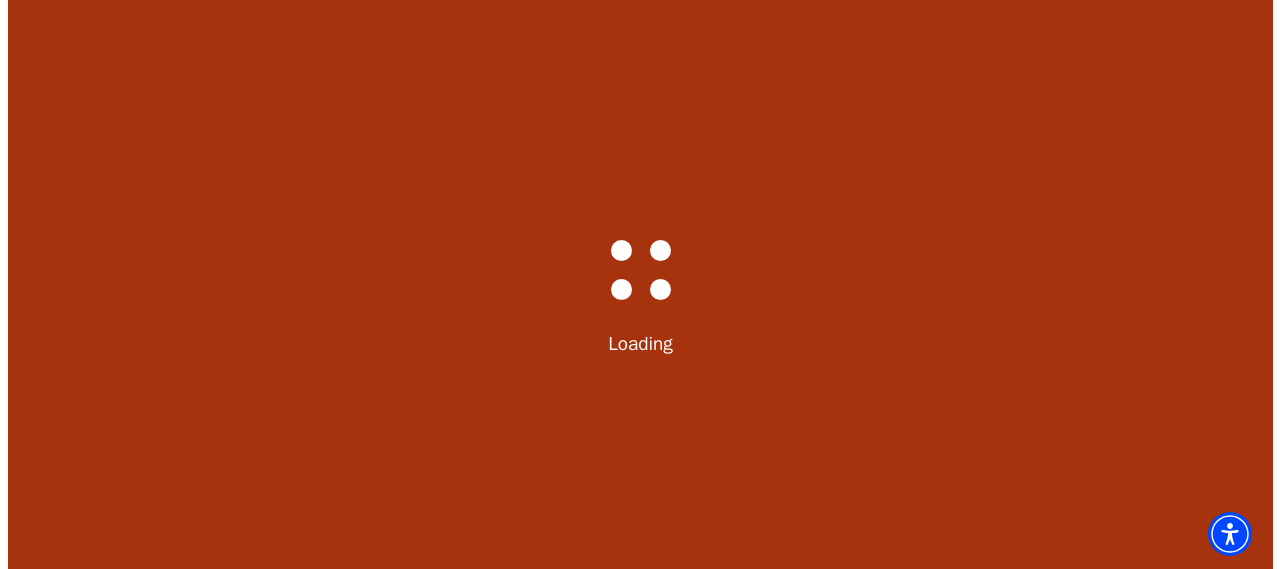 scroll, scrollTop: 0, scrollLeft: 0, axis: both 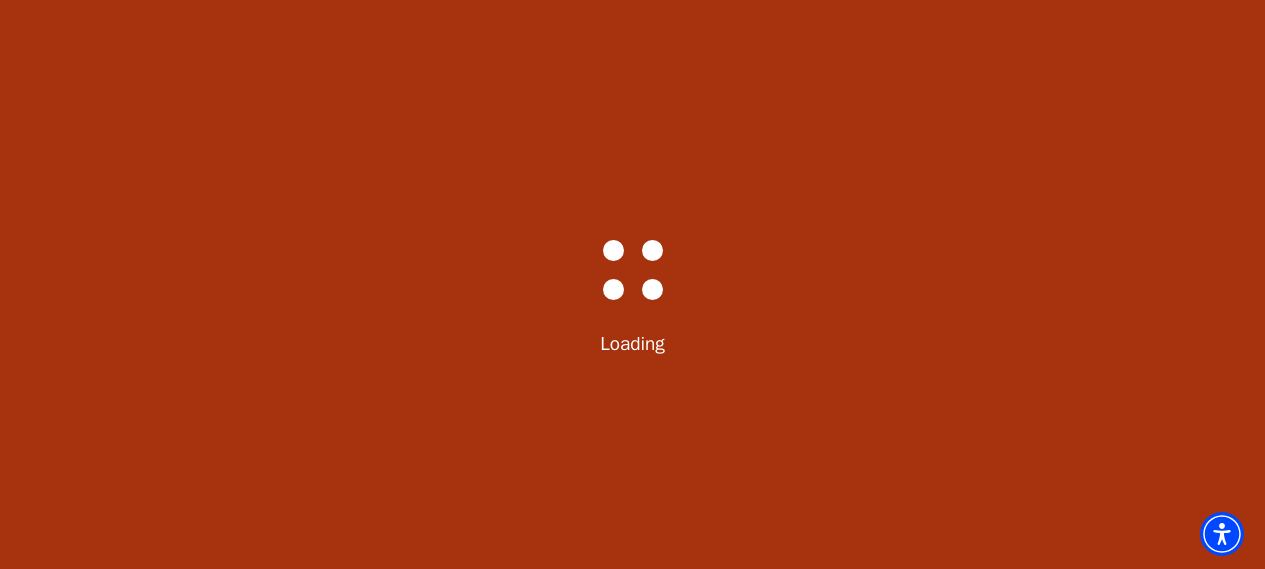 select on "6234" 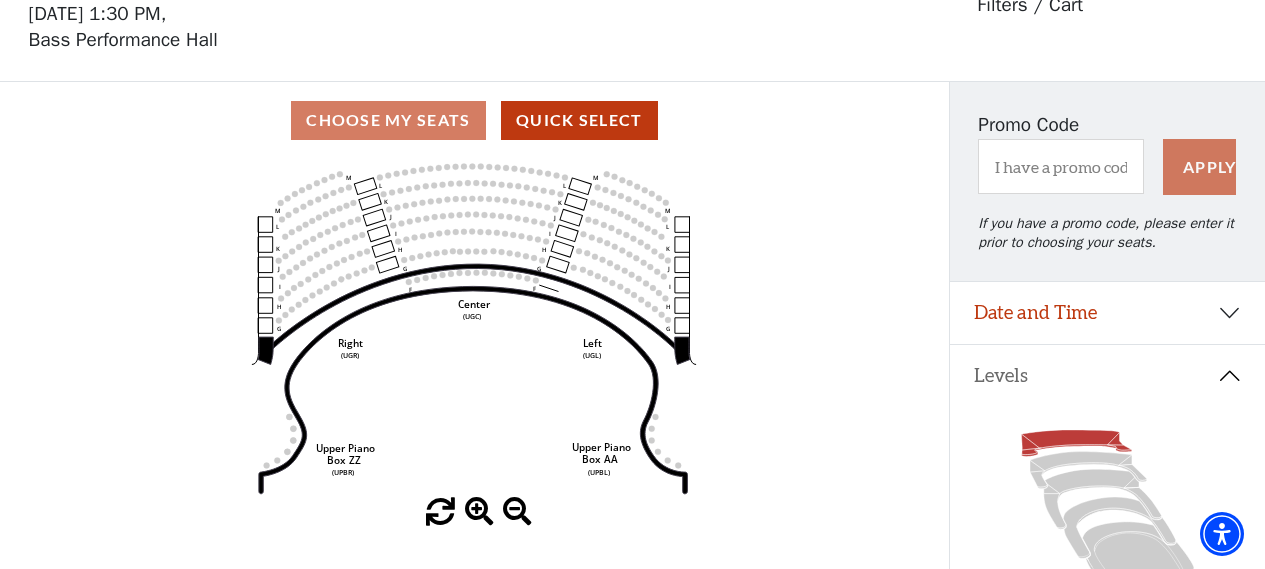 scroll, scrollTop: 92, scrollLeft: 0, axis: vertical 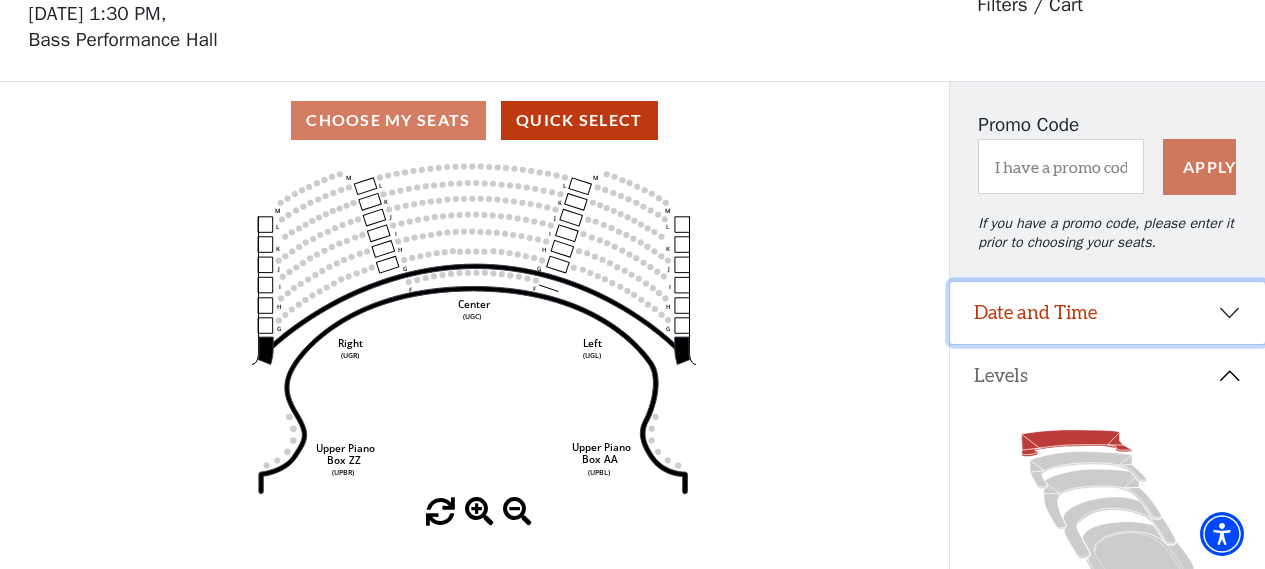 click on "Date and Time" at bounding box center [1107, 313] 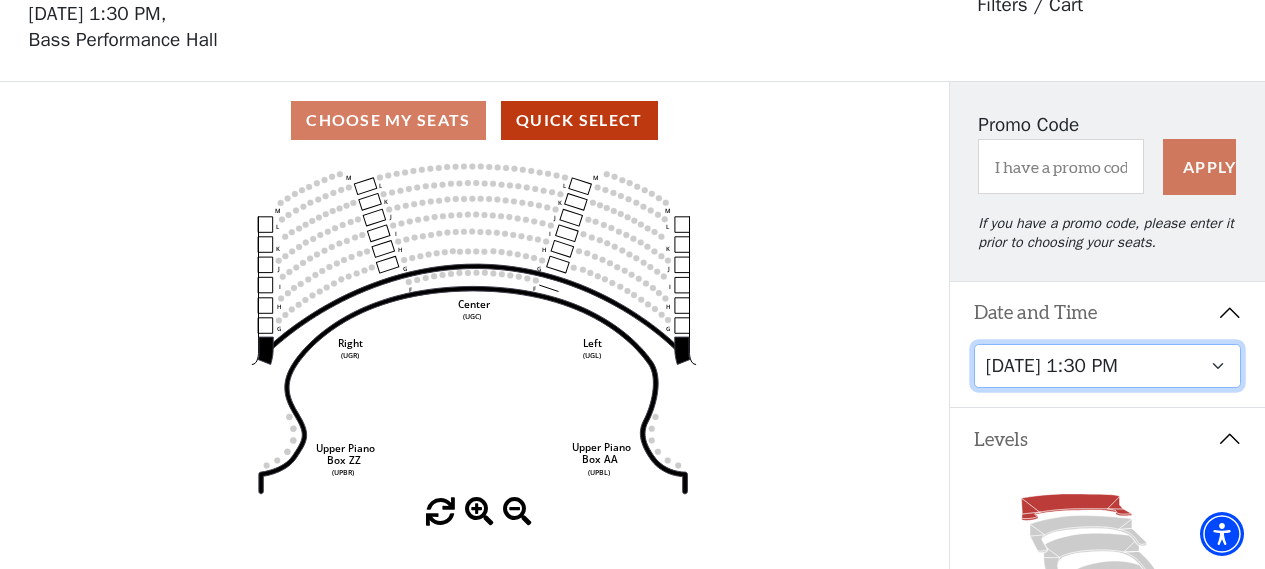 click on "Thursday, November 13 at 1:30 PM Wednesday, November 12 at 7:30 PM Thursday, November 13 at 7:30 PM Friday, November 14 at 7:30 PM Saturday, November 15 at 1:30 PM Saturday, November 15 at 7:30 PM Sunday, November 16 at 1:30 PM Sunday, November 16 at 6:30 PM" at bounding box center (1108, 366) 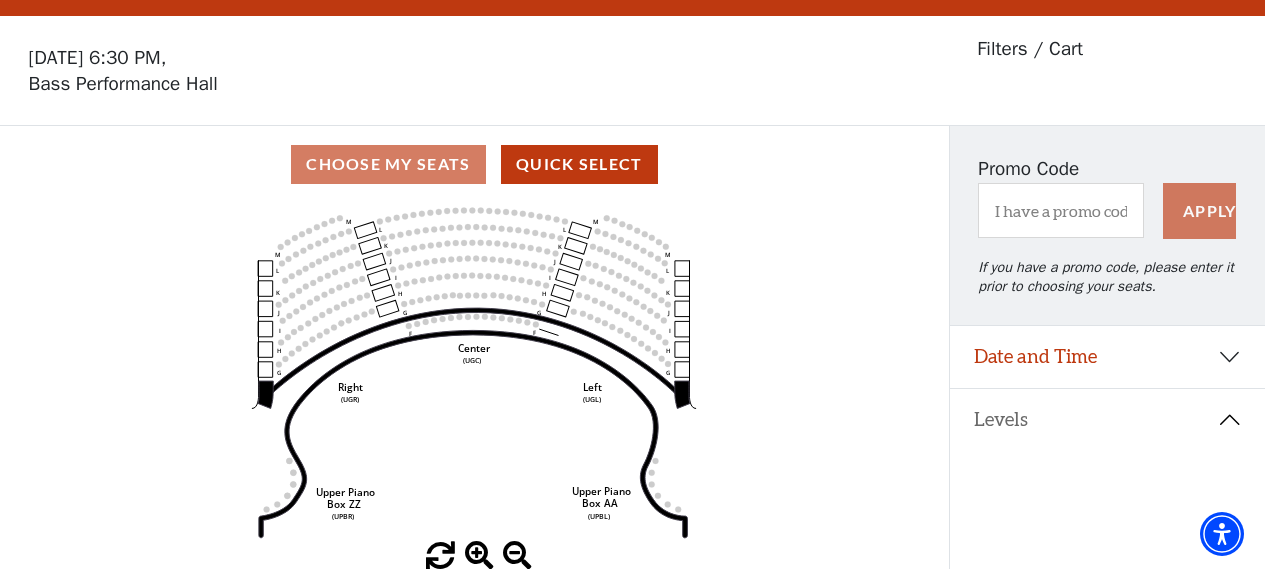 scroll, scrollTop: 92, scrollLeft: 0, axis: vertical 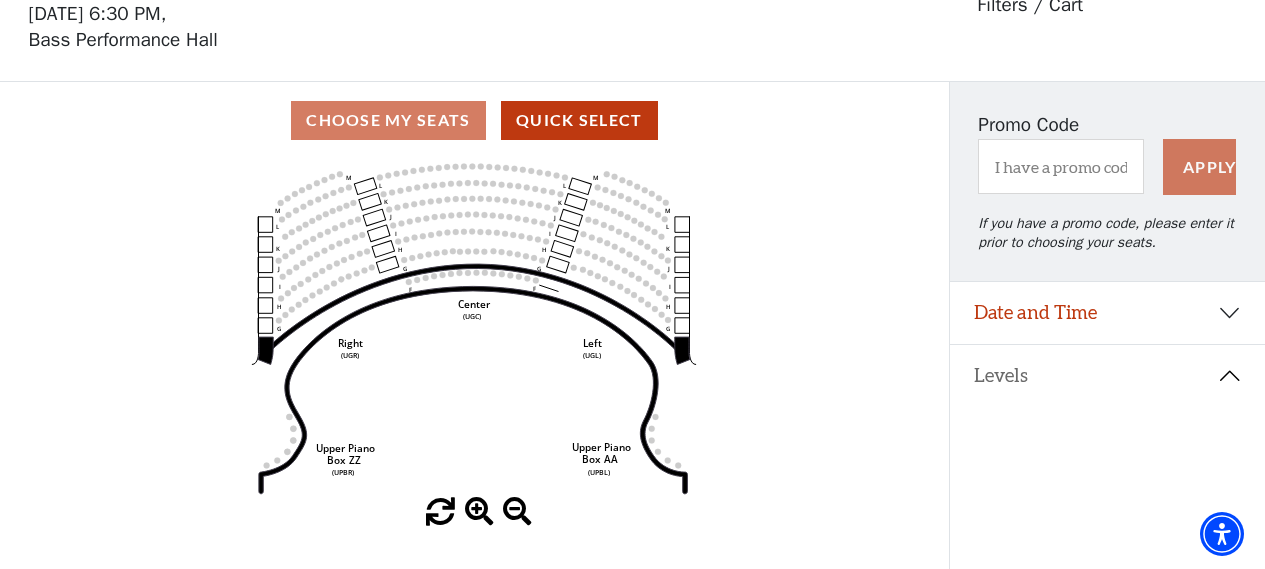 click 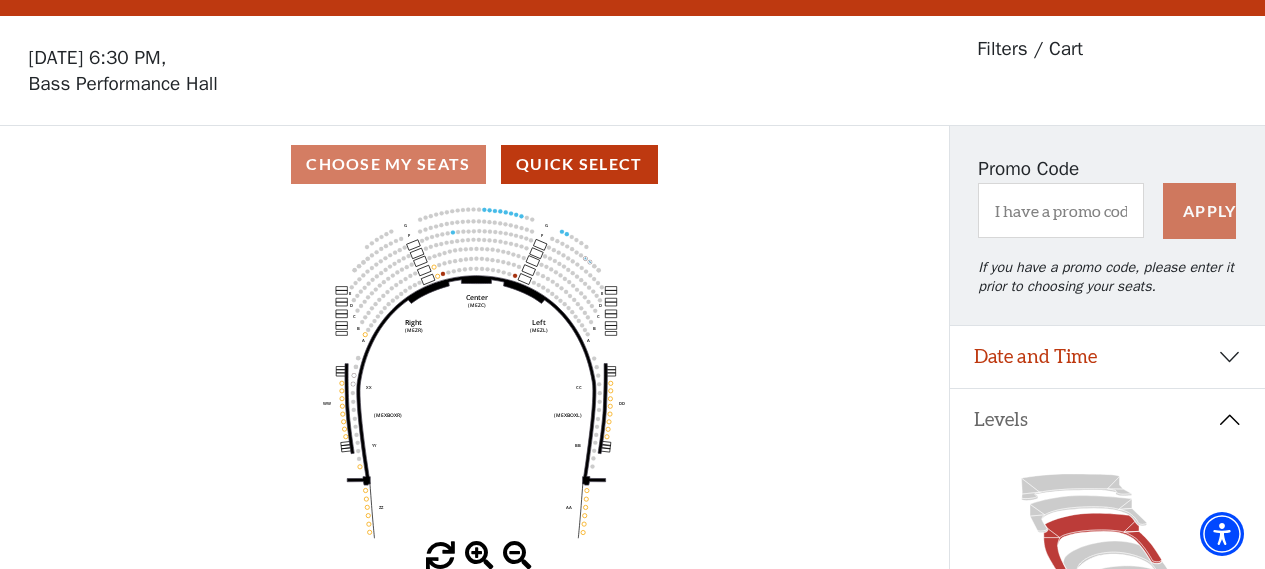 scroll, scrollTop: 92, scrollLeft: 0, axis: vertical 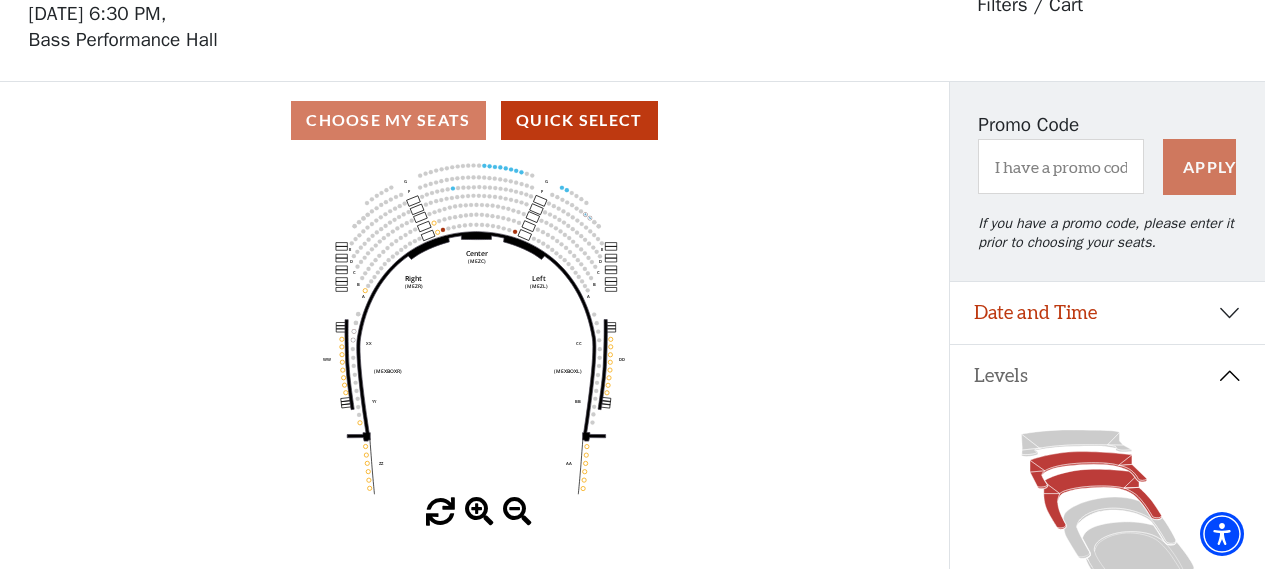 click 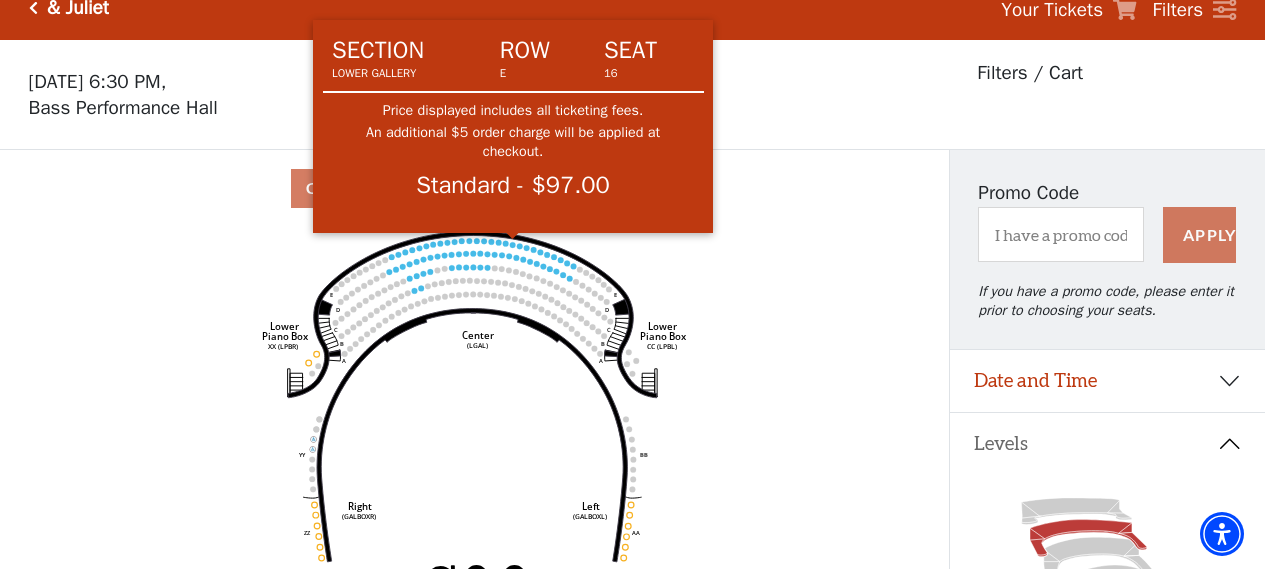 scroll, scrollTop: 0, scrollLeft: 0, axis: both 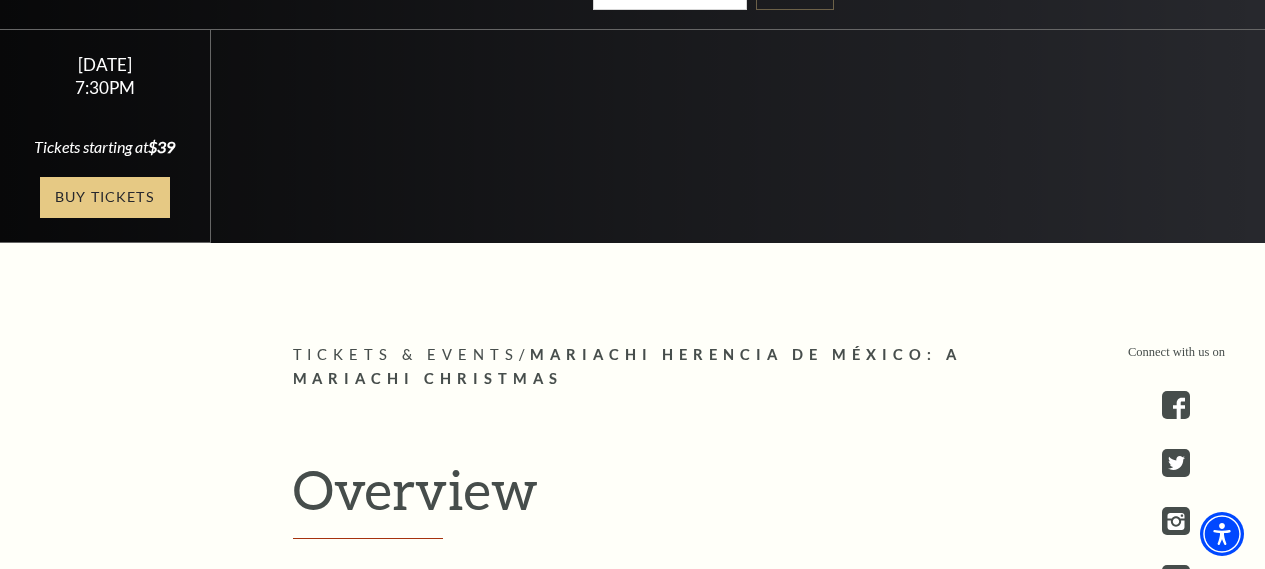 click on "Buy Tickets" at bounding box center [105, 197] 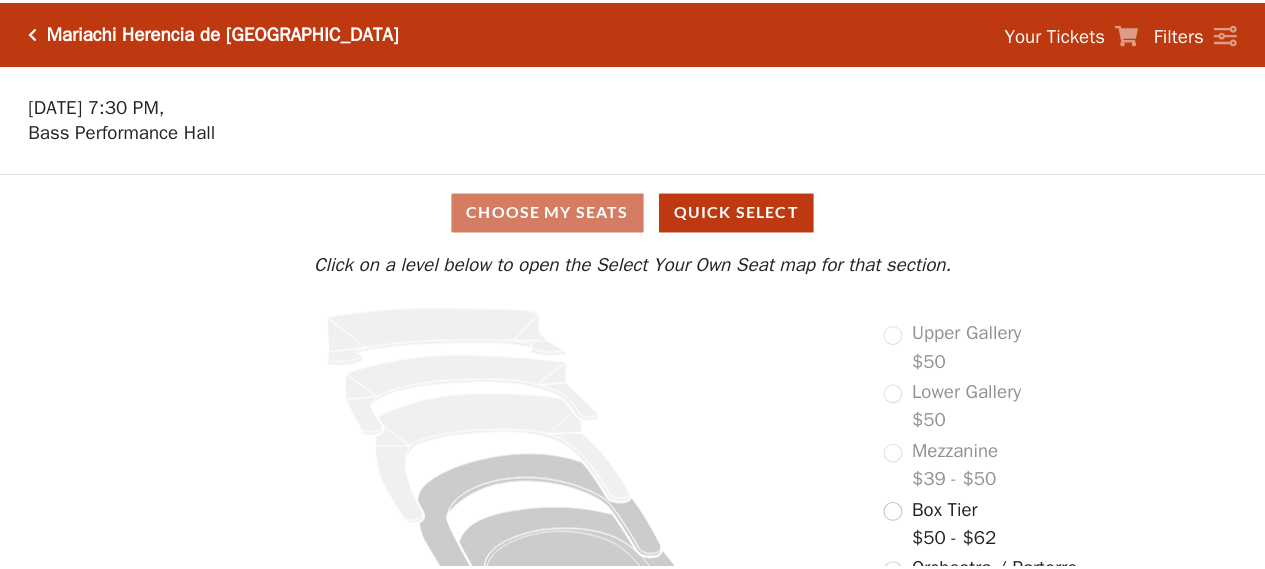 scroll, scrollTop: 0, scrollLeft: 0, axis: both 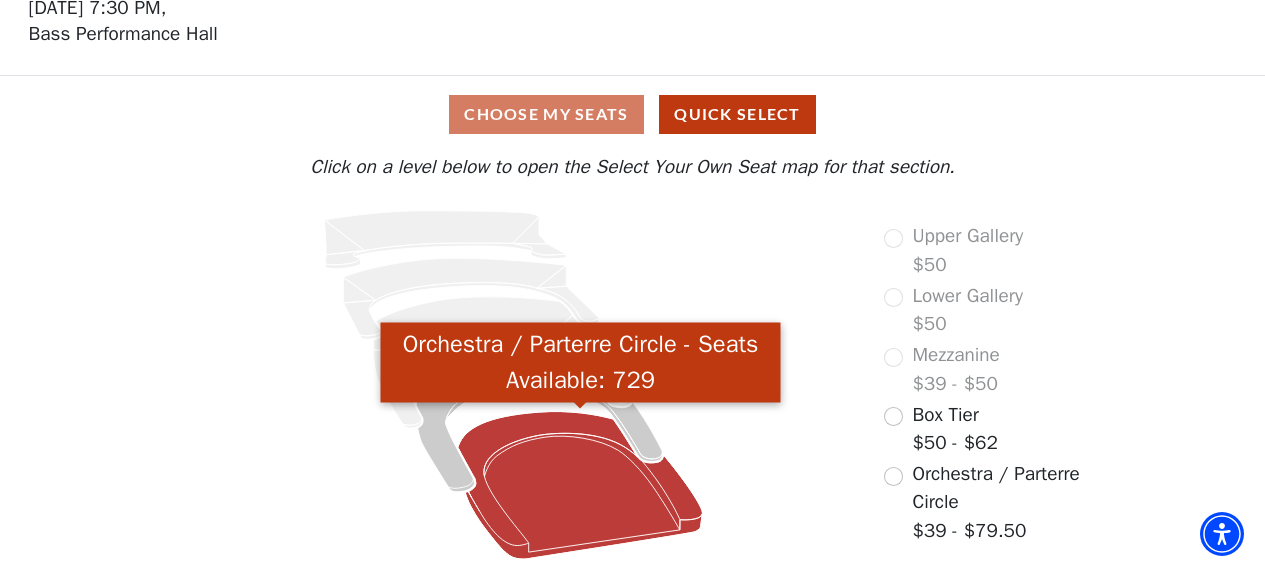 click 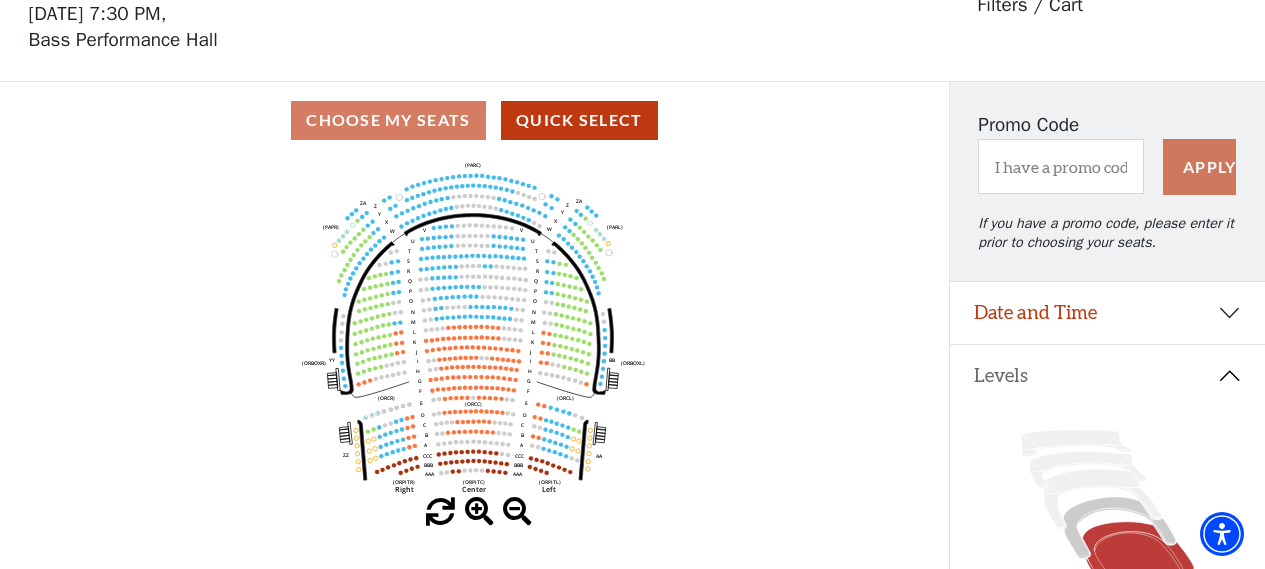 scroll, scrollTop: 92, scrollLeft: 0, axis: vertical 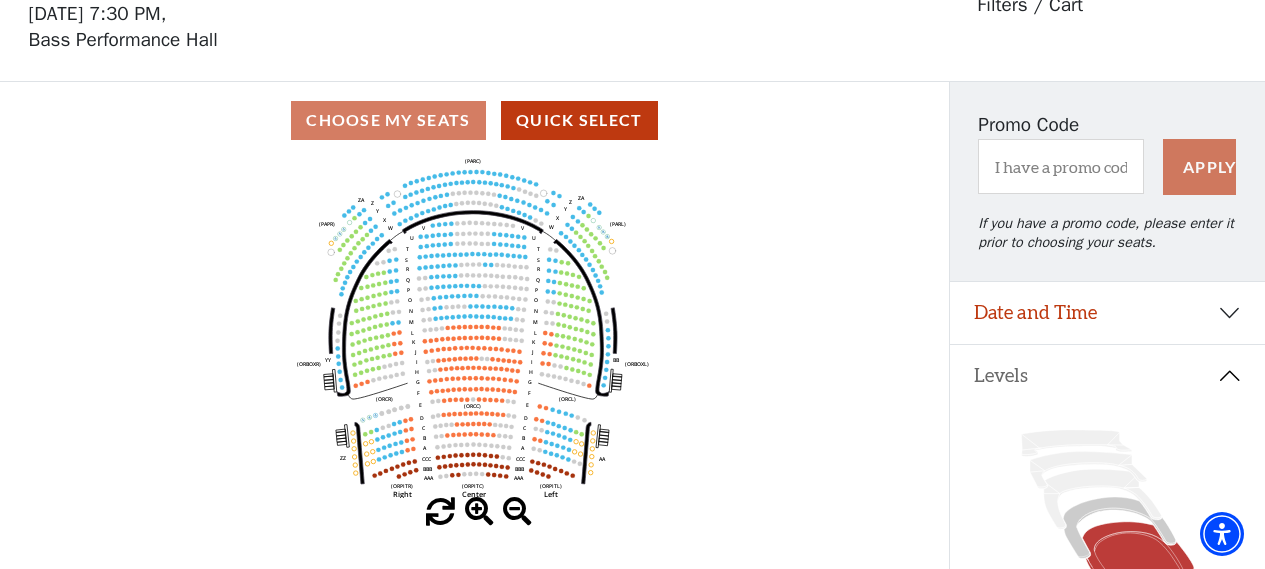 click at bounding box center (479, 512) 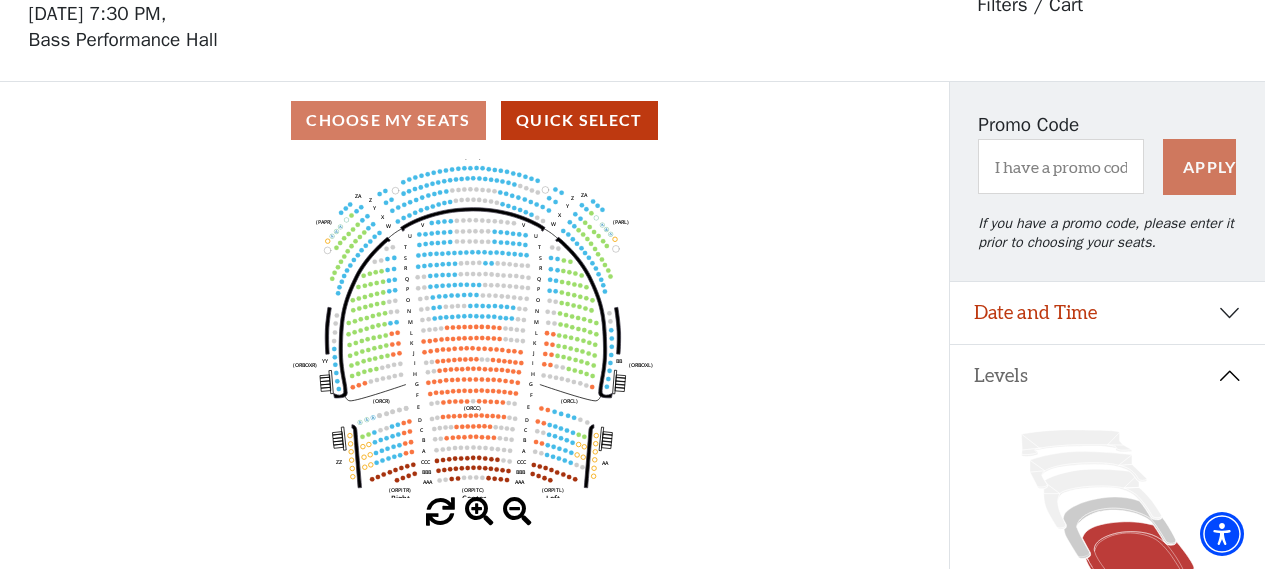 click at bounding box center [479, 512] 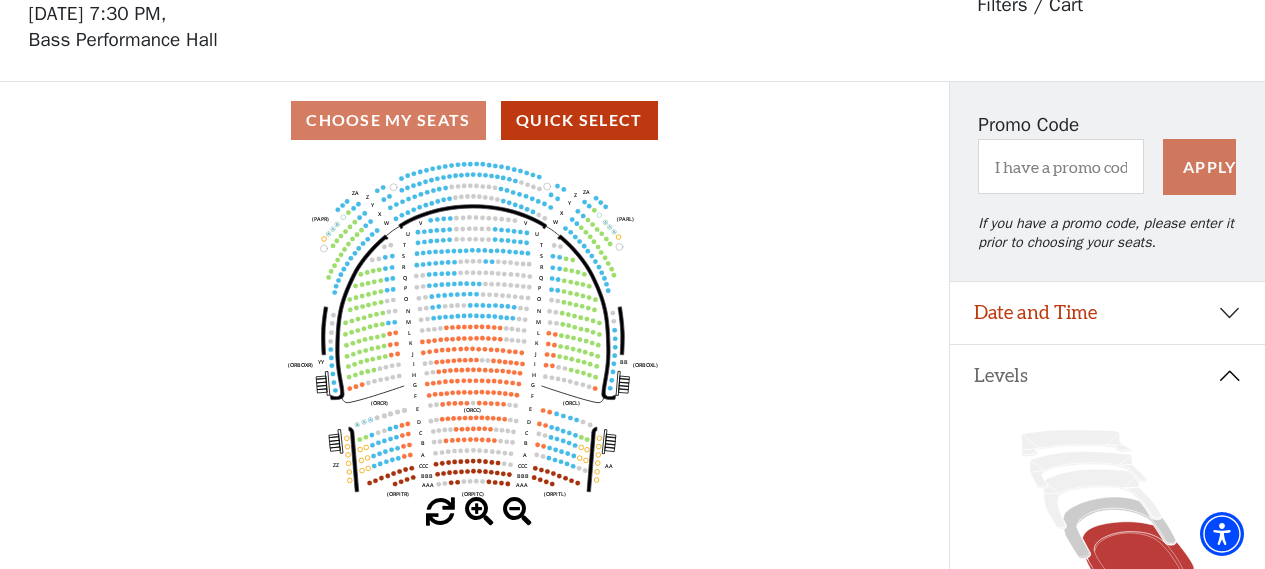 click at bounding box center [479, 512] 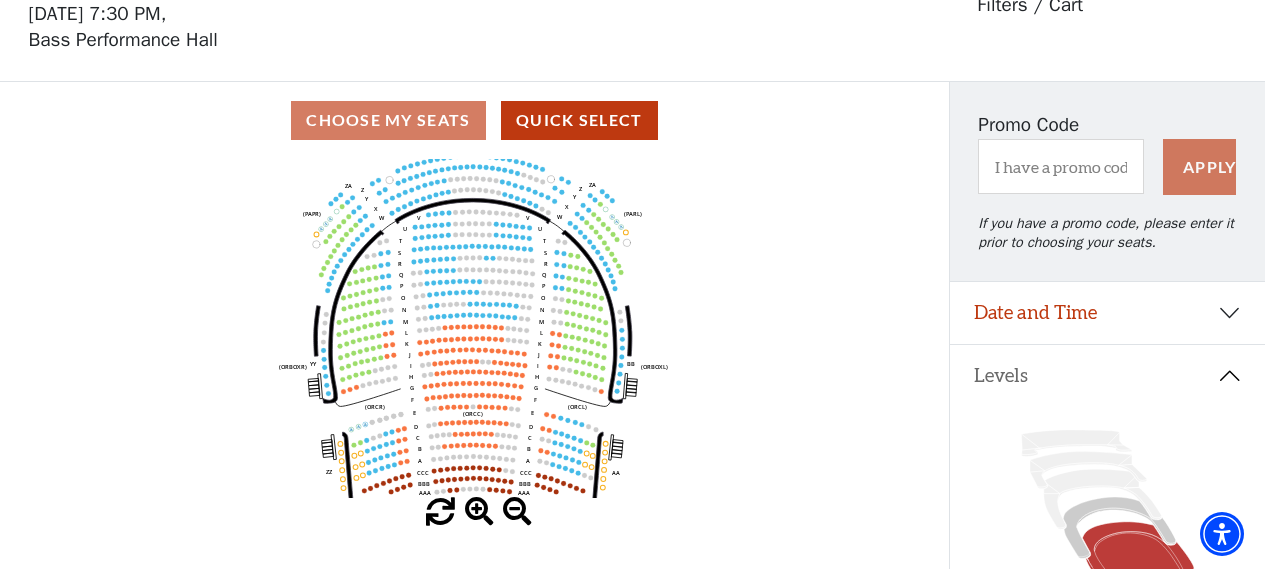 click at bounding box center (479, 512) 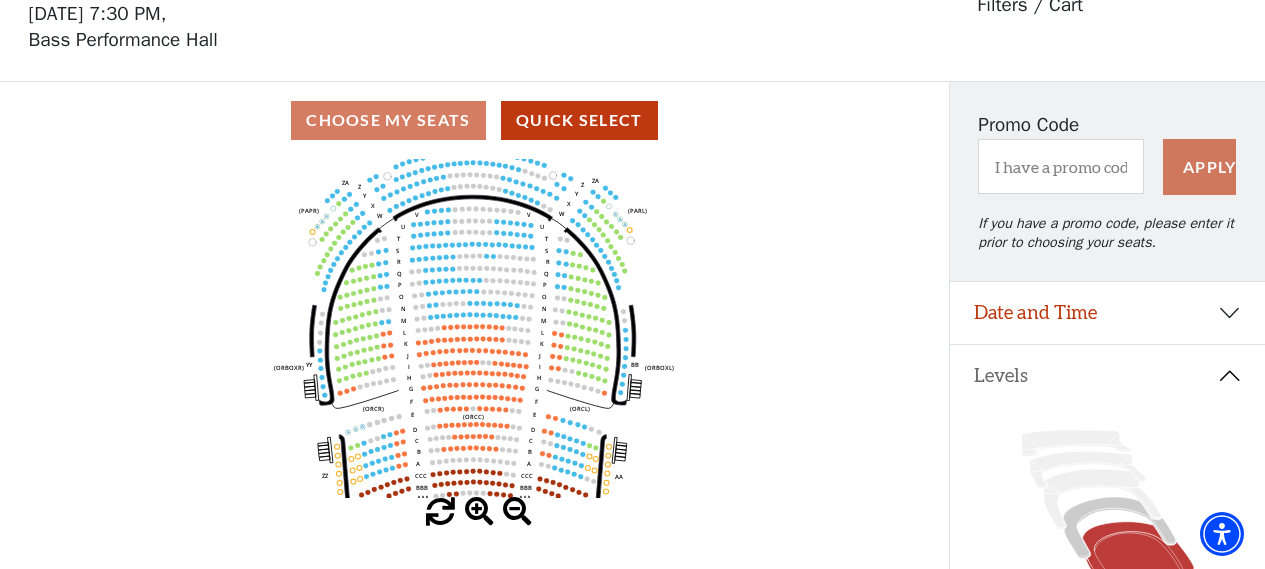 click at bounding box center (479, 512) 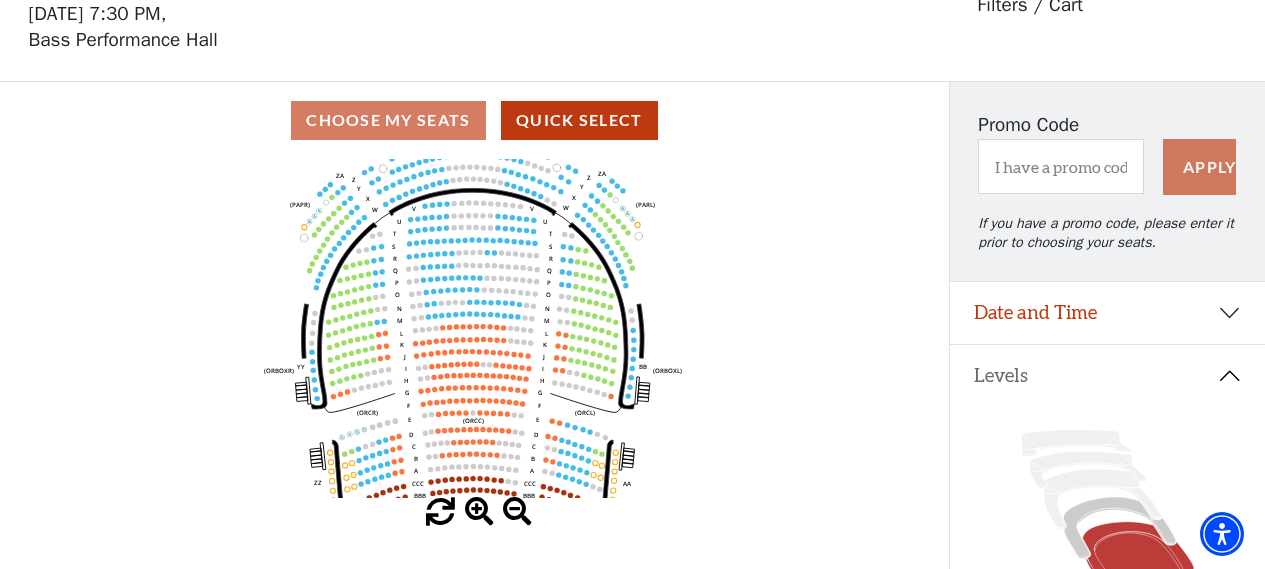 click at bounding box center [479, 512] 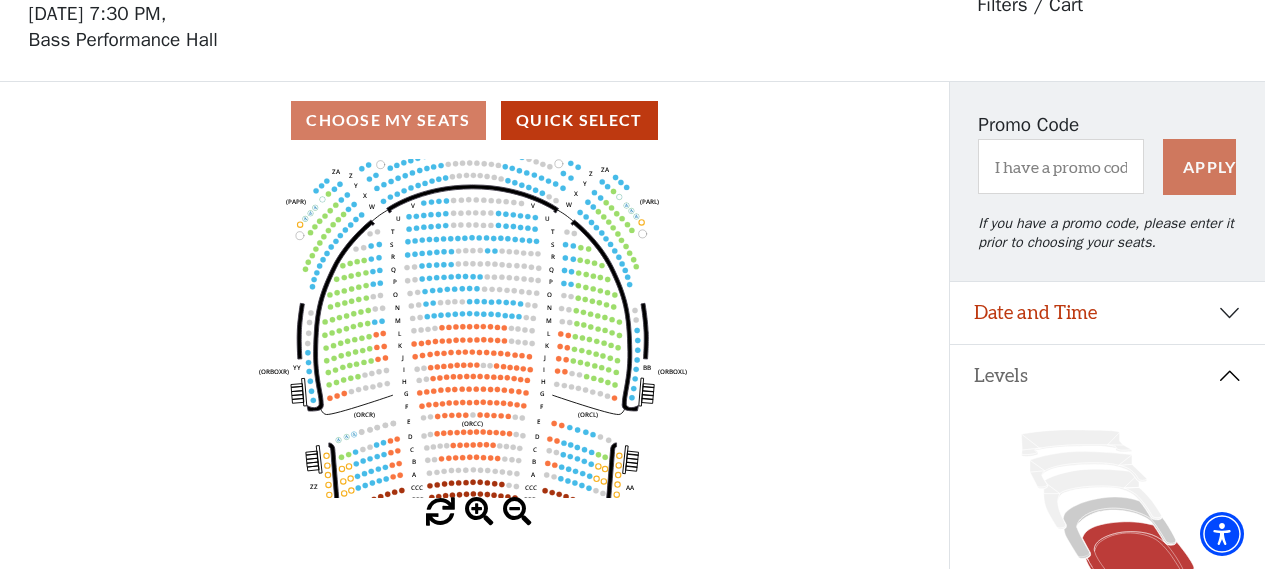 click at bounding box center (479, 512) 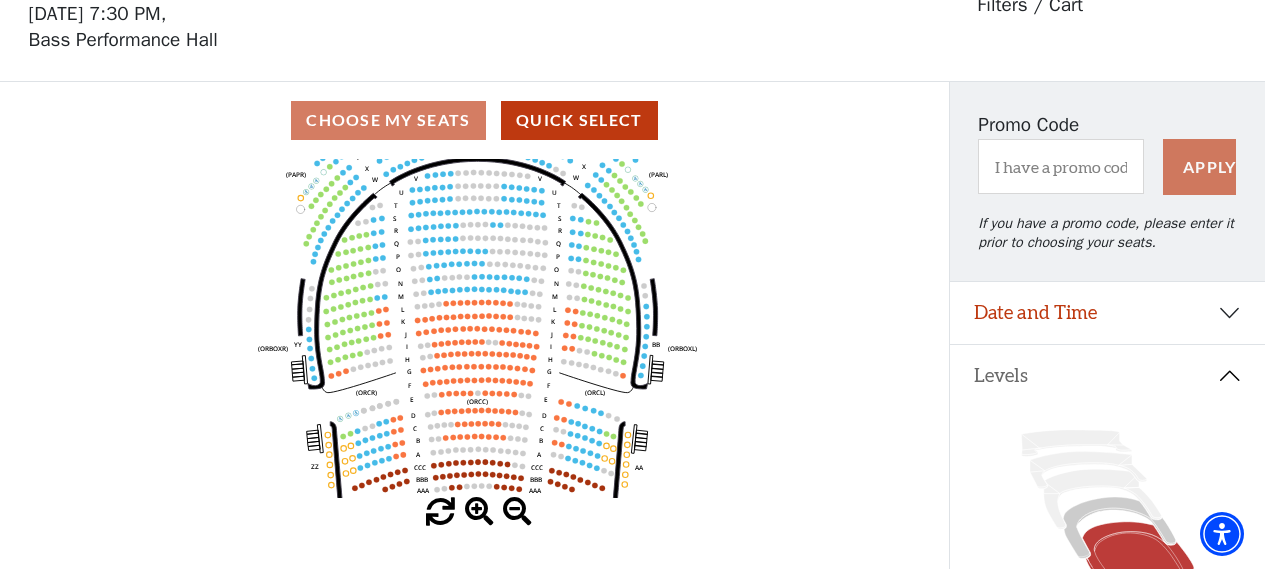 drag, startPoint x: 479, startPoint y: 214, endPoint x: 484, endPoint y: 190, distance: 24.5153 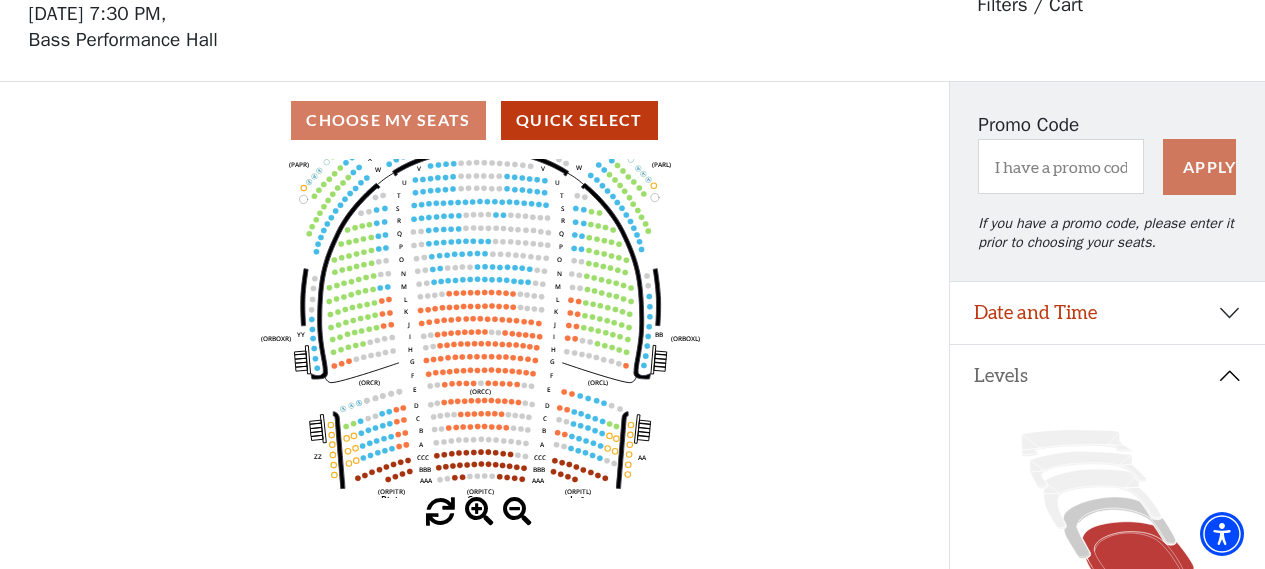 drag, startPoint x: 744, startPoint y: 400, endPoint x: 749, endPoint y: 342, distance: 58.21512 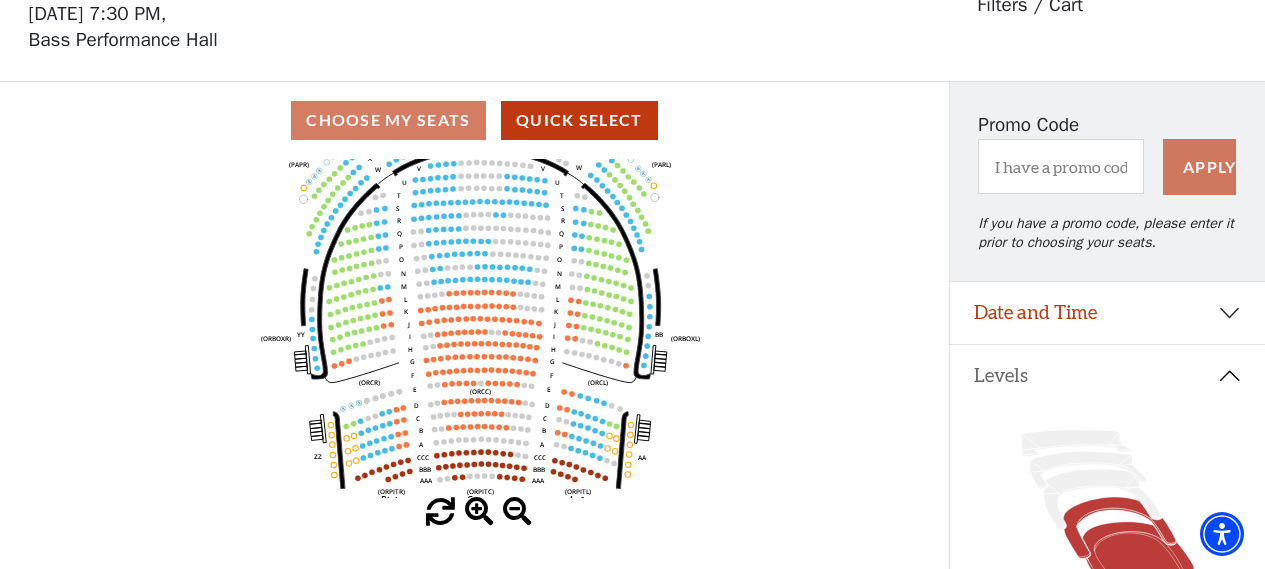 click 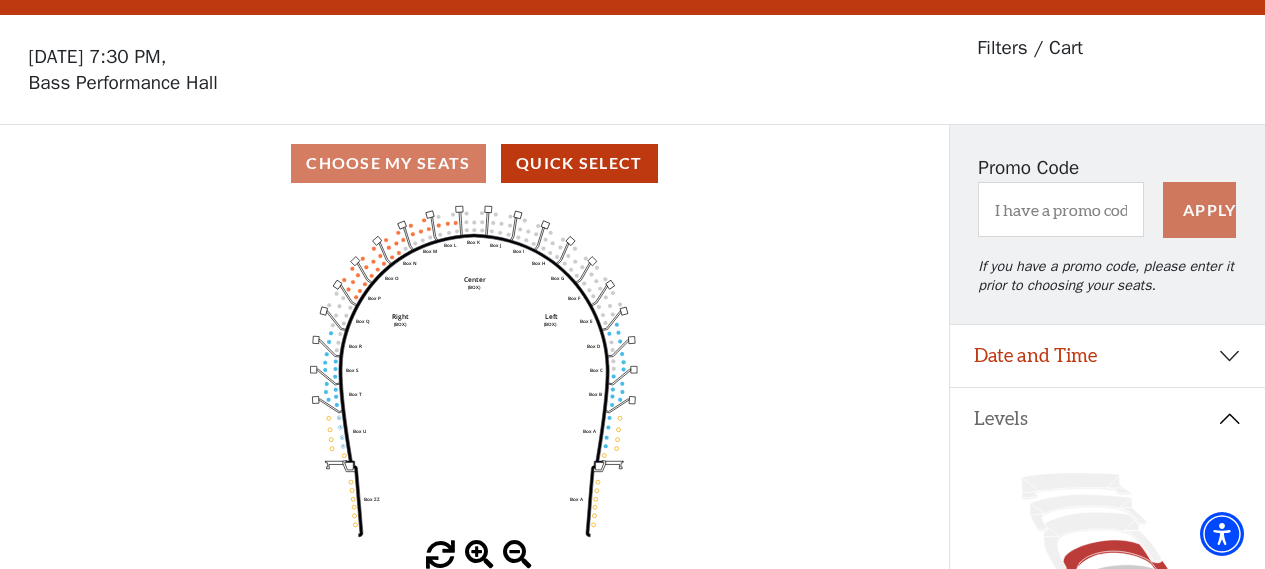 scroll, scrollTop: 92, scrollLeft: 0, axis: vertical 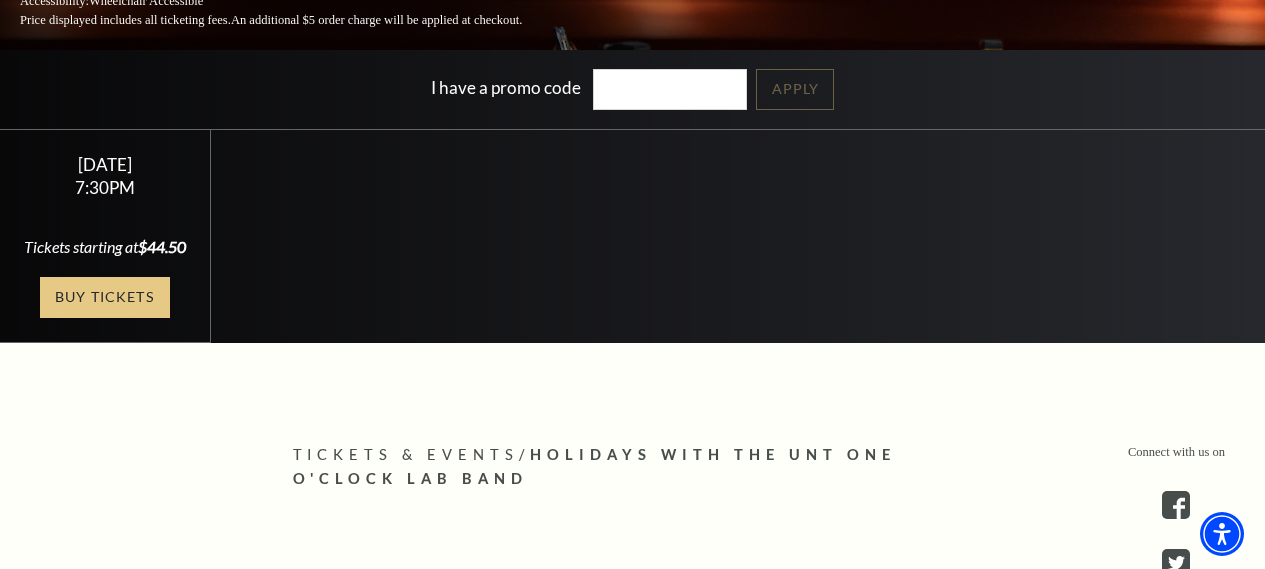 click on "Buy Tickets" at bounding box center [105, 297] 